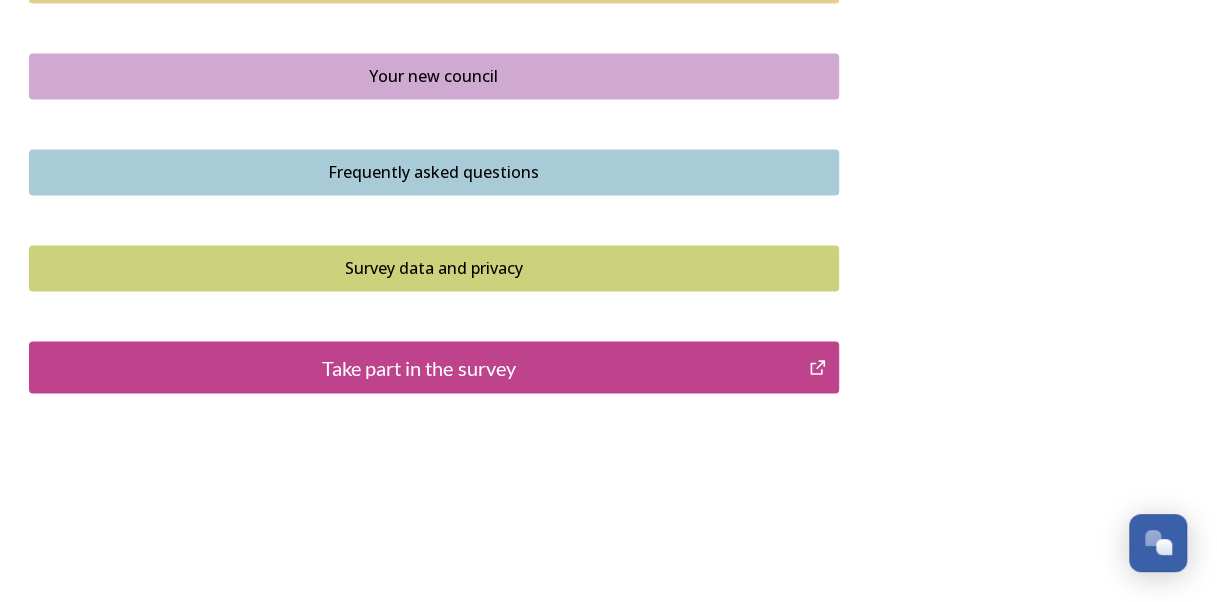 scroll, scrollTop: 1544, scrollLeft: 0, axis: vertical 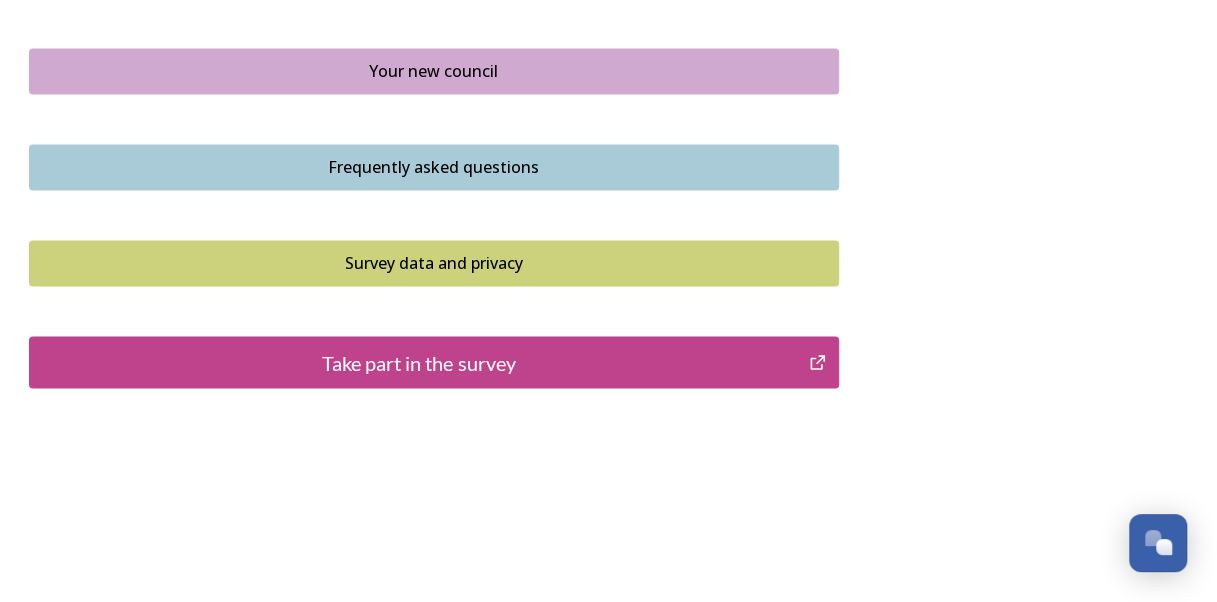 click on "Take part in the survey" at bounding box center (419, 362) 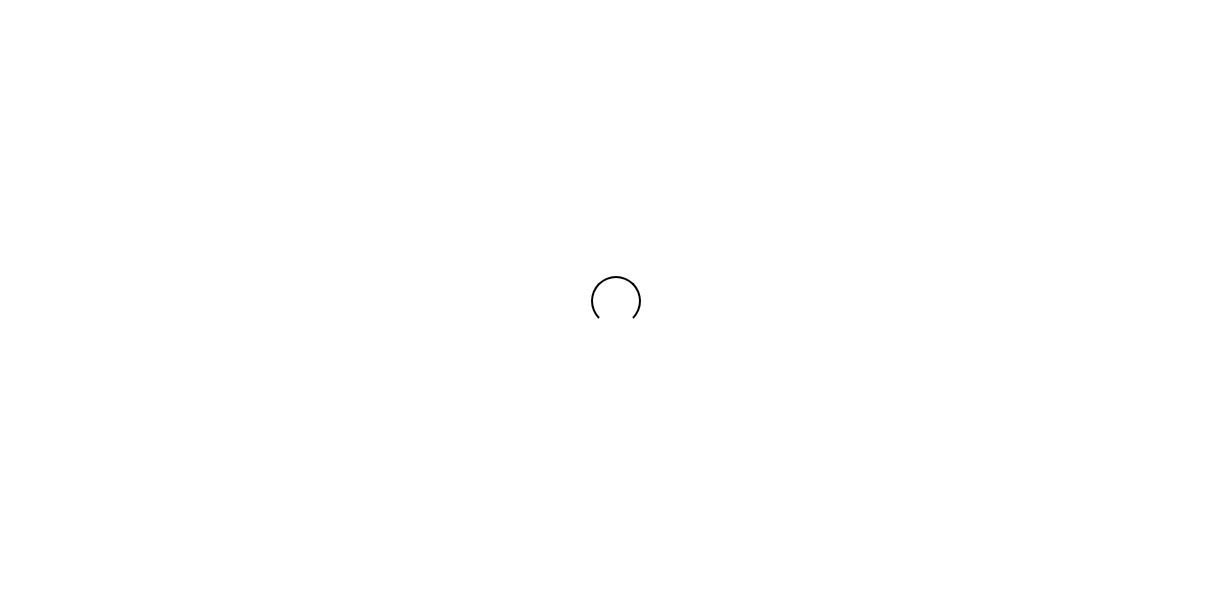 scroll, scrollTop: 0, scrollLeft: 0, axis: both 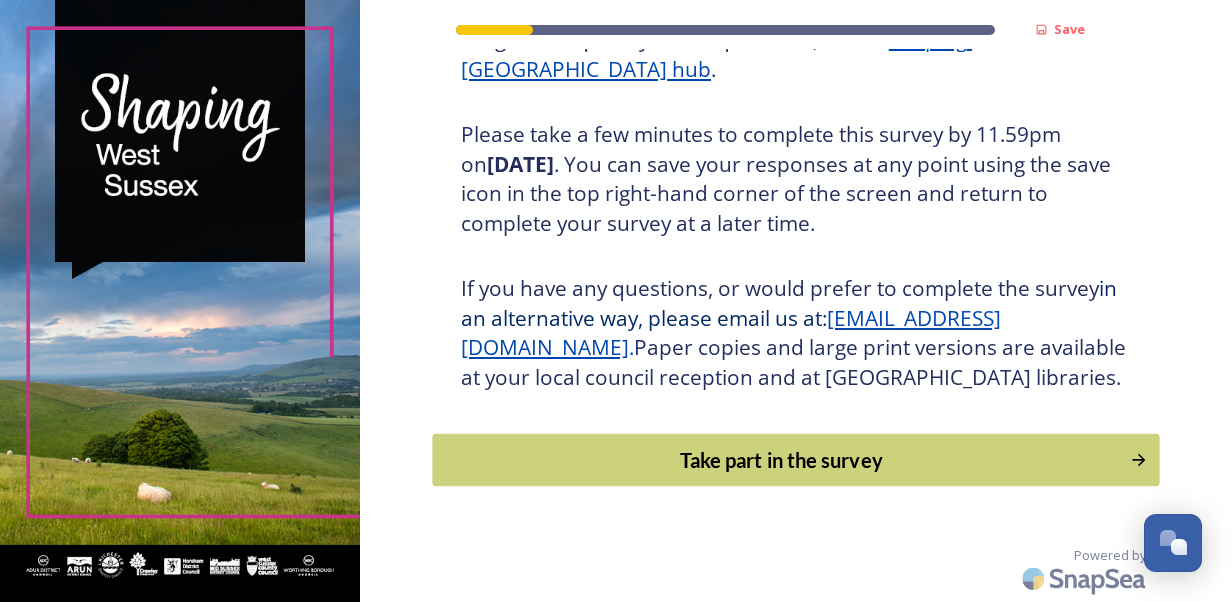 click on "Take part in the survey" at bounding box center [781, 460] 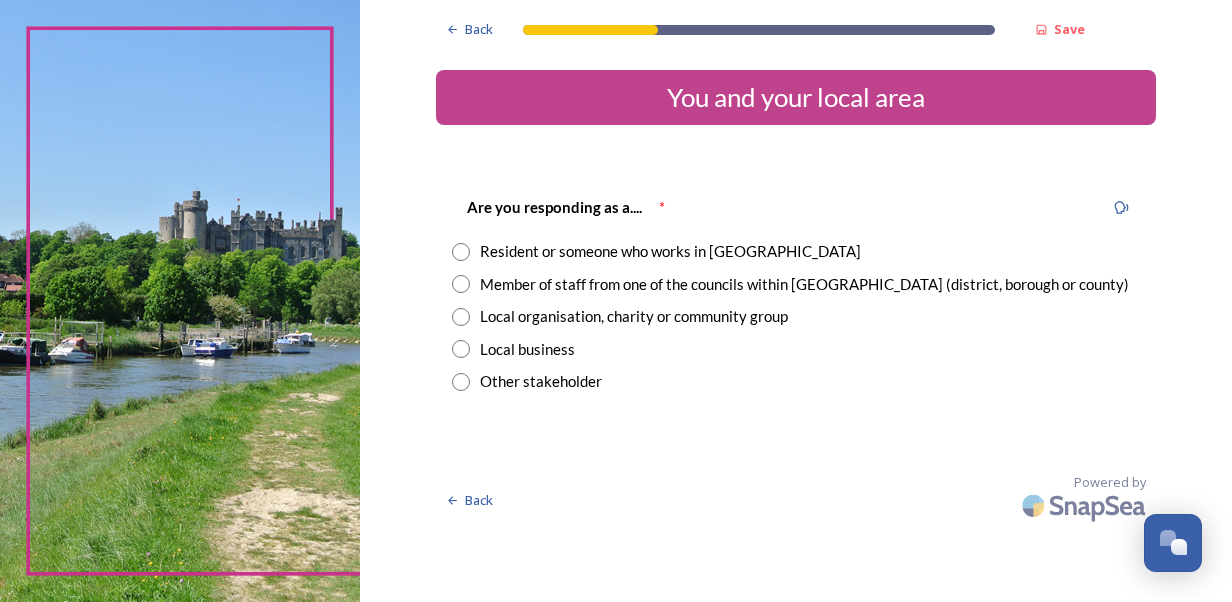 click at bounding box center (461, 252) 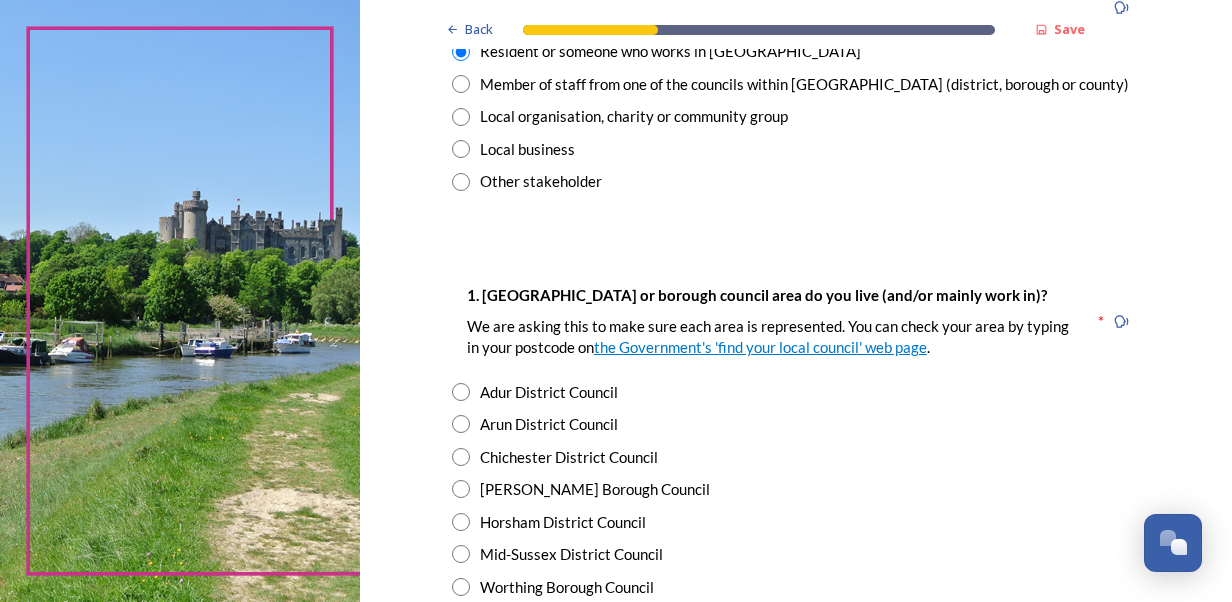scroll, scrollTop: 300, scrollLeft: 0, axis: vertical 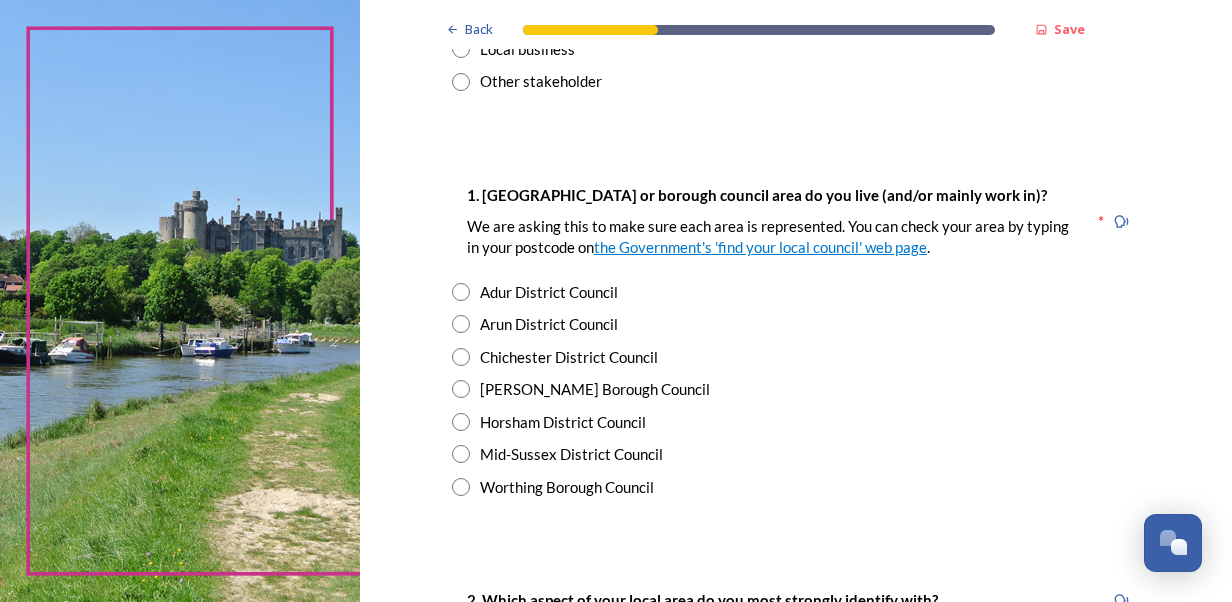click at bounding box center [461, 357] 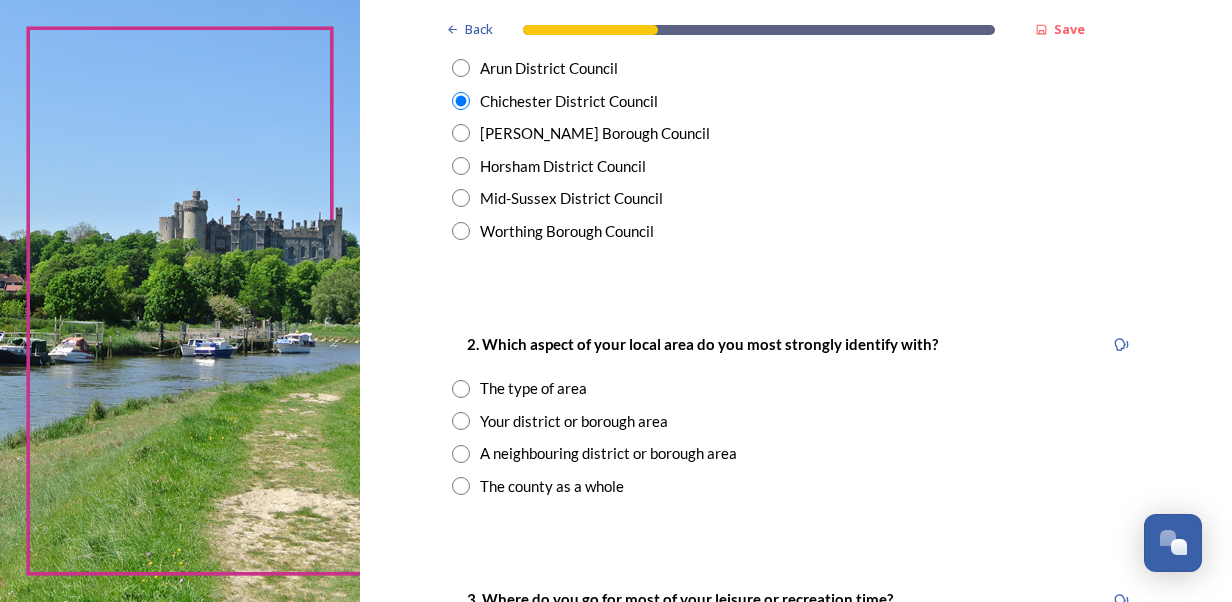 scroll, scrollTop: 600, scrollLeft: 0, axis: vertical 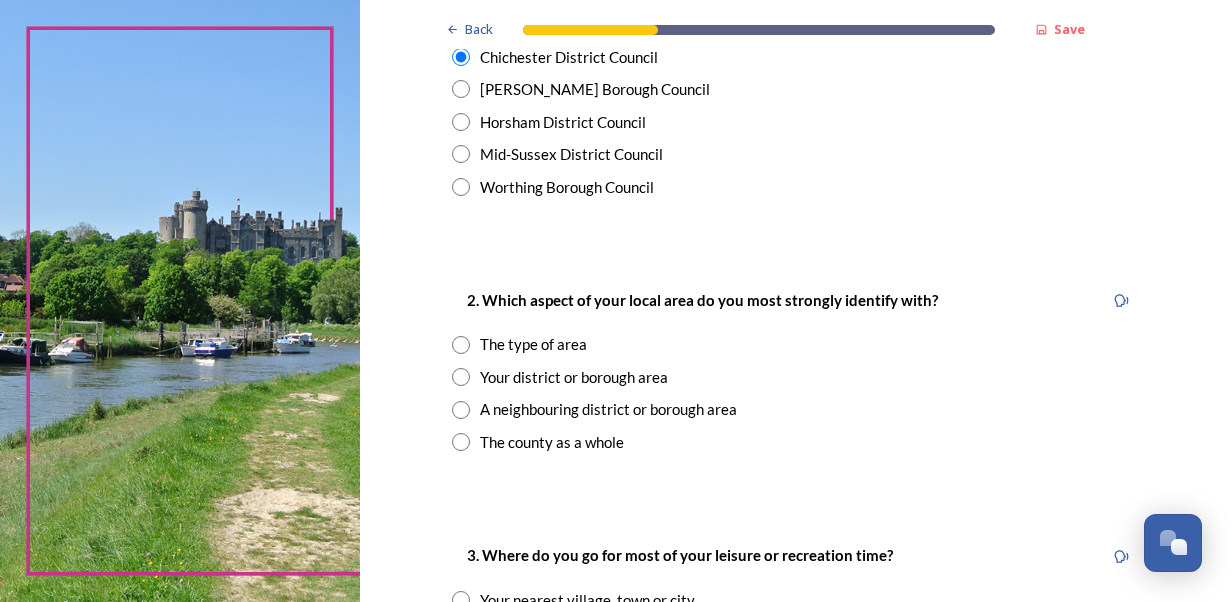 click at bounding box center [461, 377] 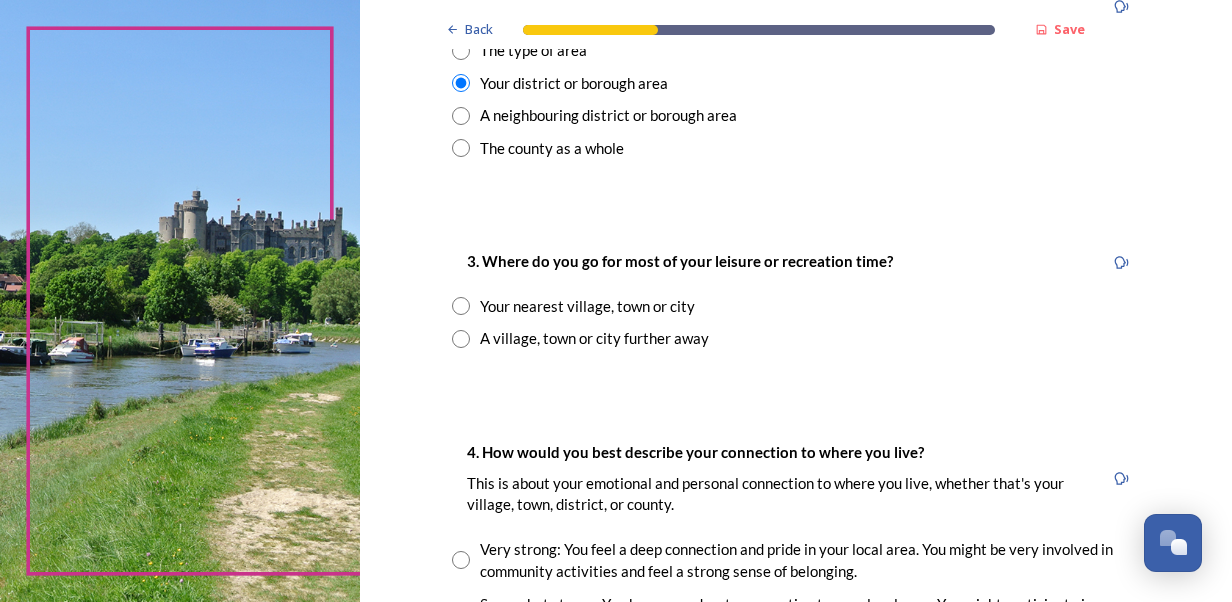 scroll, scrollTop: 900, scrollLeft: 0, axis: vertical 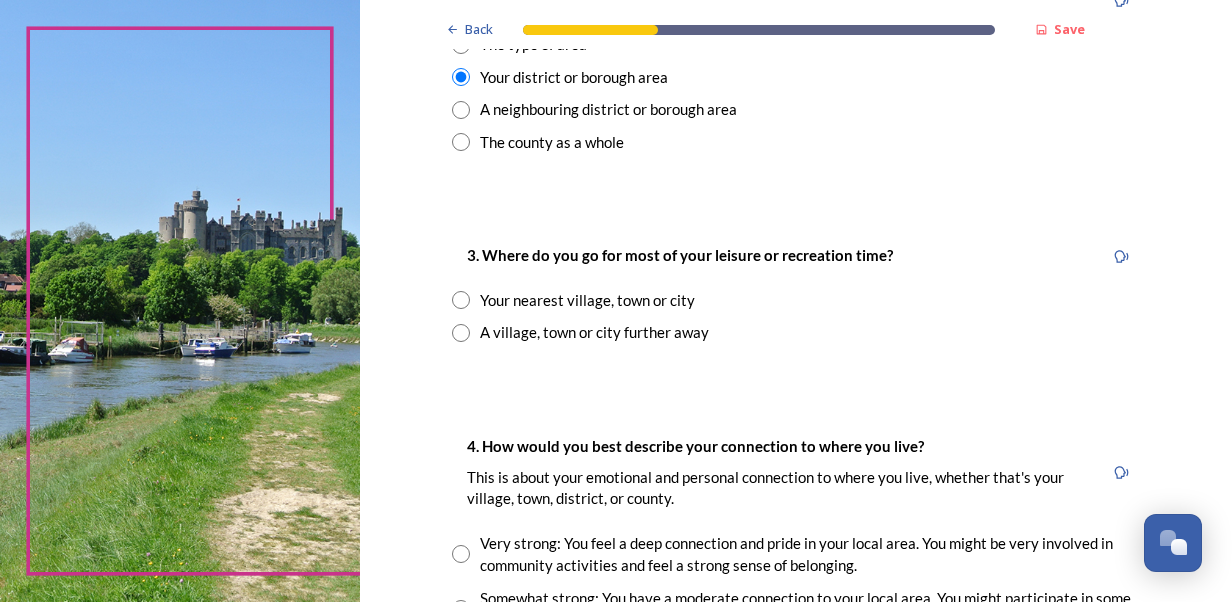 click at bounding box center [461, 300] 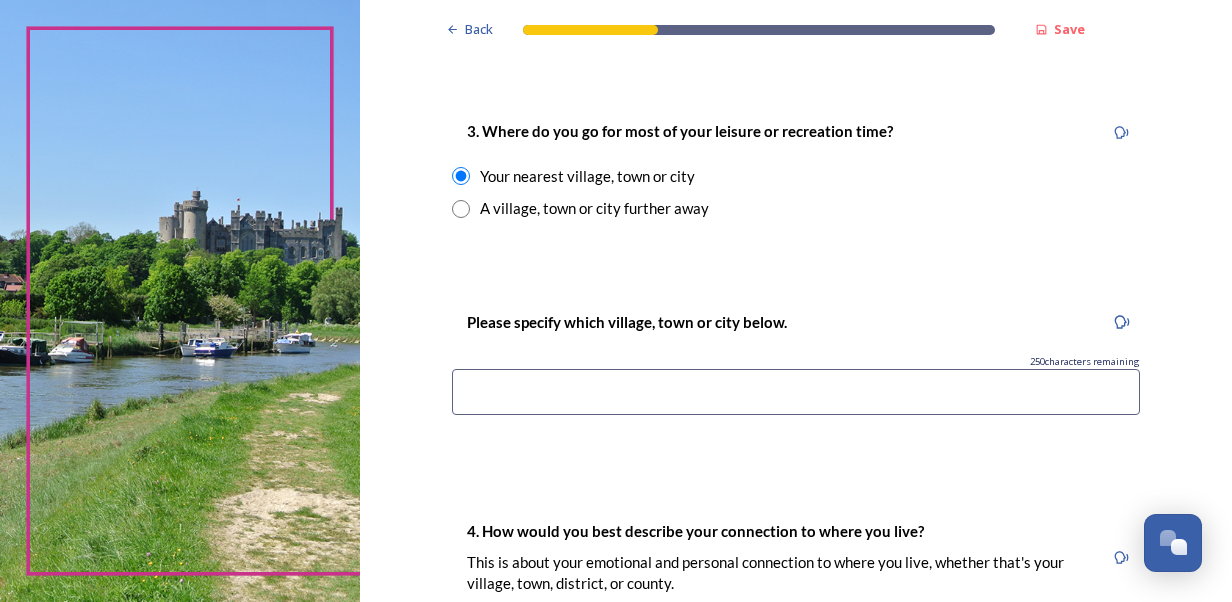 scroll, scrollTop: 1100, scrollLeft: 0, axis: vertical 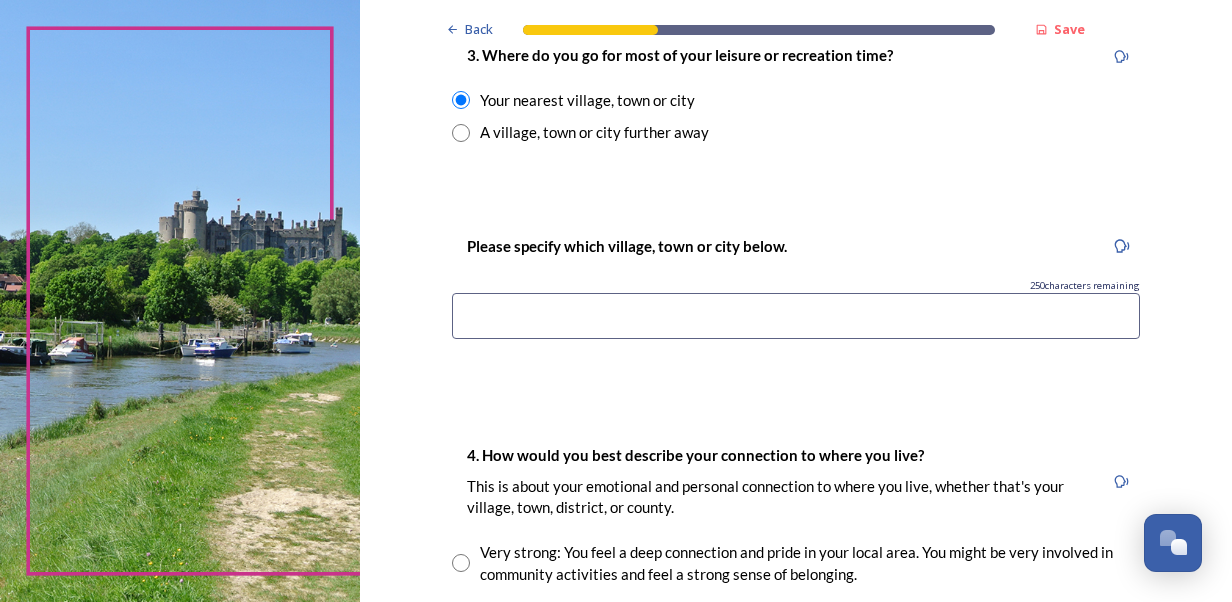 click at bounding box center [796, 316] 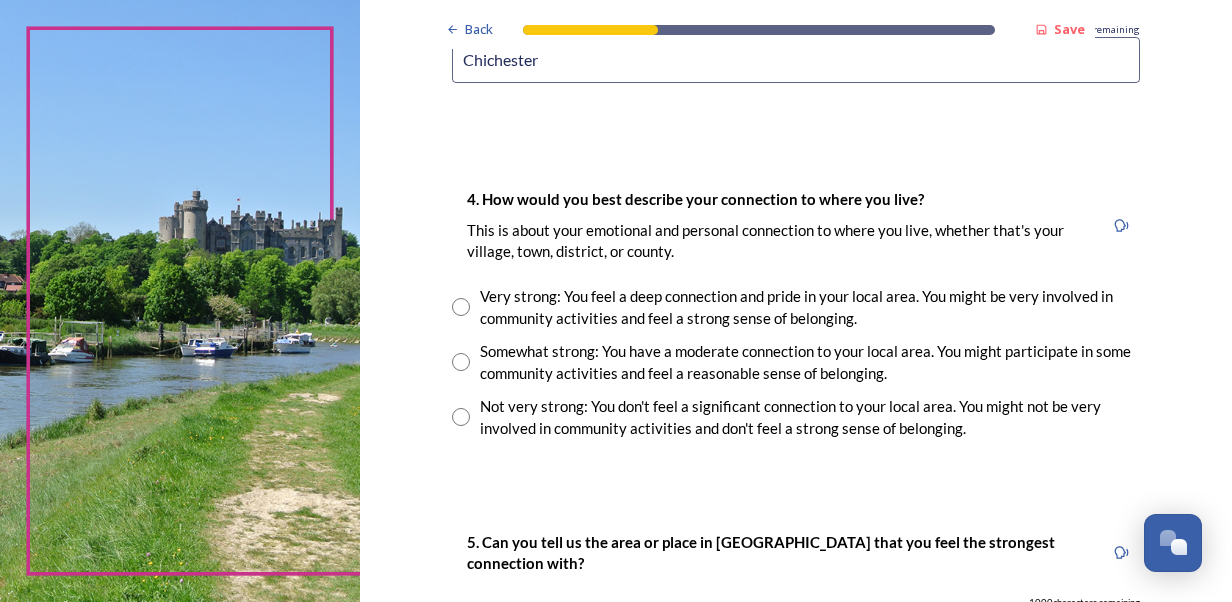 scroll, scrollTop: 1400, scrollLeft: 0, axis: vertical 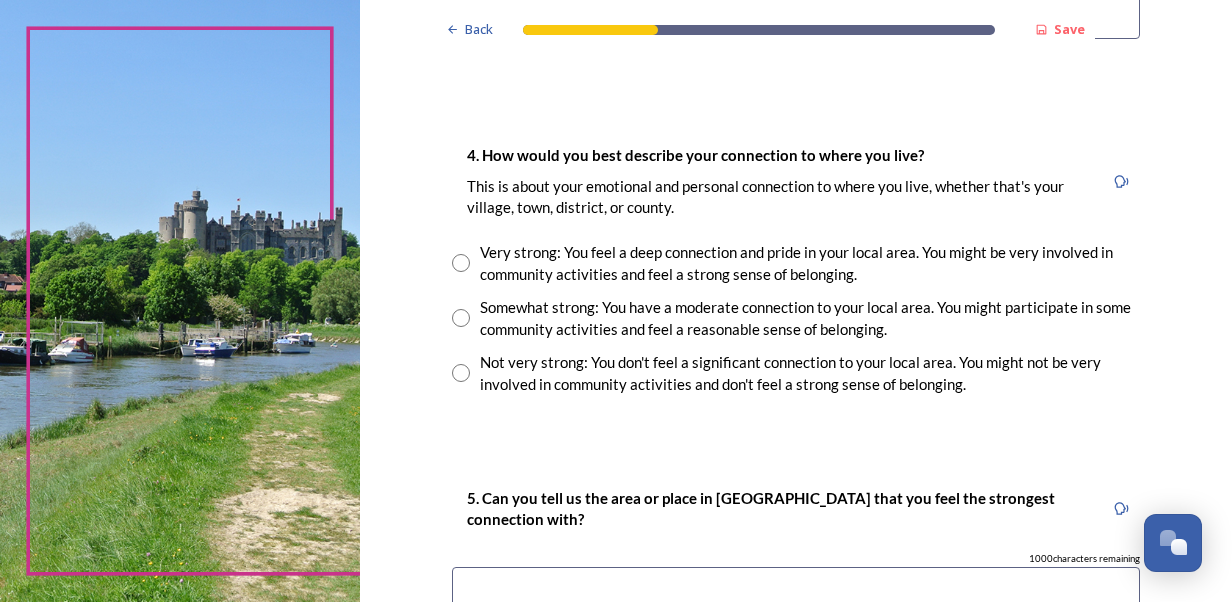 type on "Chichester" 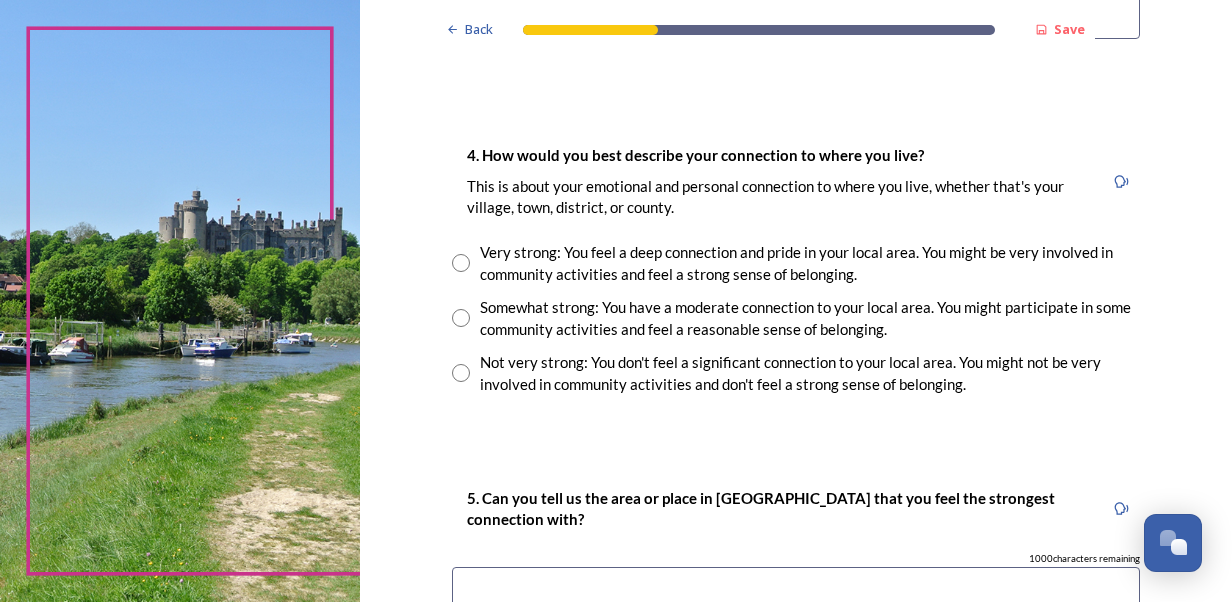 radio on "true" 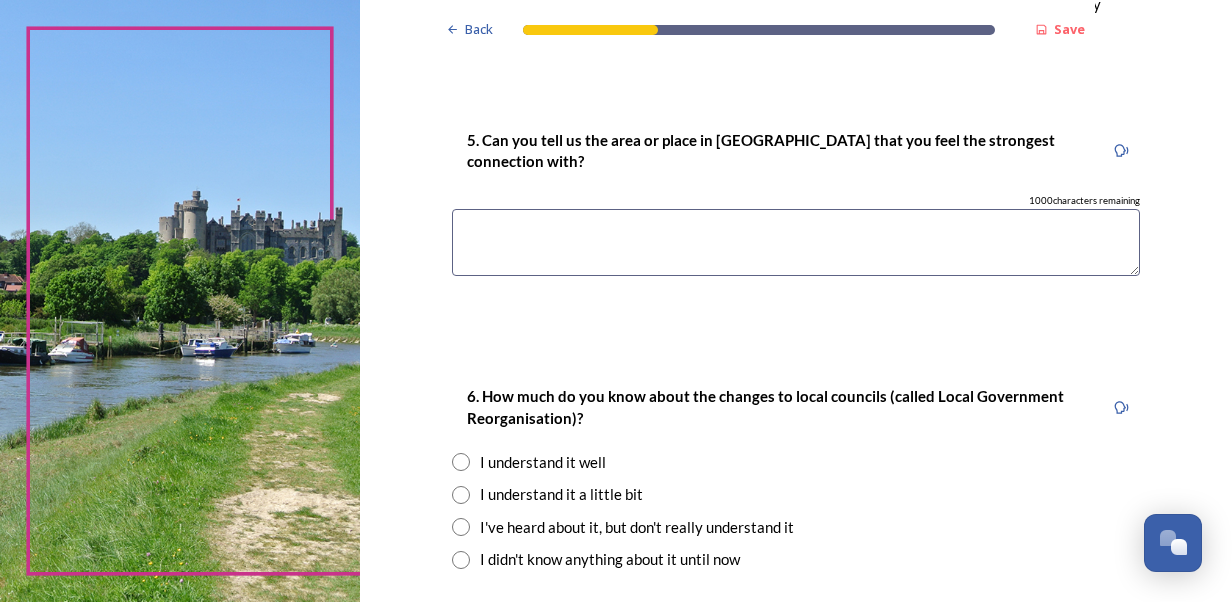 scroll, scrollTop: 1800, scrollLeft: 0, axis: vertical 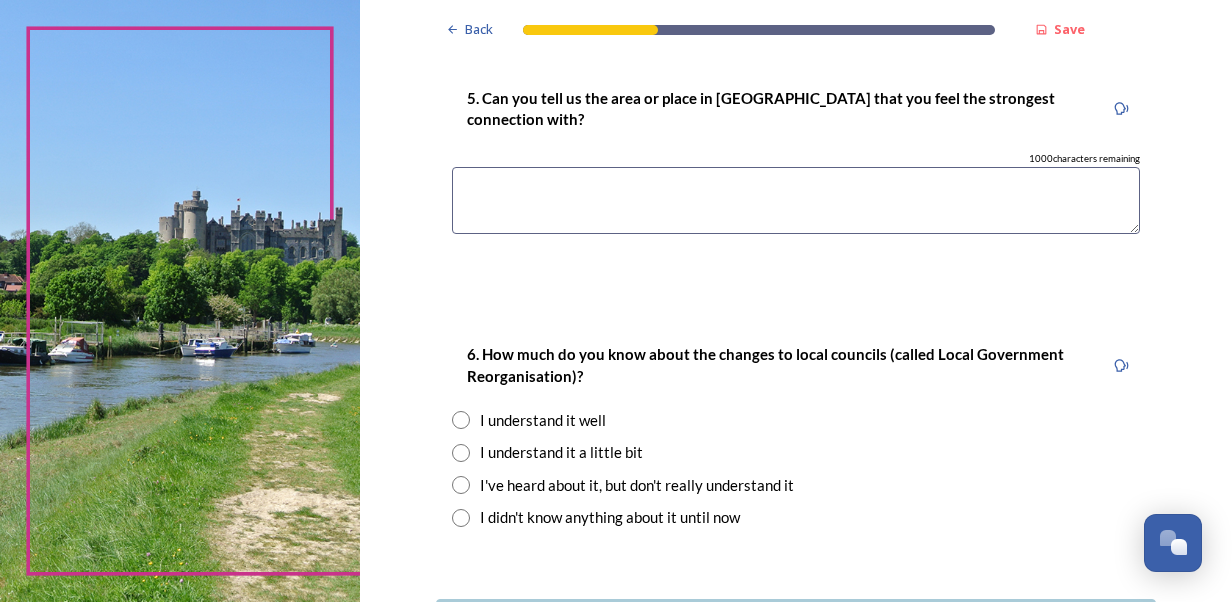 click at bounding box center [796, 200] 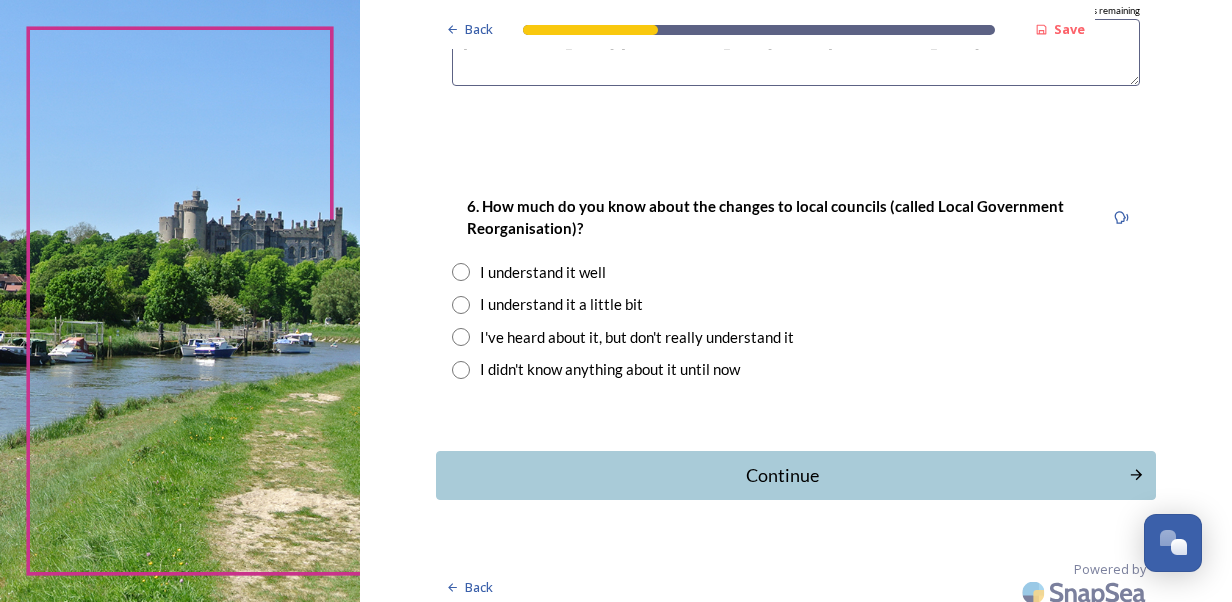 scroll, scrollTop: 1960, scrollLeft: 0, axis: vertical 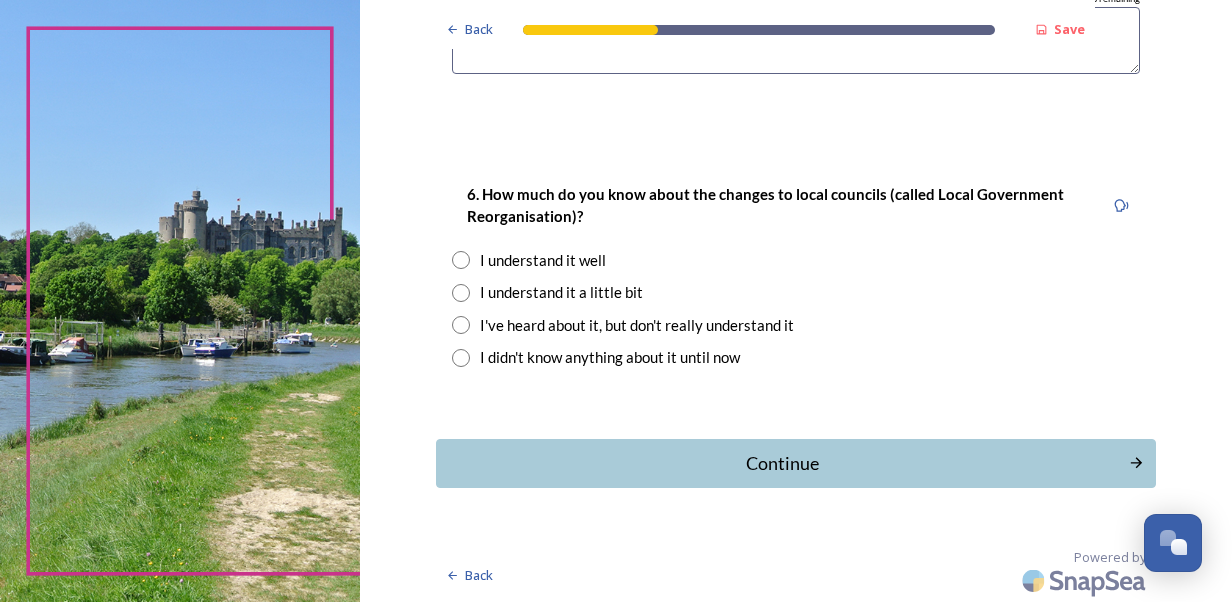 type on "Chichester, Midhurst and the South Downs." 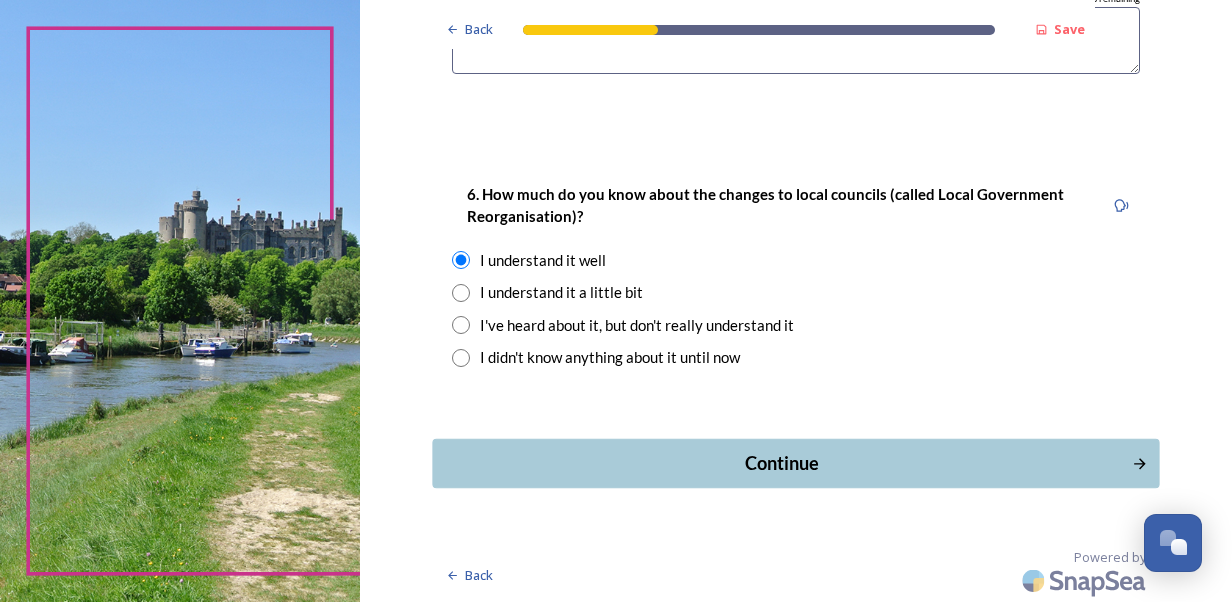 click on "Continue" at bounding box center (781, 463) 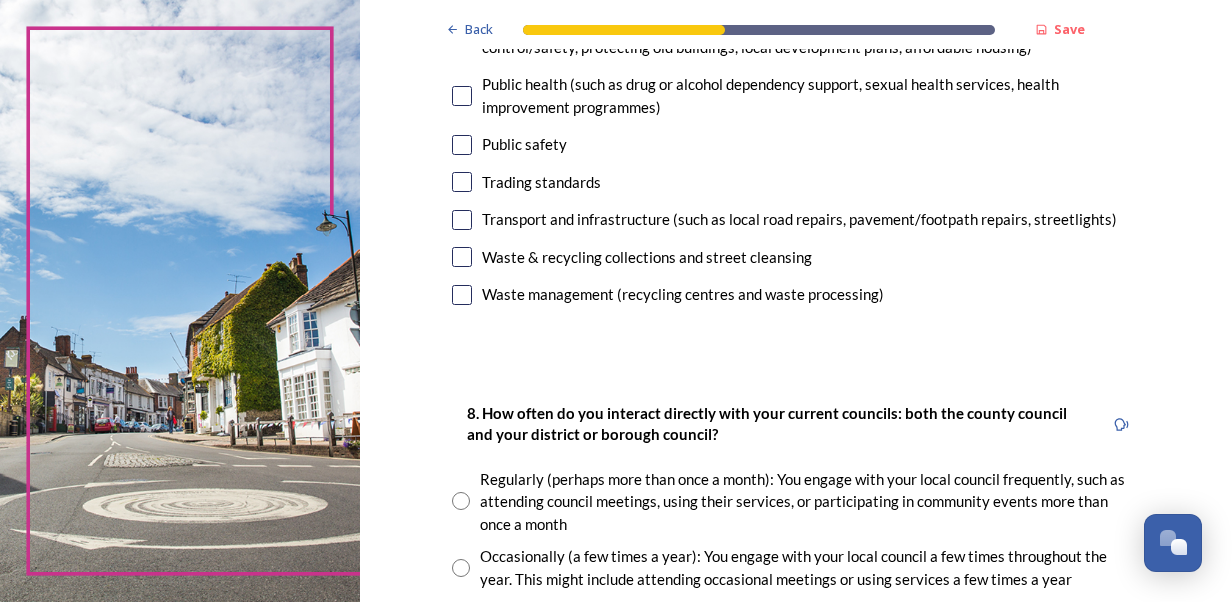 scroll, scrollTop: 800, scrollLeft: 0, axis: vertical 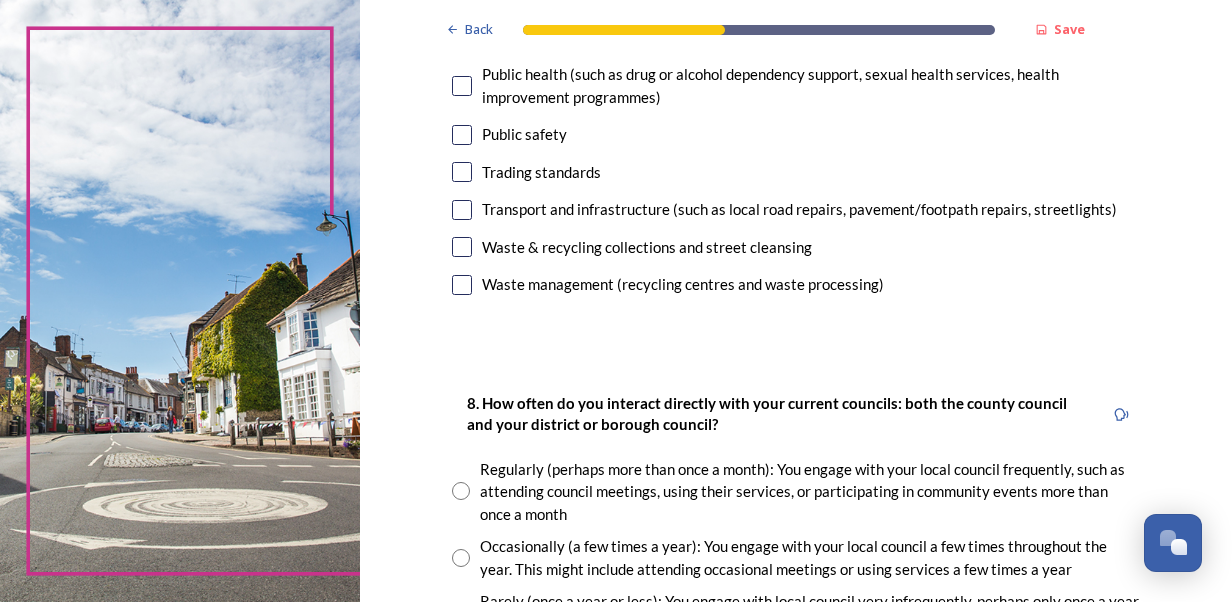 click at bounding box center (462, 285) 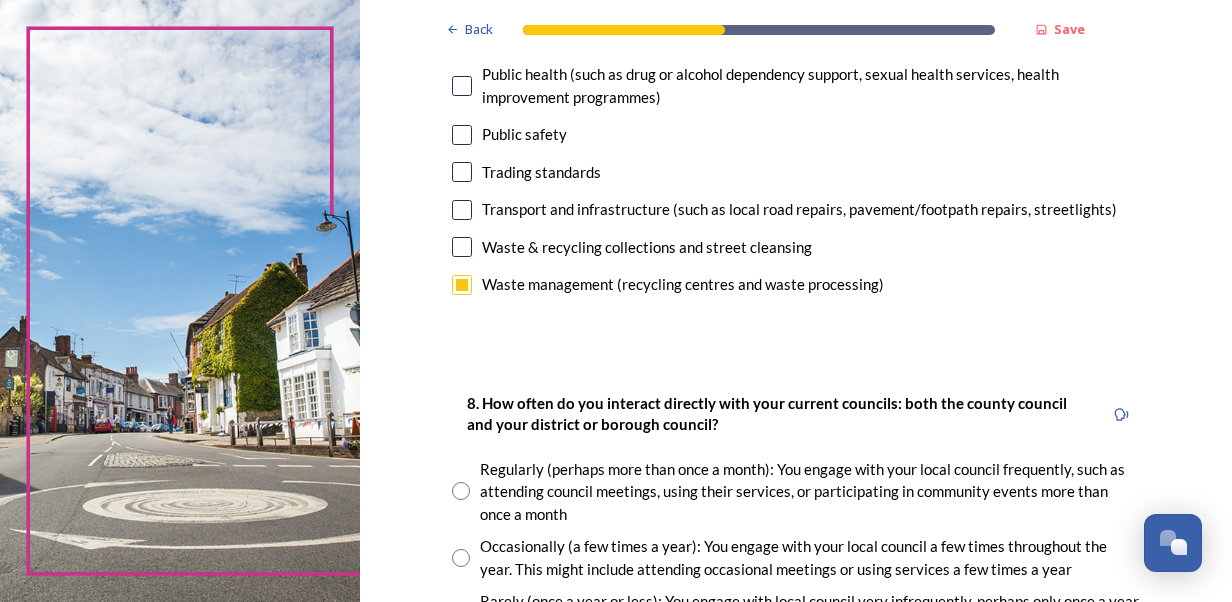 click at bounding box center (462, 247) 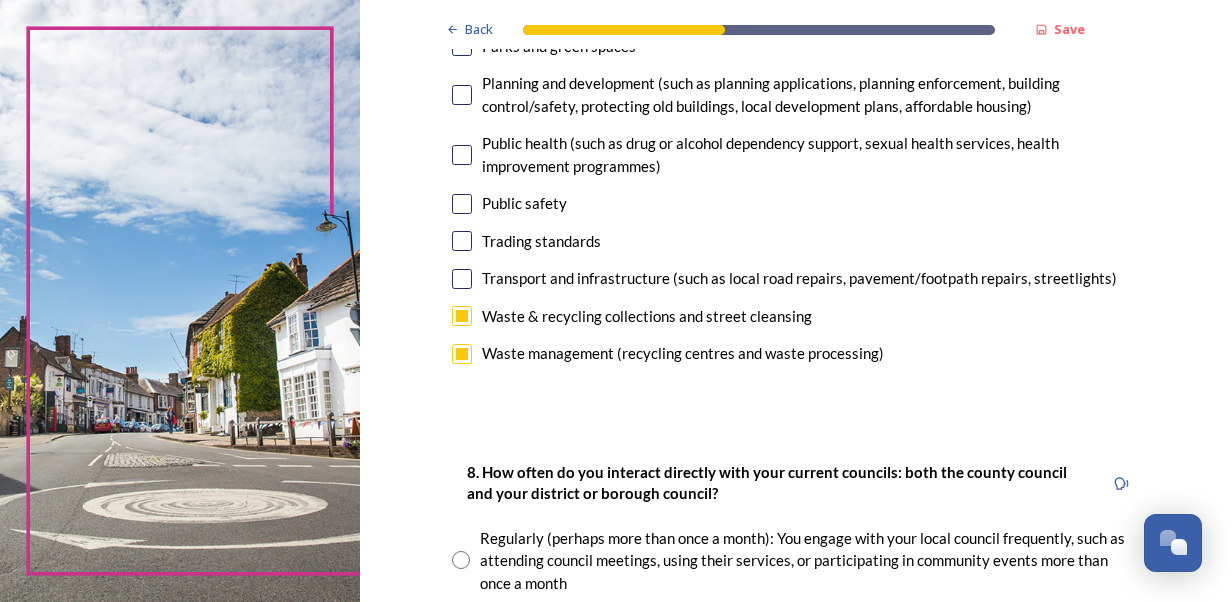 scroll, scrollTop: 700, scrollLeft: 0, axis: vertical 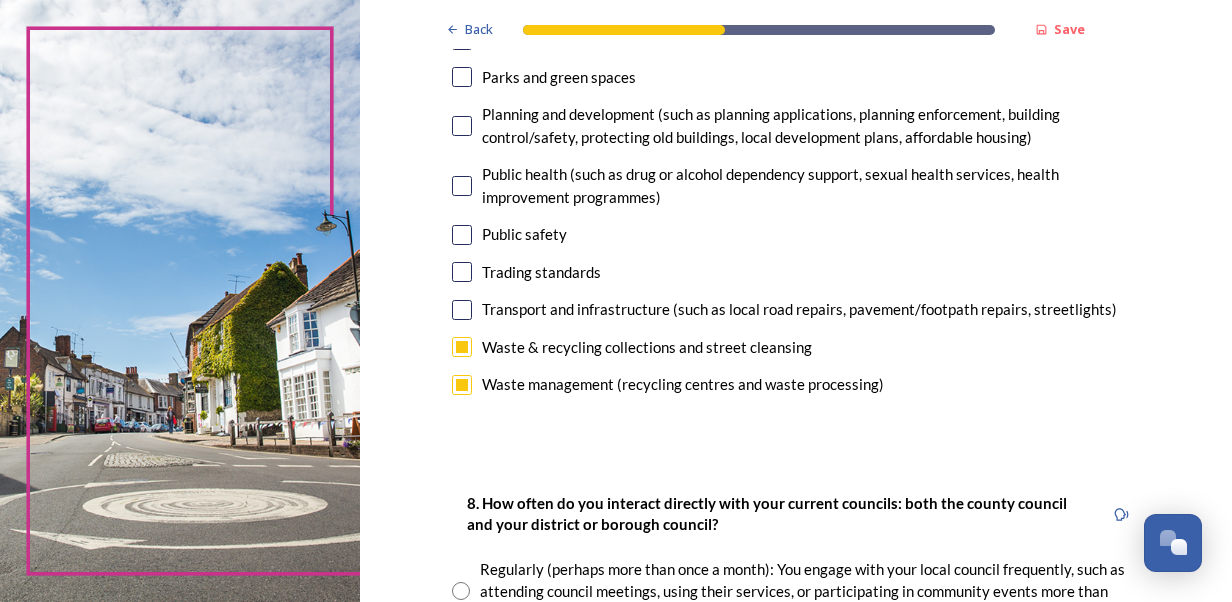 click at bounding box center [462, 235] 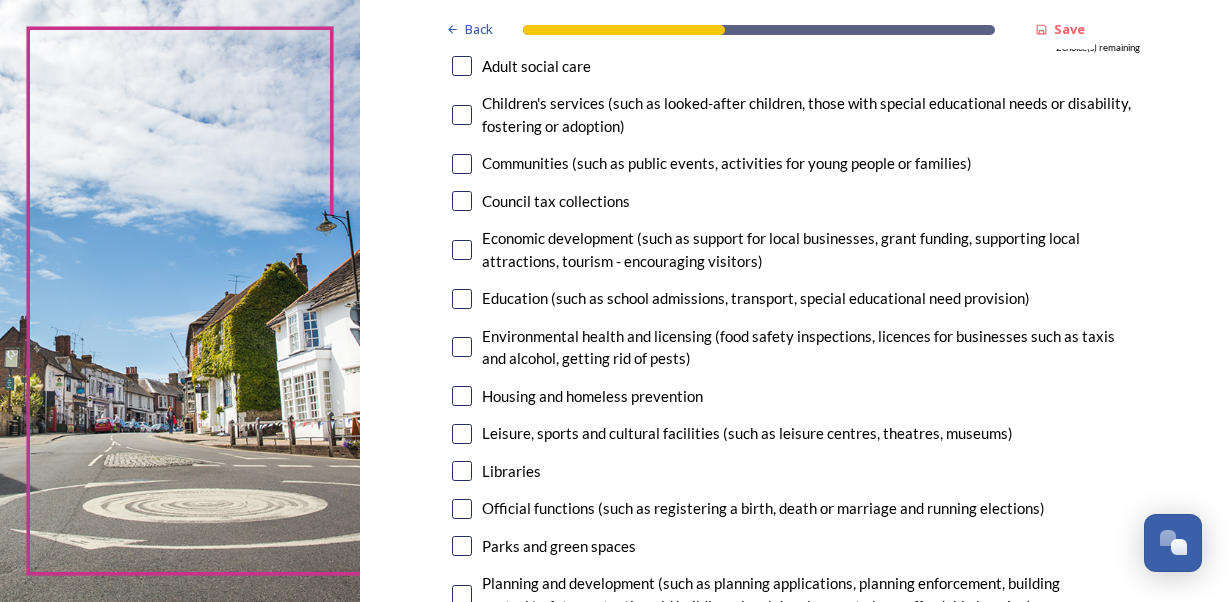 scroll, scrollTop: 200, scrollLeft: 0, axis: vertical 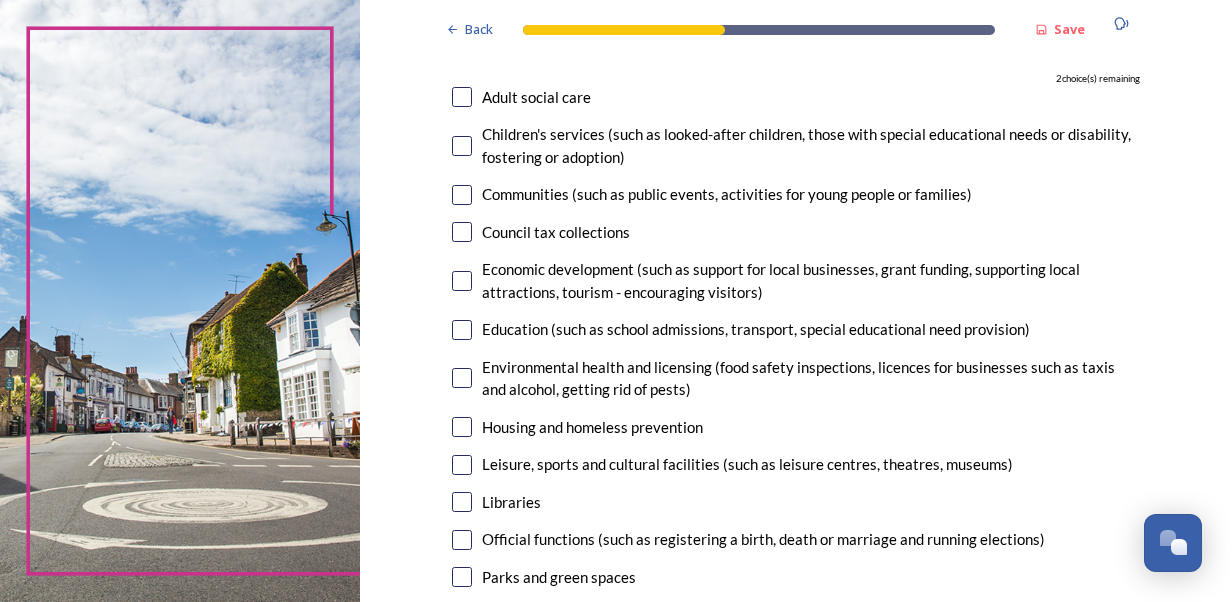 click at bounding box center (462, 195) 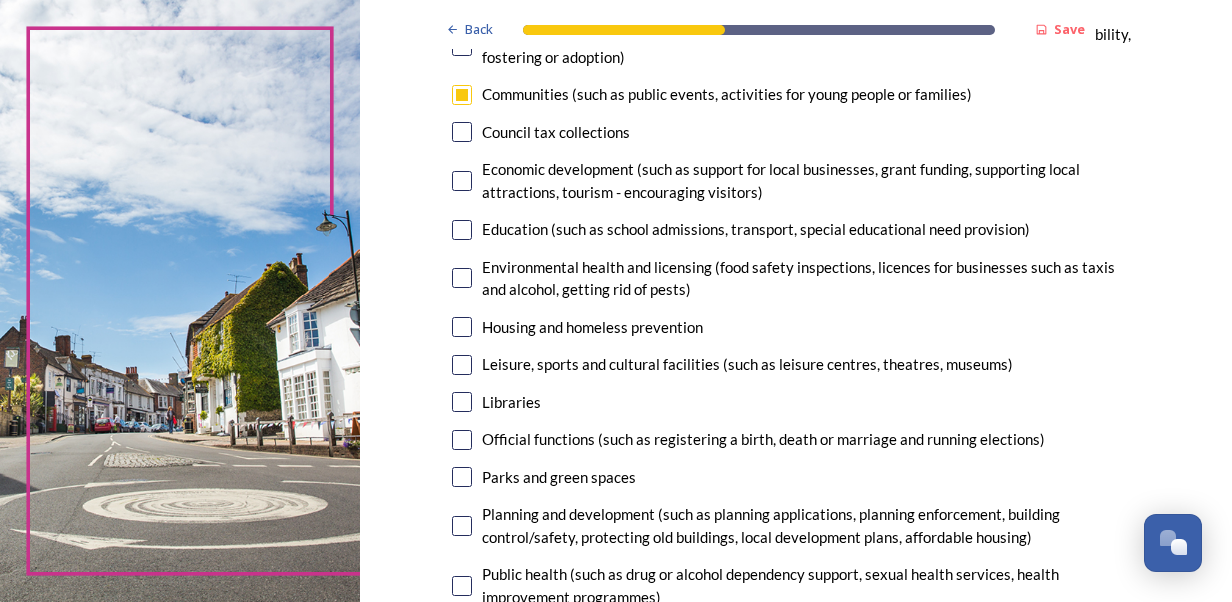scroll, scrollTop: 400, scrollLeft: 0, axis: vertical 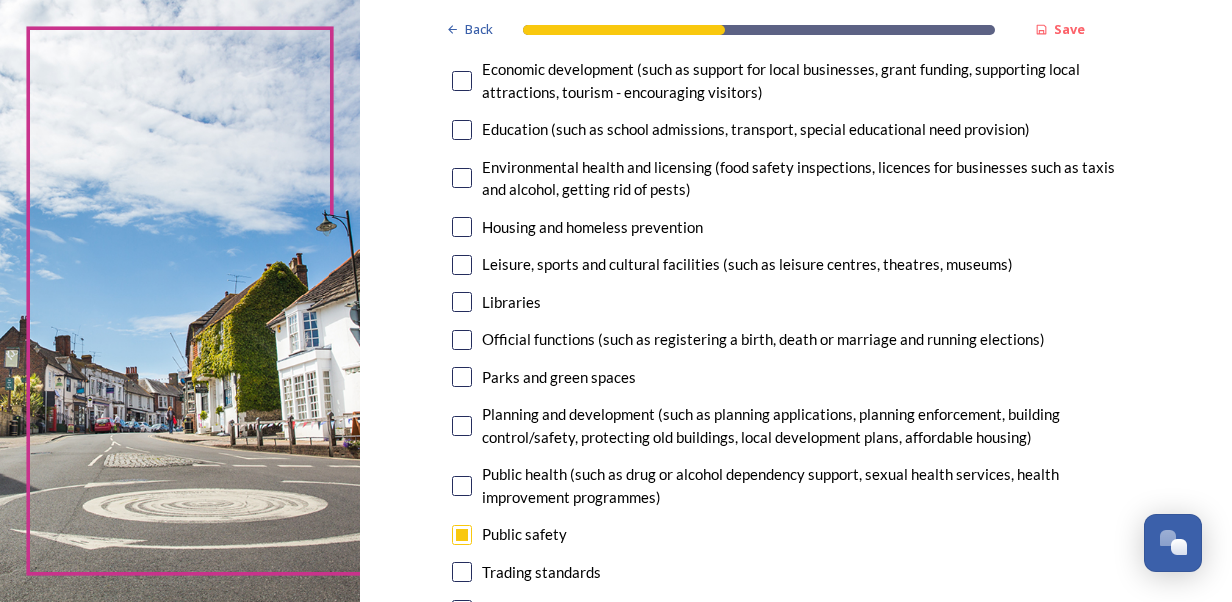 click at bounding box center (462, 265) 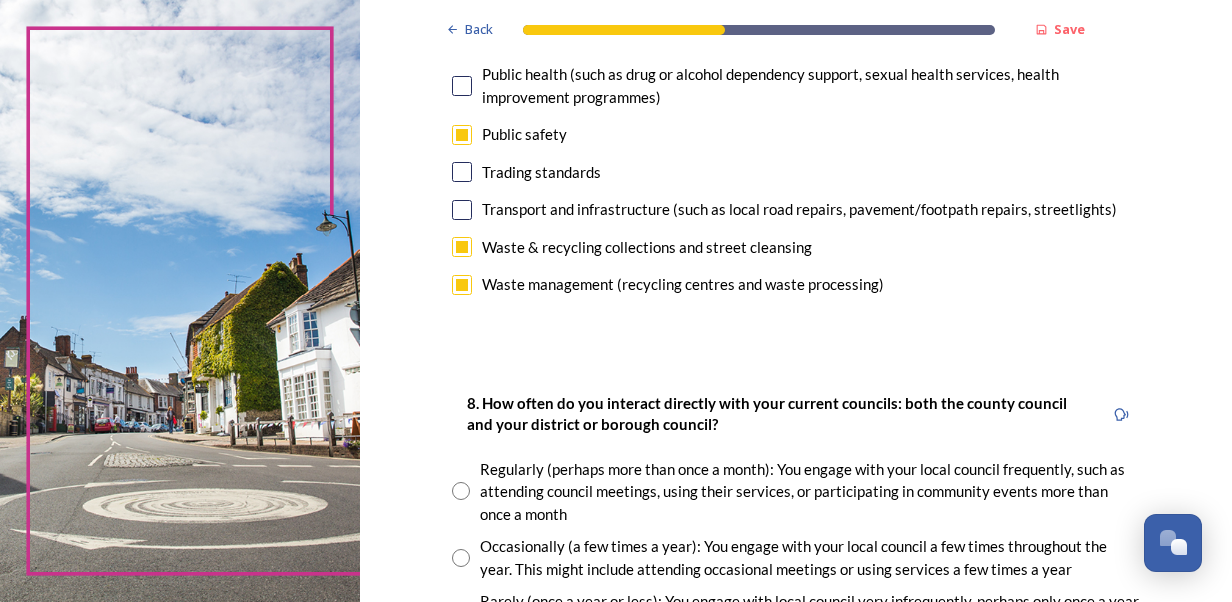 scroll, scrollTop: 1000, scrollLeft: 0, axis: vertical 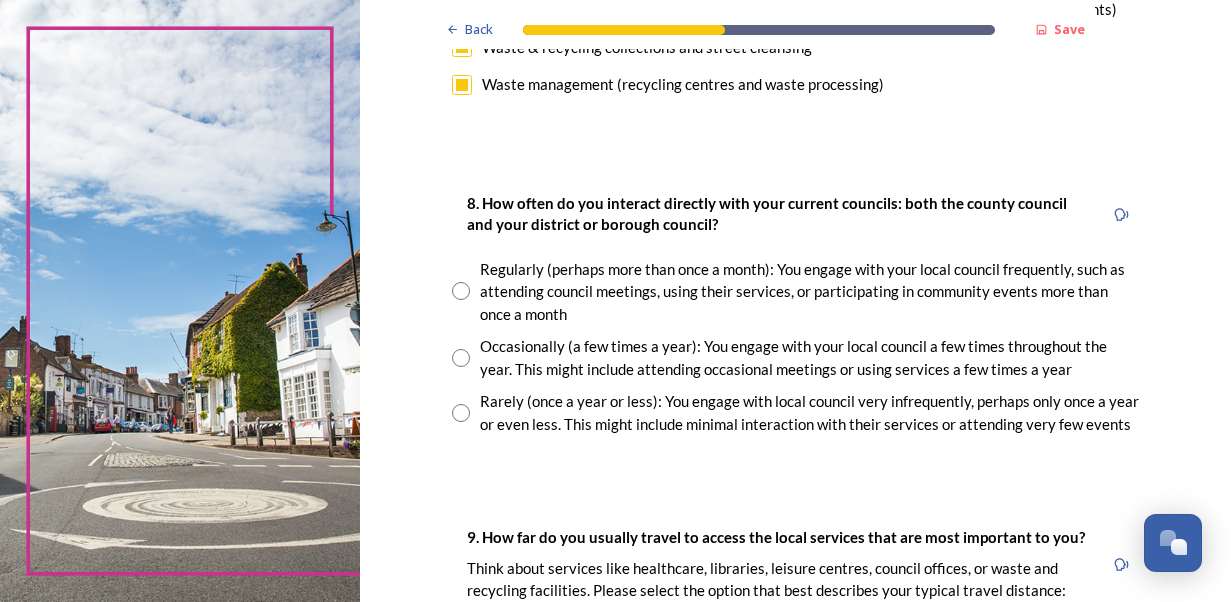 click at bounding box center (461, 358) 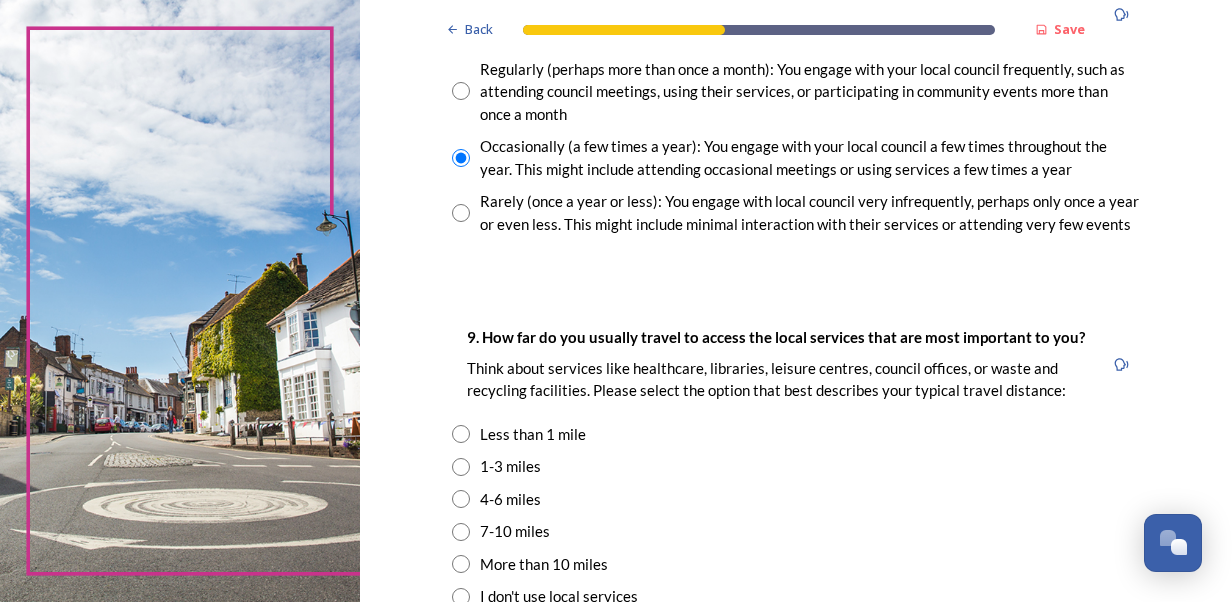 scroll, scrollTop: 1300, scrollLeft: 0, axis: vertical 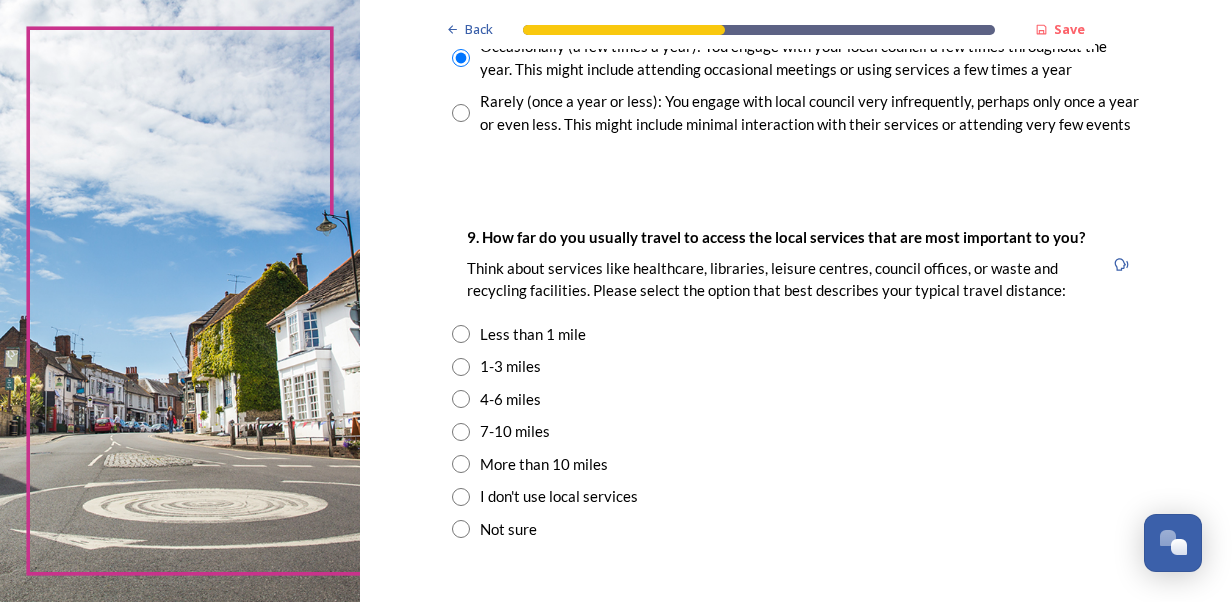 click at bounding box center [461, 399] 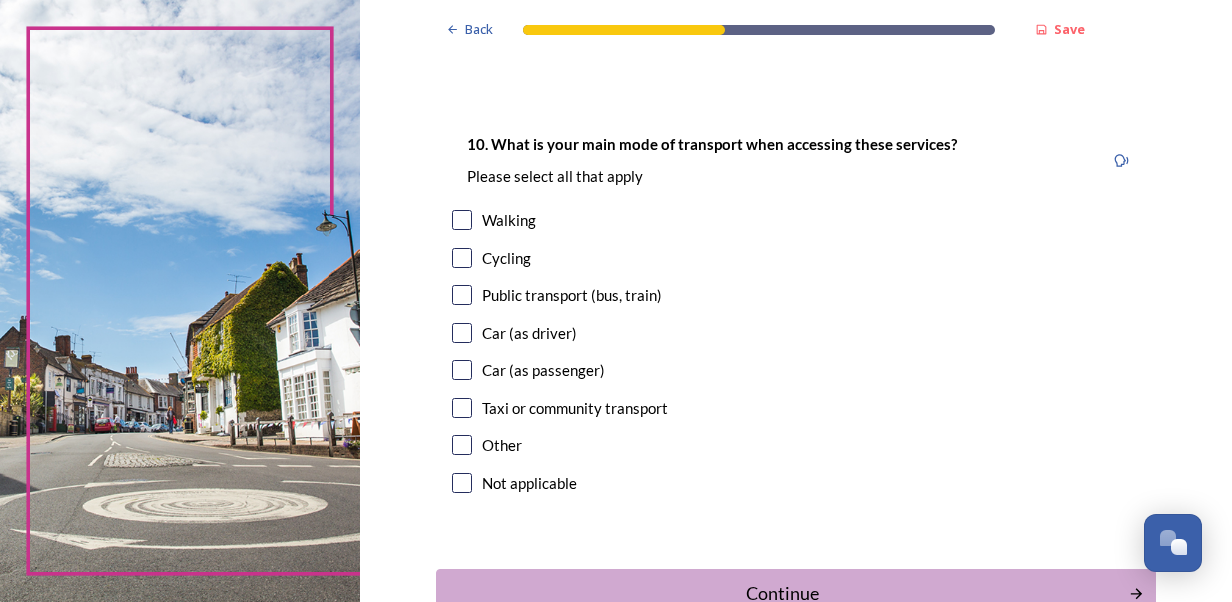 scroll, scrollTop: 1800, scrollLeft: 0, axis: vertical 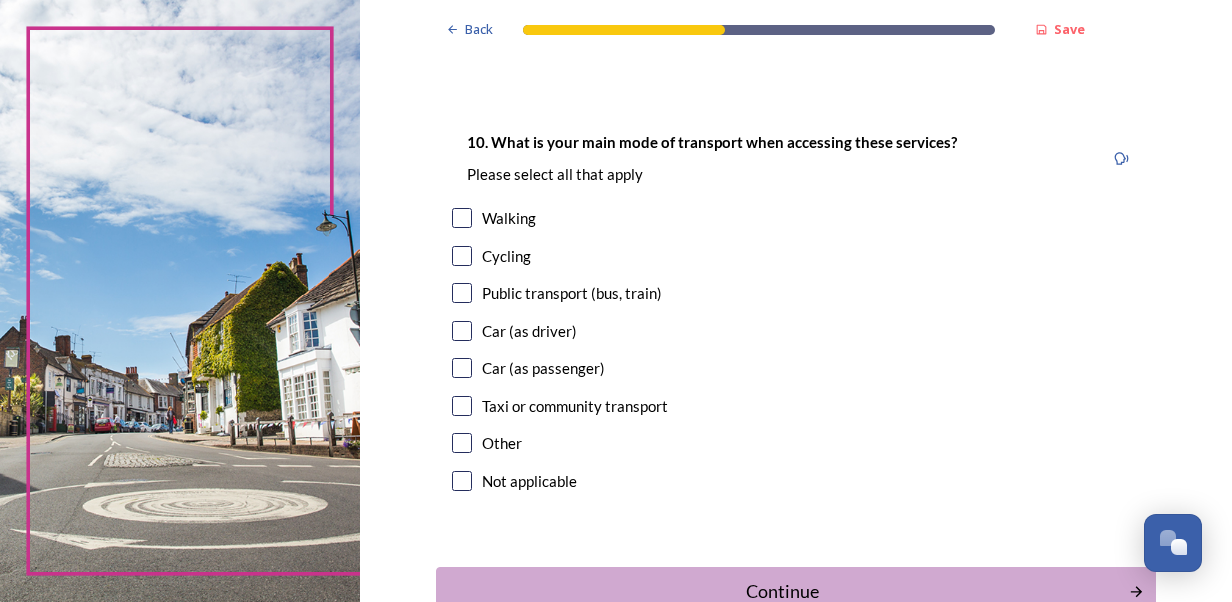 click at bounding box center (462, 331) 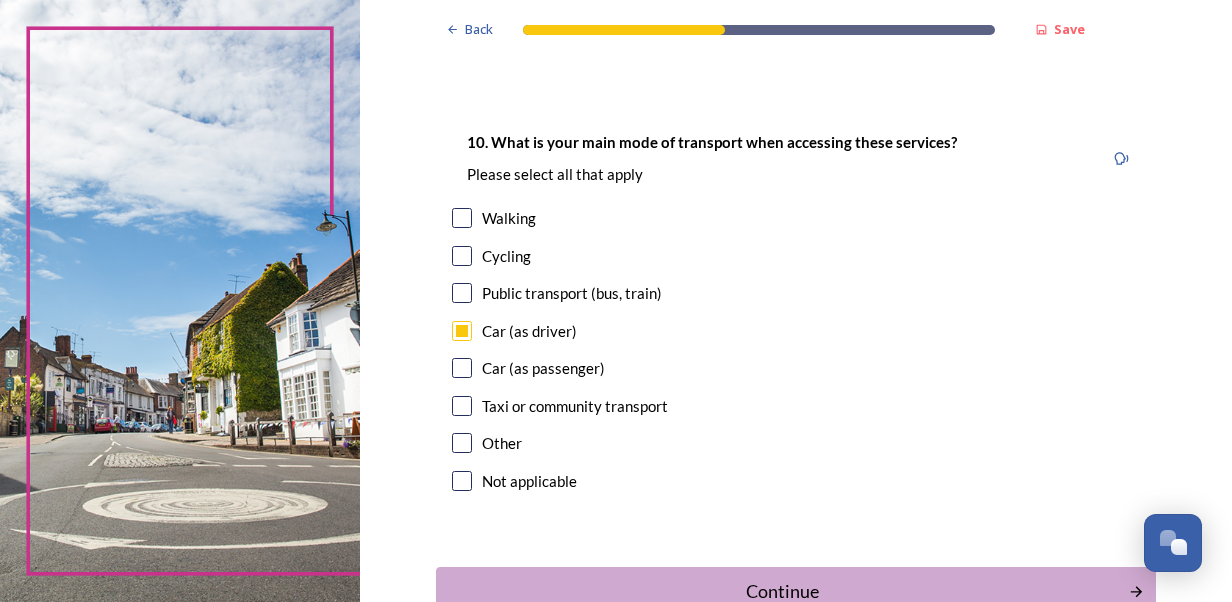 click at bounding box center (462, 218) 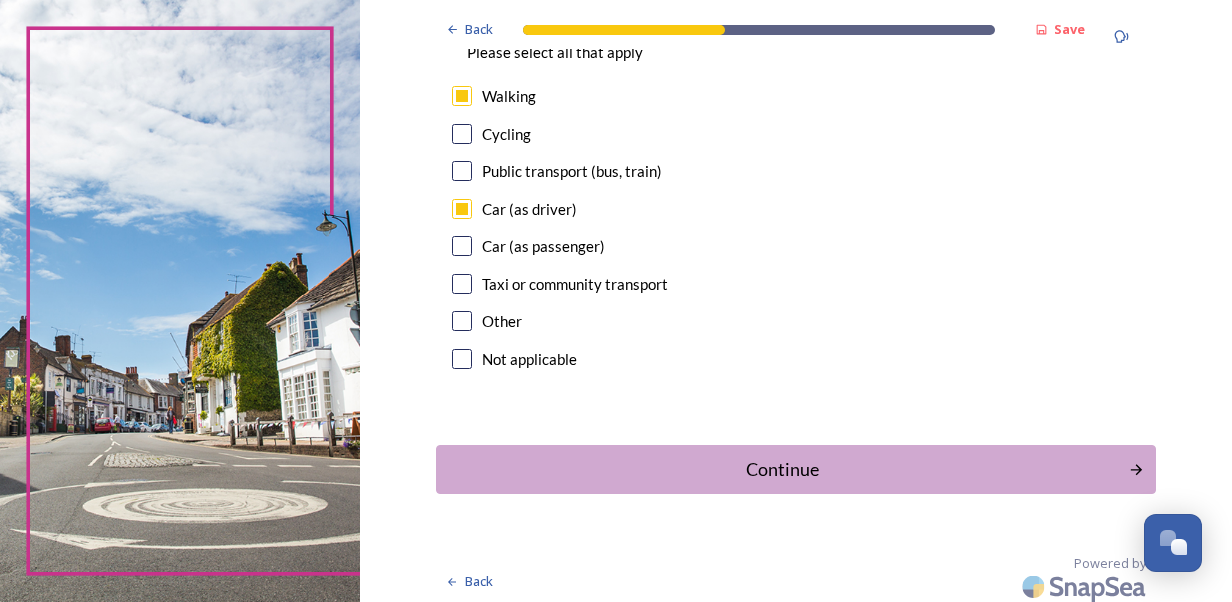 scroll, scrollTop: 1929, scrollLeft: 0, axis: vertical 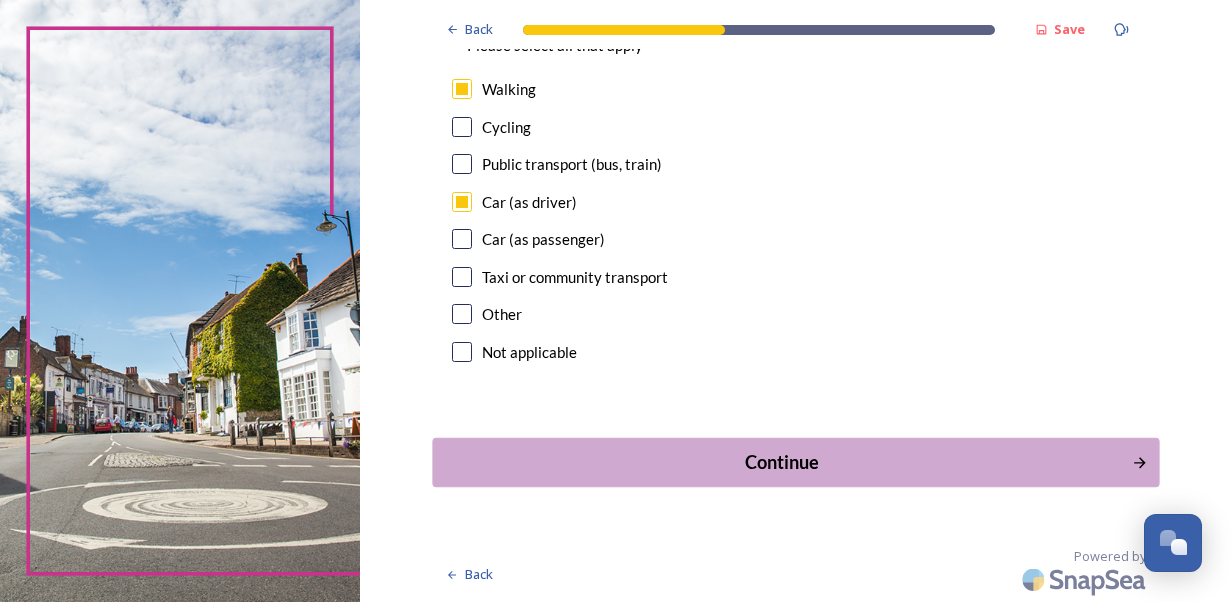 click on "Continue" at bounding box center (781, 462) 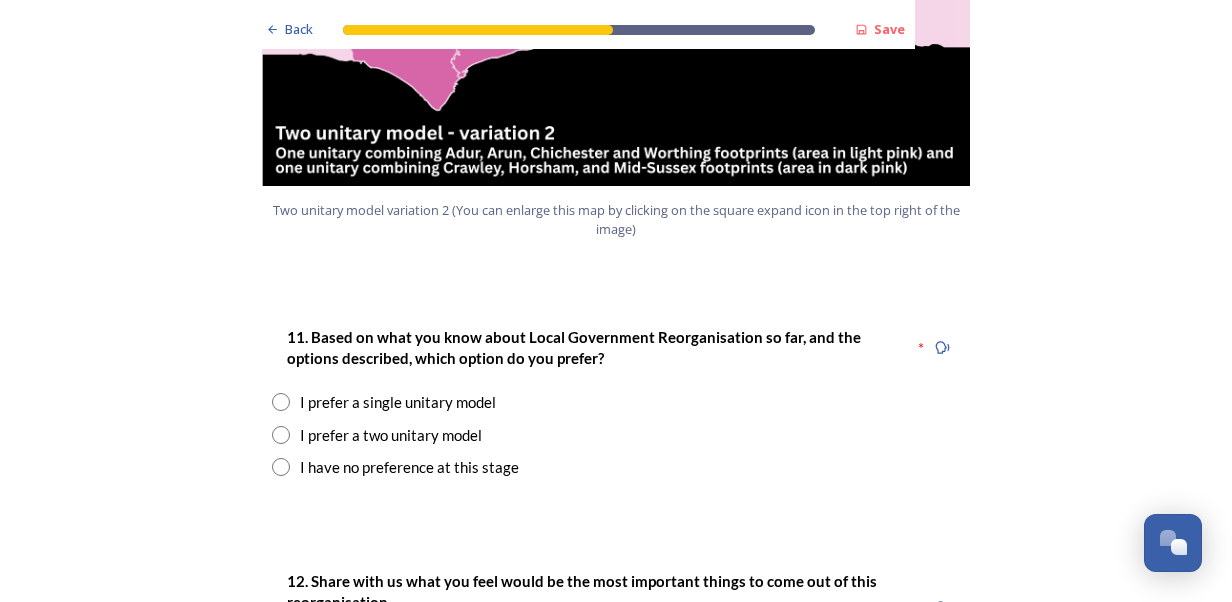 scroll, scrollTop: 2500, scrollLeft: 0, axis: vertical 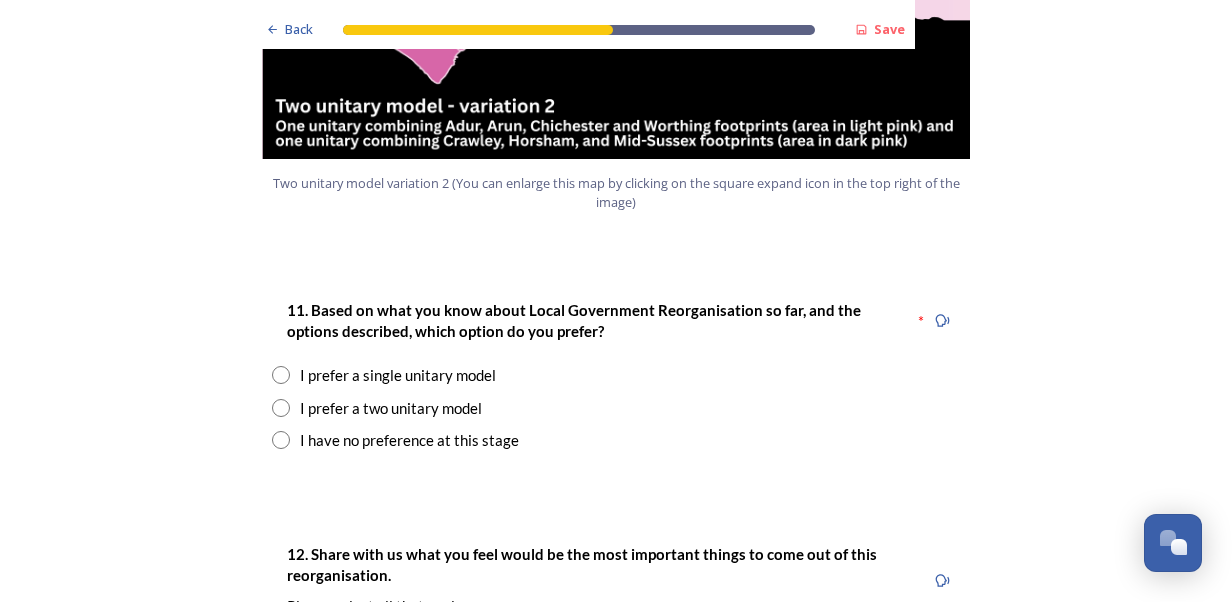 click at bounding box center [281, 375] 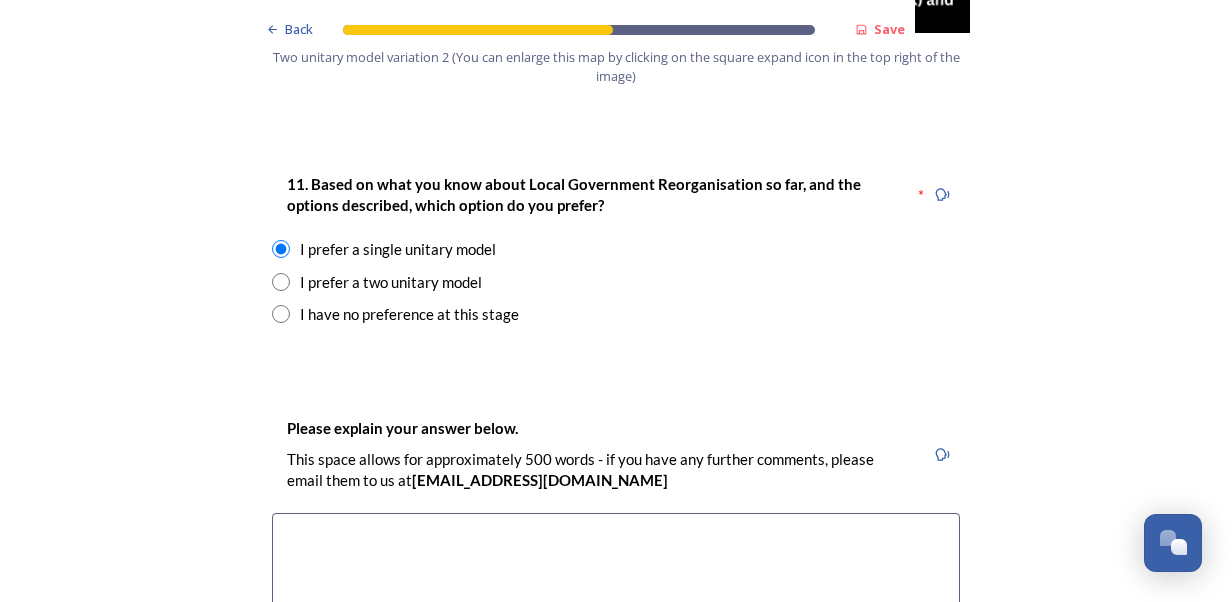 scroll, scrollTop: 2700, scrollLeft: 0, axis: vertical 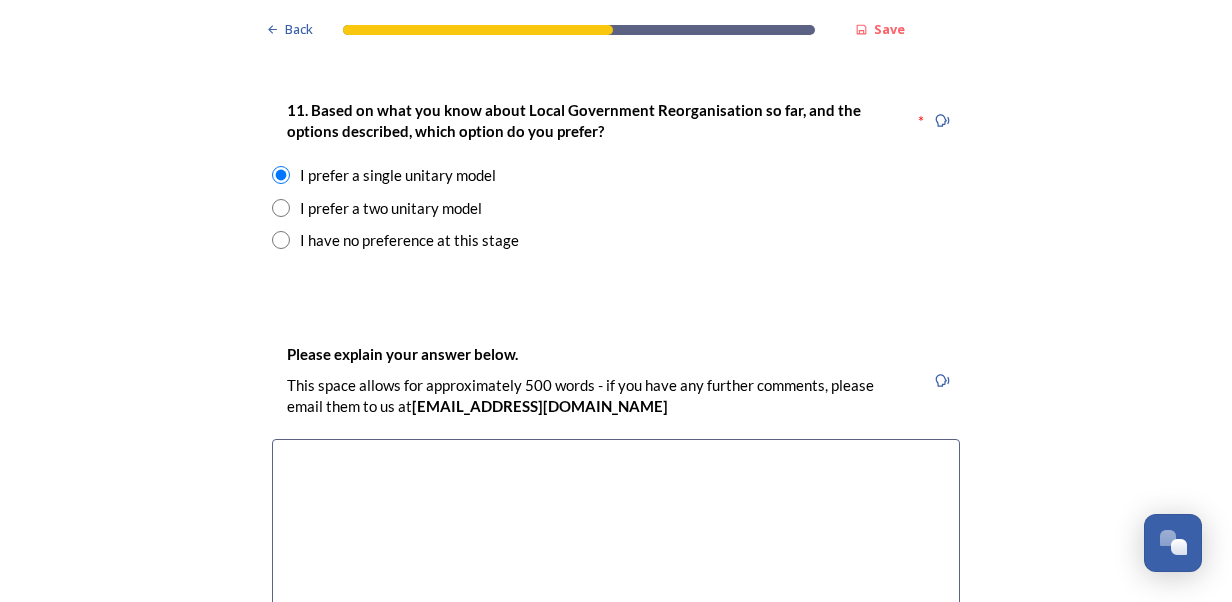 click at bounding box center (616, 551) 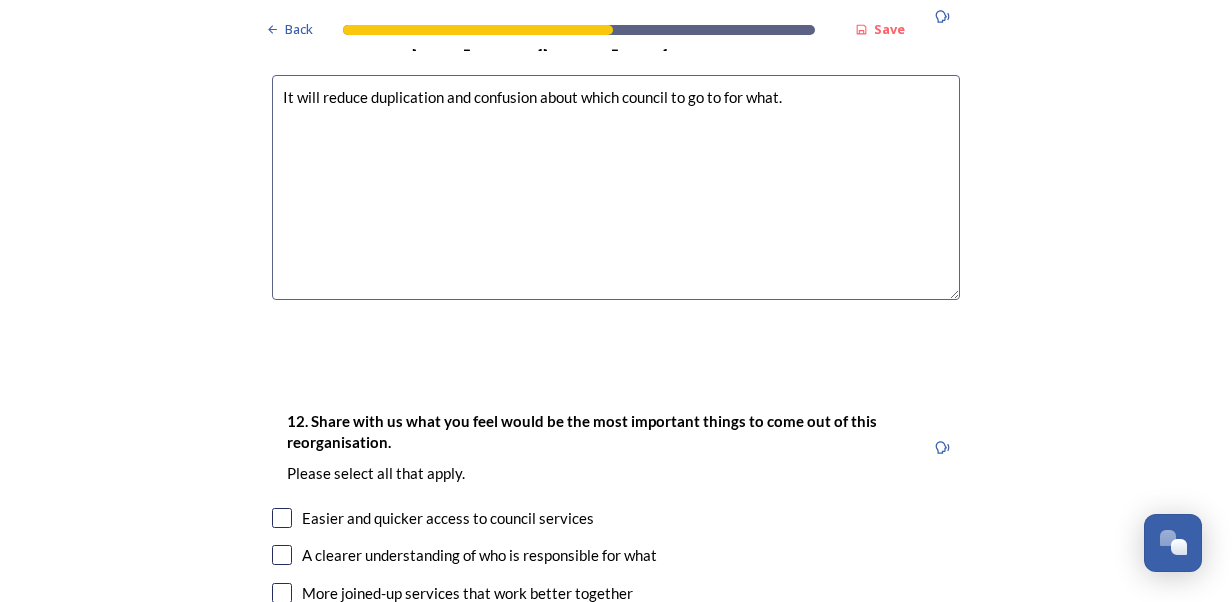 scroll, scrollTop: 3100, scrollLeft: 0, axis: vertical 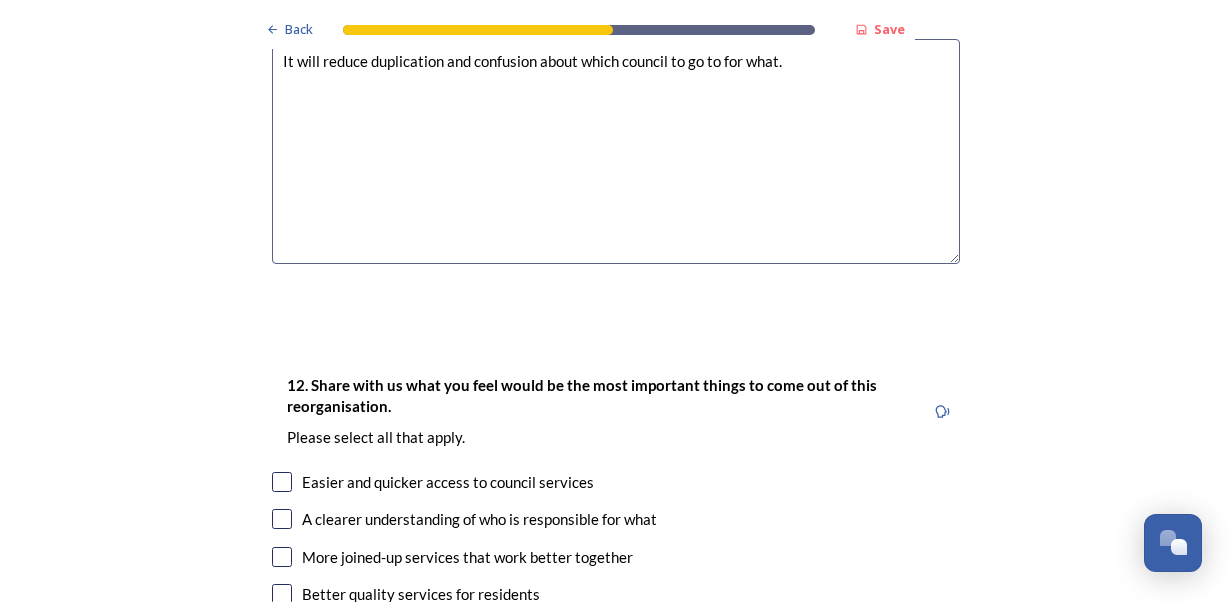 type on "It will reduce duplication and confusion about which council to go to for what." 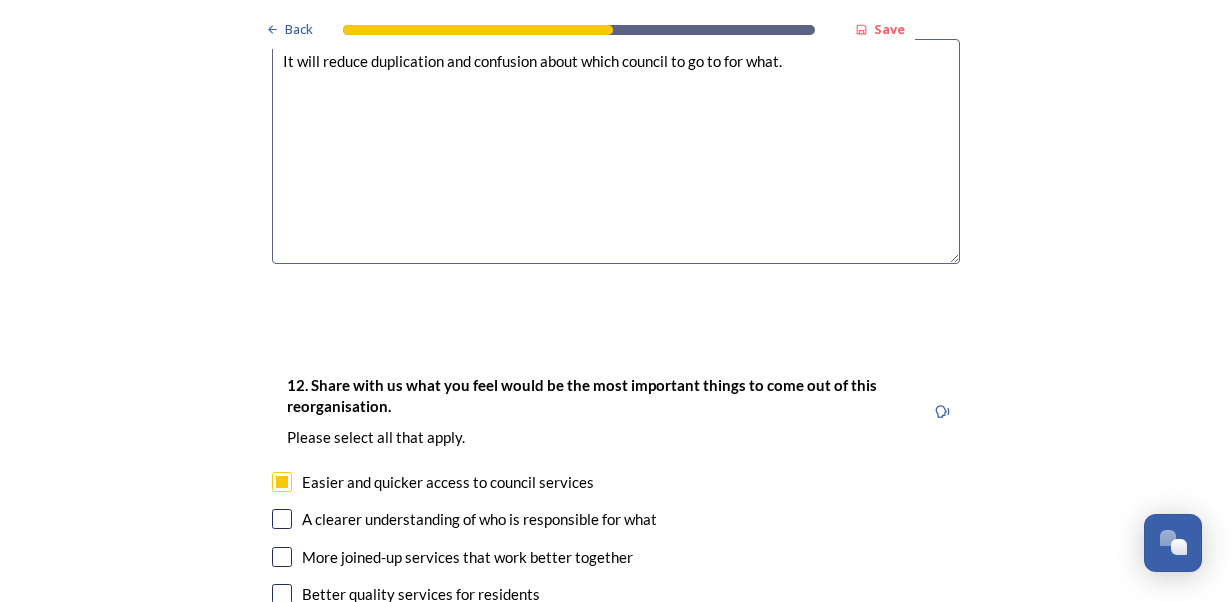 click at bounding box center (282, 519) 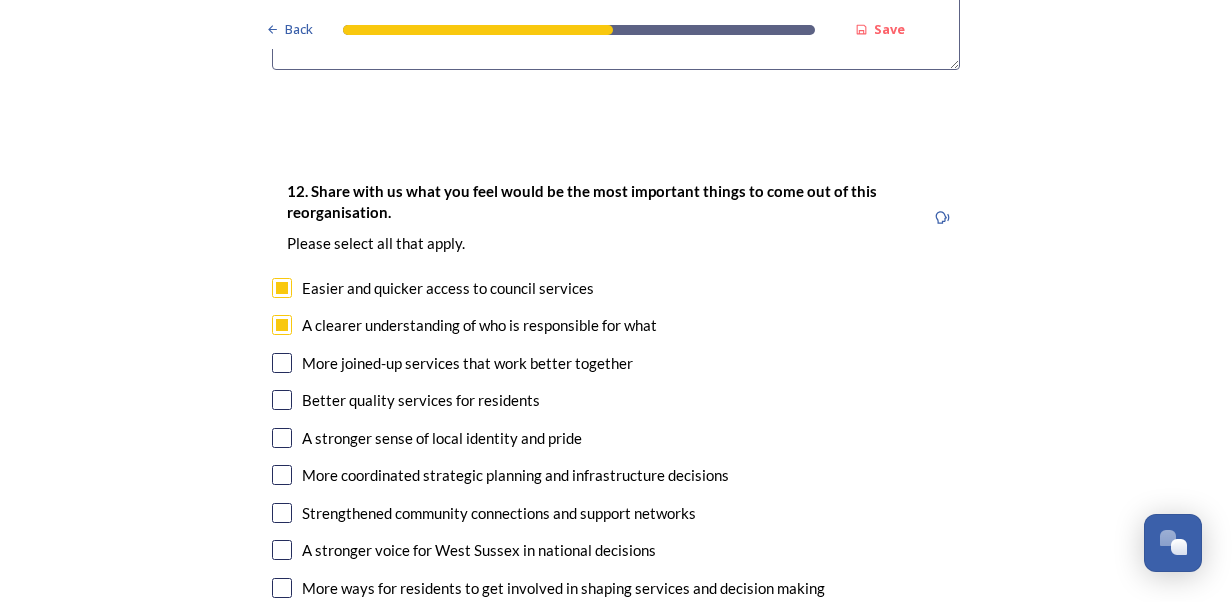 scroll, scrollTop: 3300, scrollLeft: 0, axis: vertical 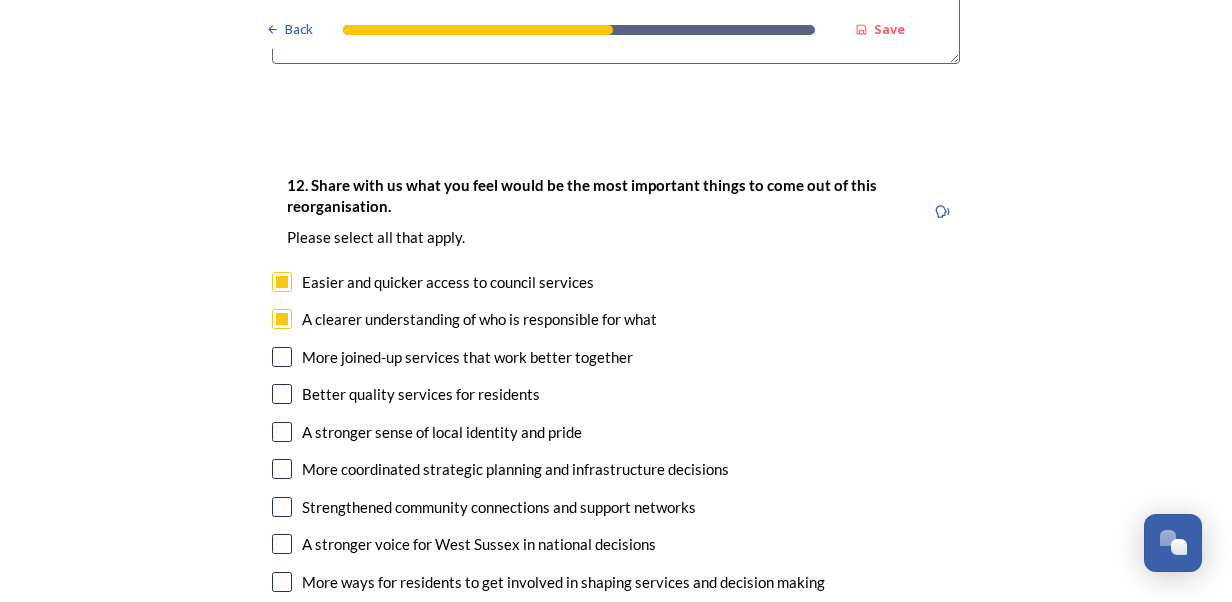 click at bounding box center (282, 357) 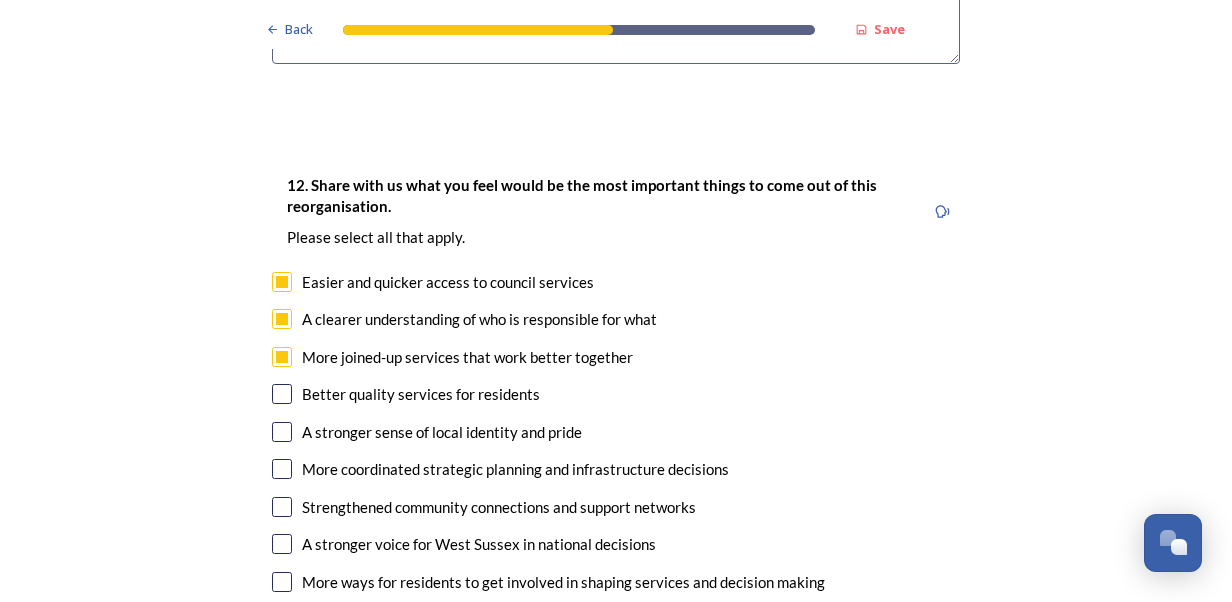 click at bounding box center [282, 394] 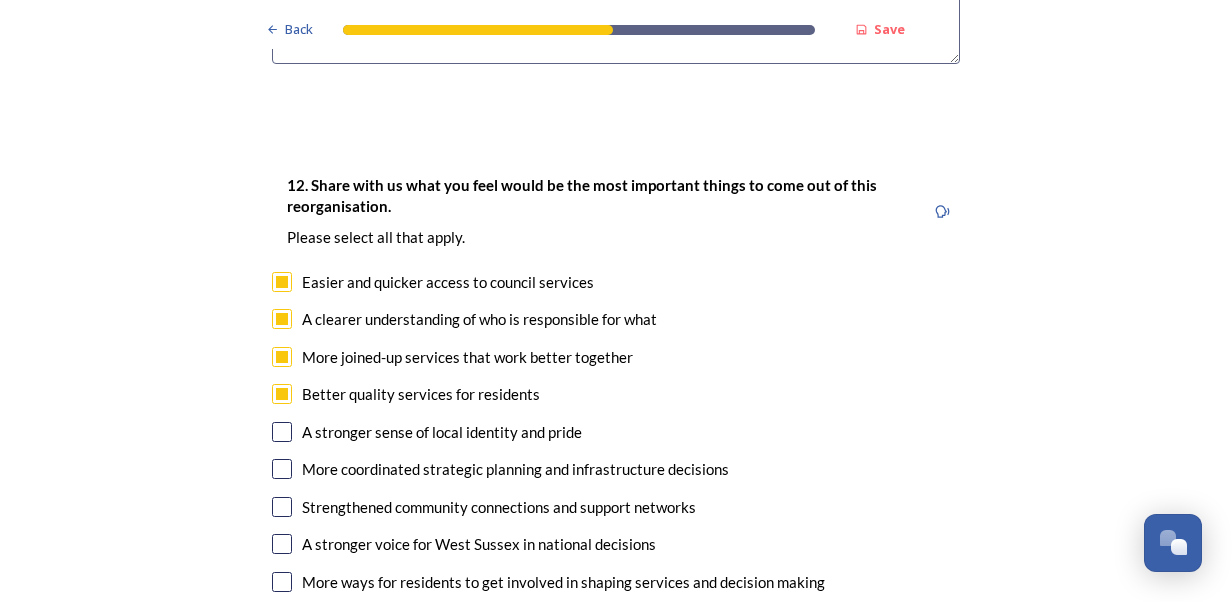 click at bounding box center (282, 469) 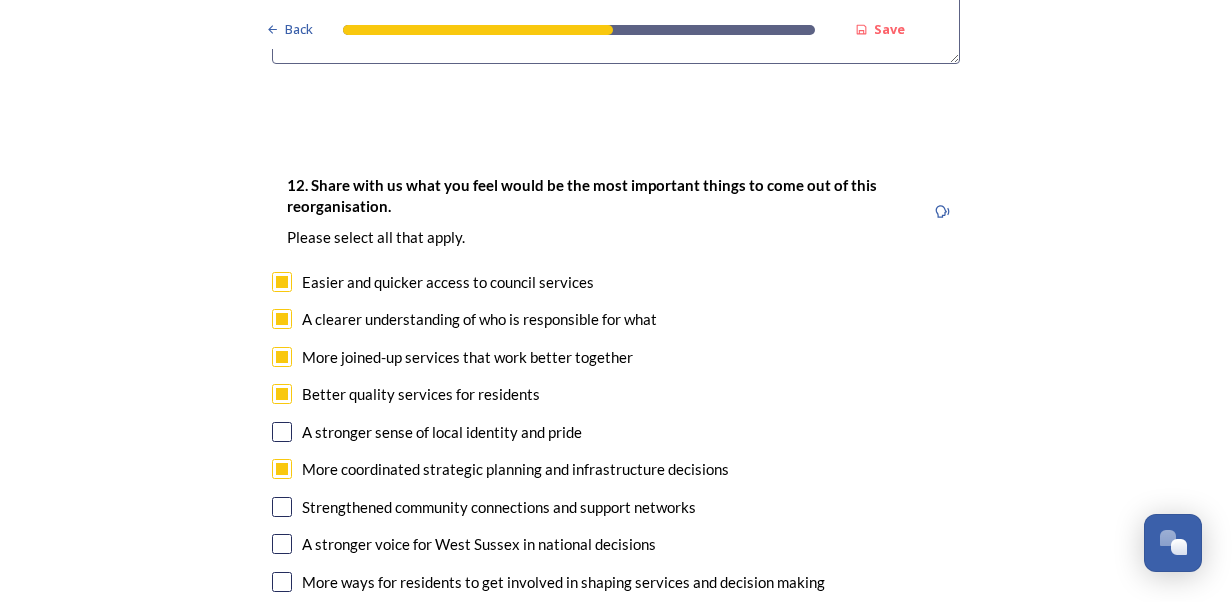 click at bounding box center [282, 544] 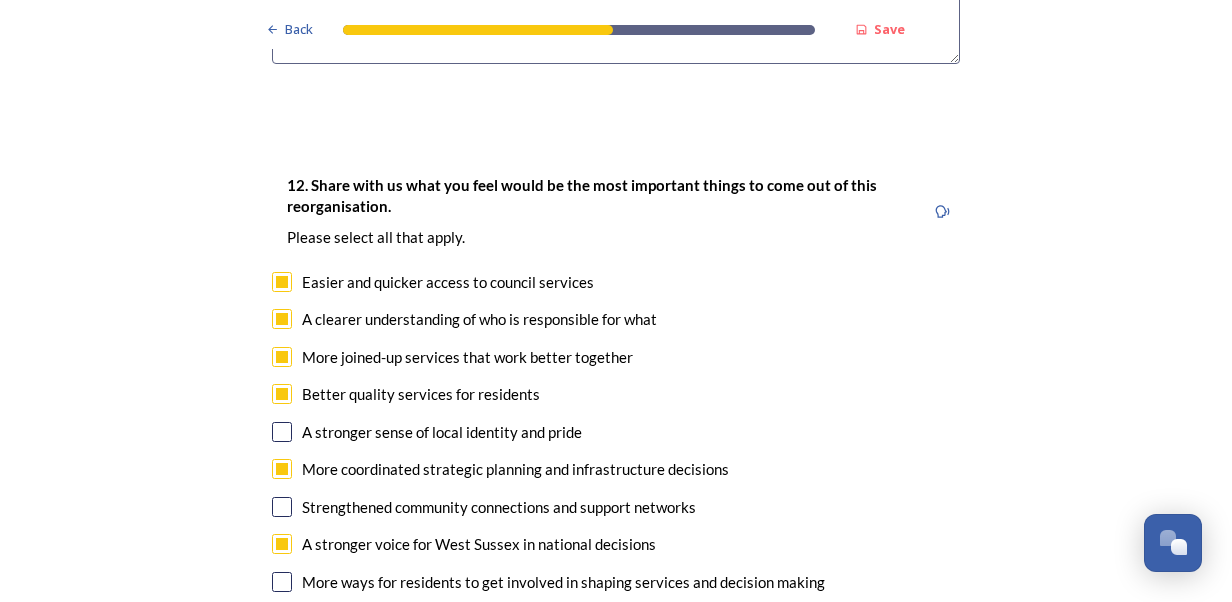 scroll, scrollTop: 3400, scrollLeft: 0, axis: vertical 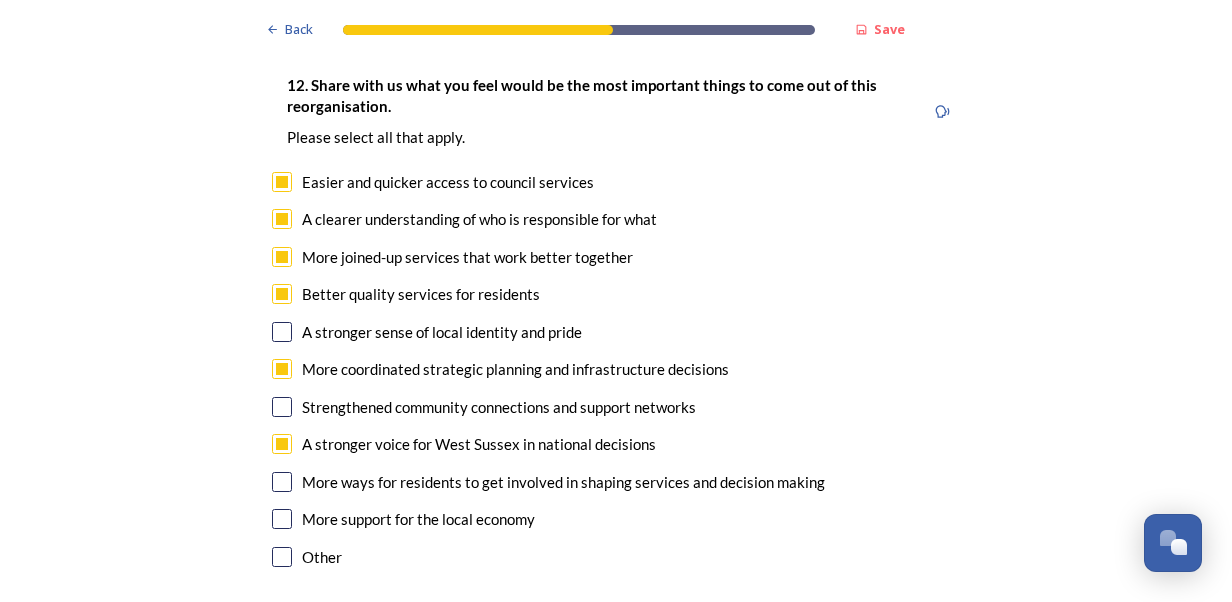 click at bounding box center (282, 519) 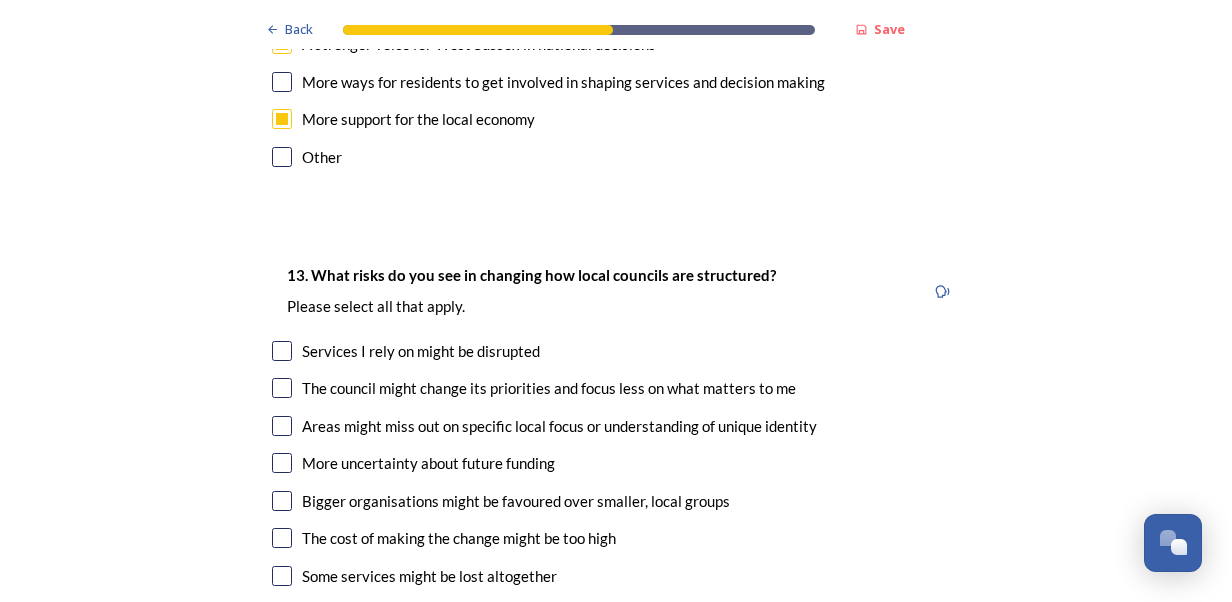 scroll, scrollTop: 3900, scrollLeft: 0, axis: vertical 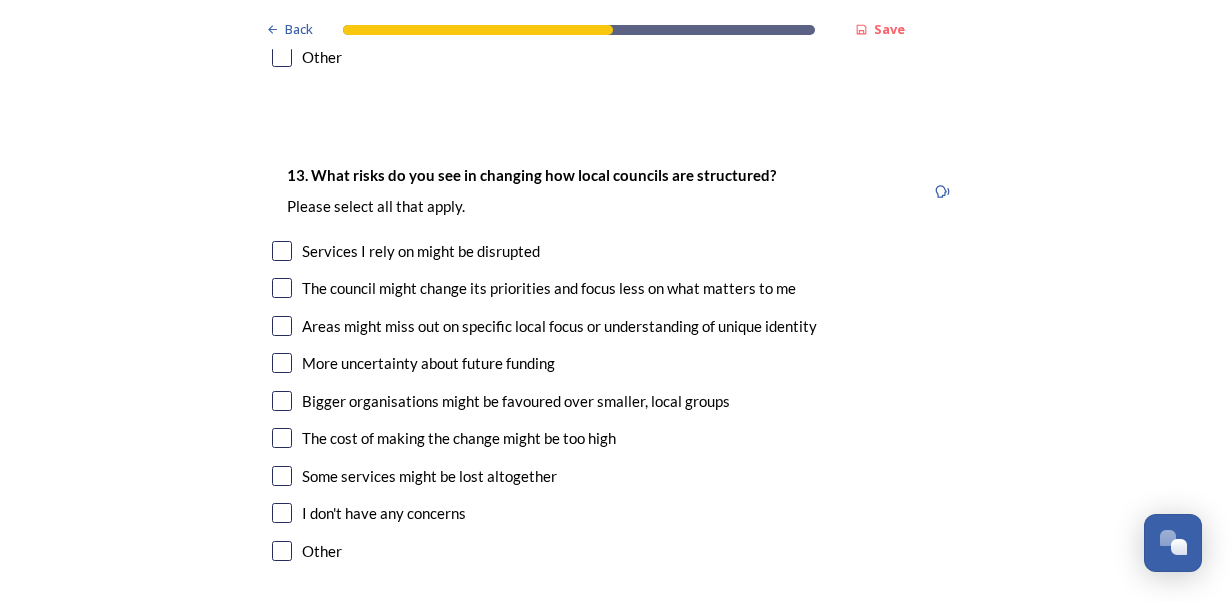click at bounding box center [282, 401] 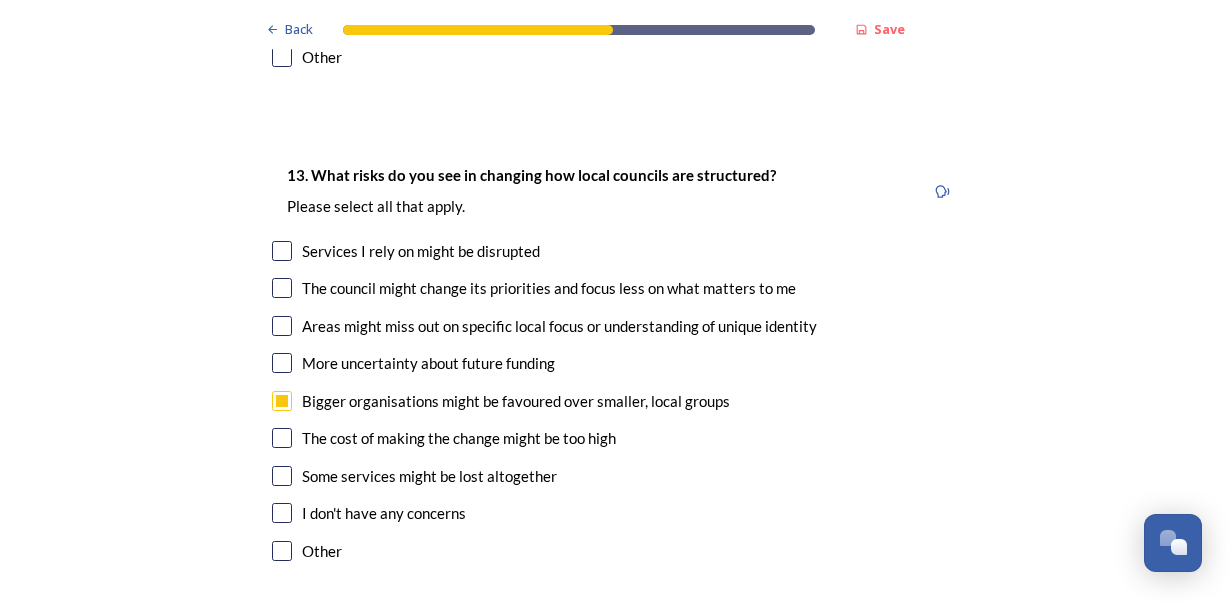 click at bounding box center [282, 401] 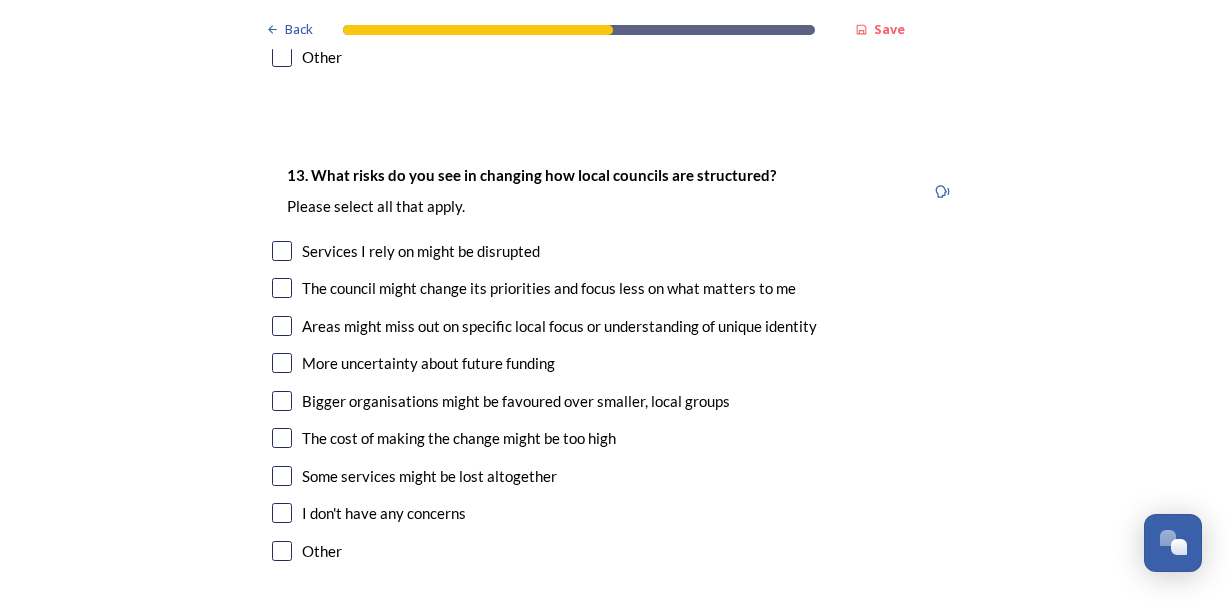 click at bounding box center (282, 513) 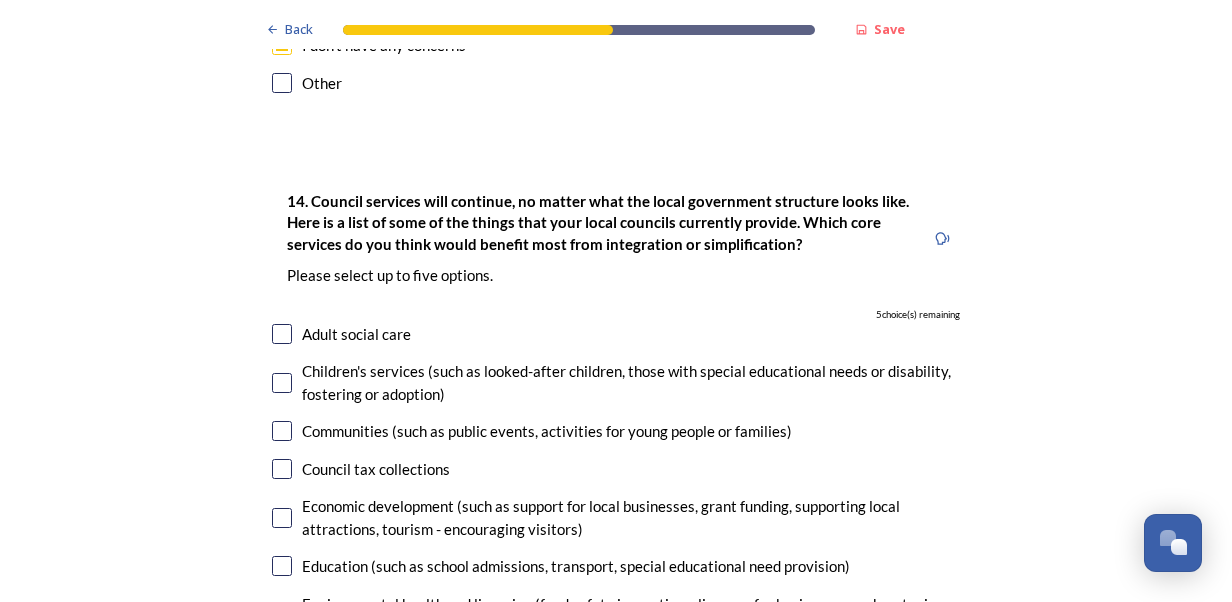 scroll, scrollTop: 4400, scrollLeft: 0, axis: vertical 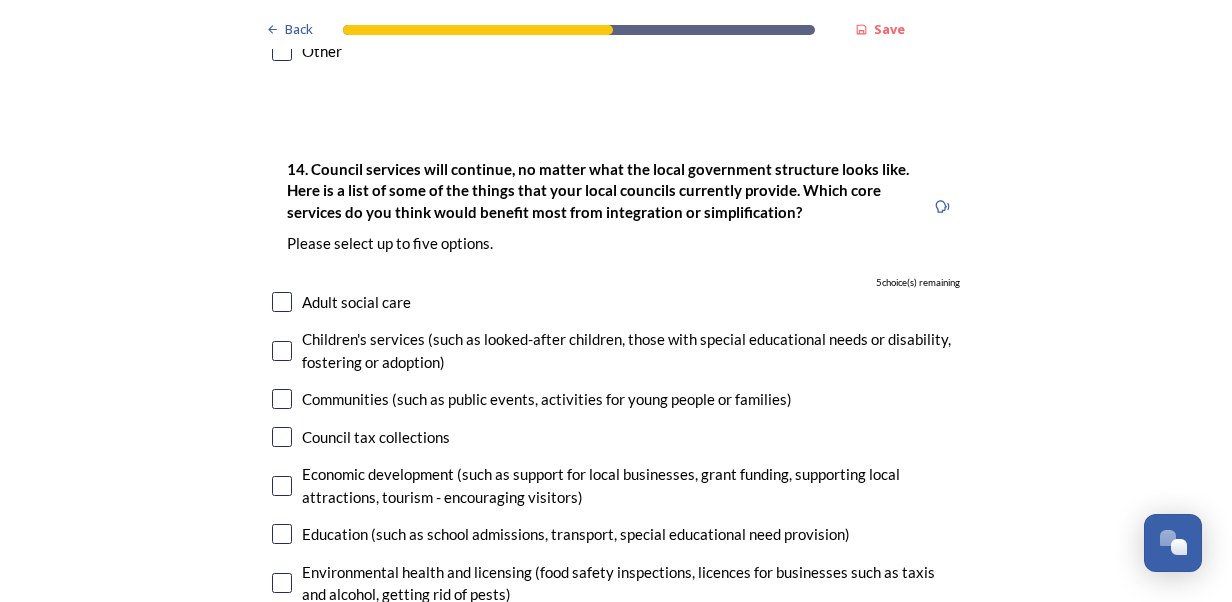 click at bounding box center (282, 302) 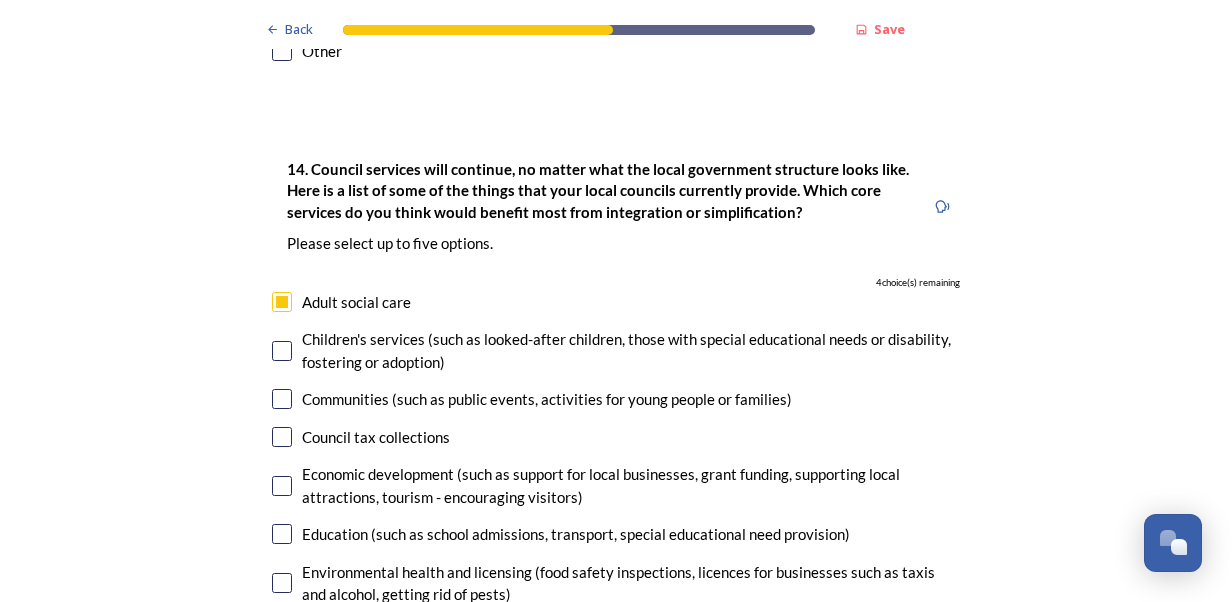 click at bounding box center (282, 351) 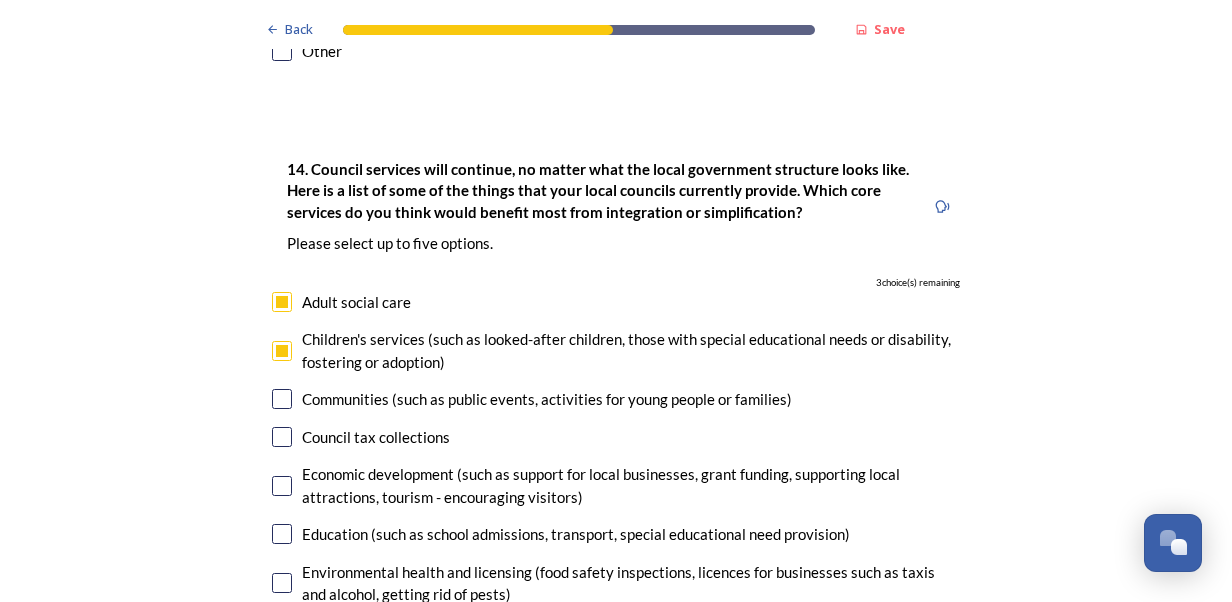 click on "Communities (such as public events, activities for young people or families)" at bounding box center (616, 399) 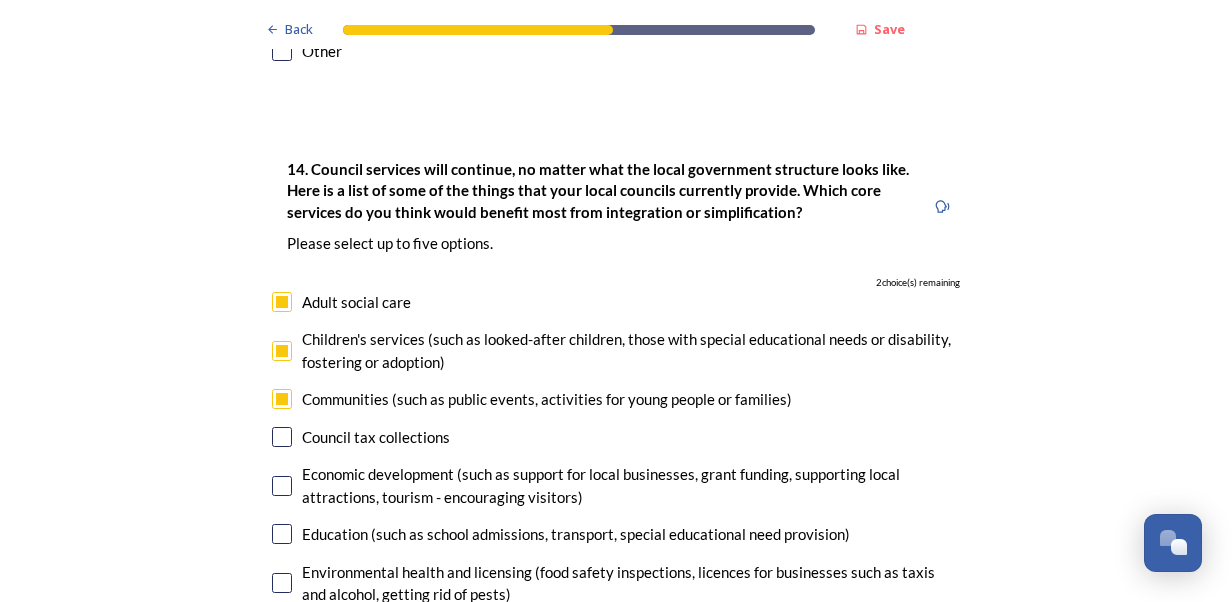 click at bounding box center [282, 437] 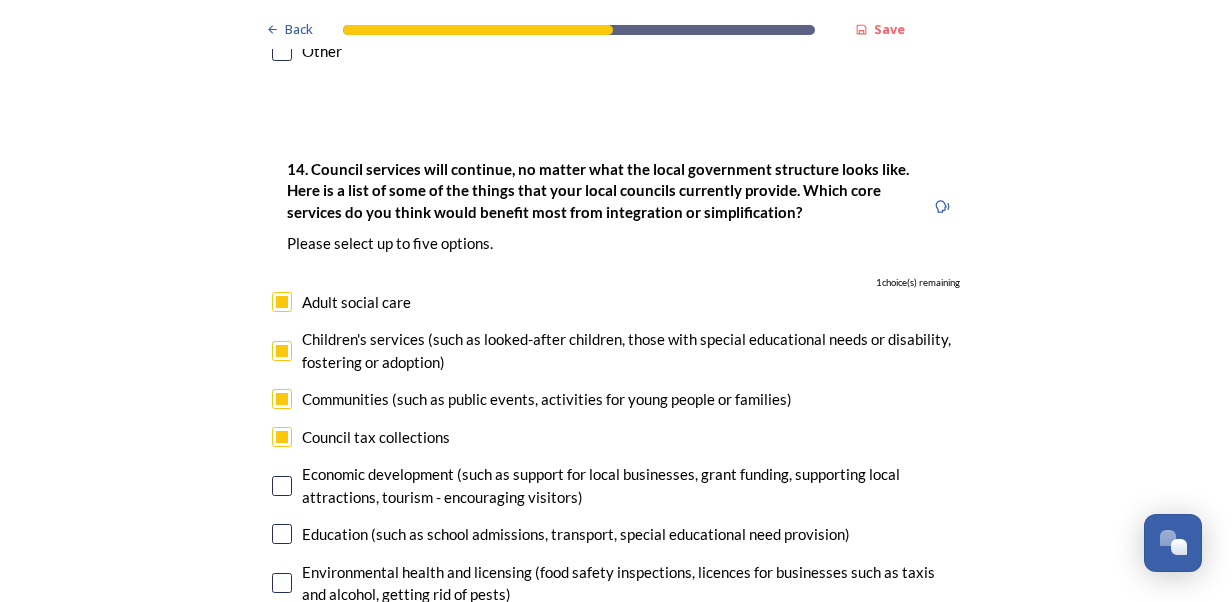 click at bounding box center [282, 486] 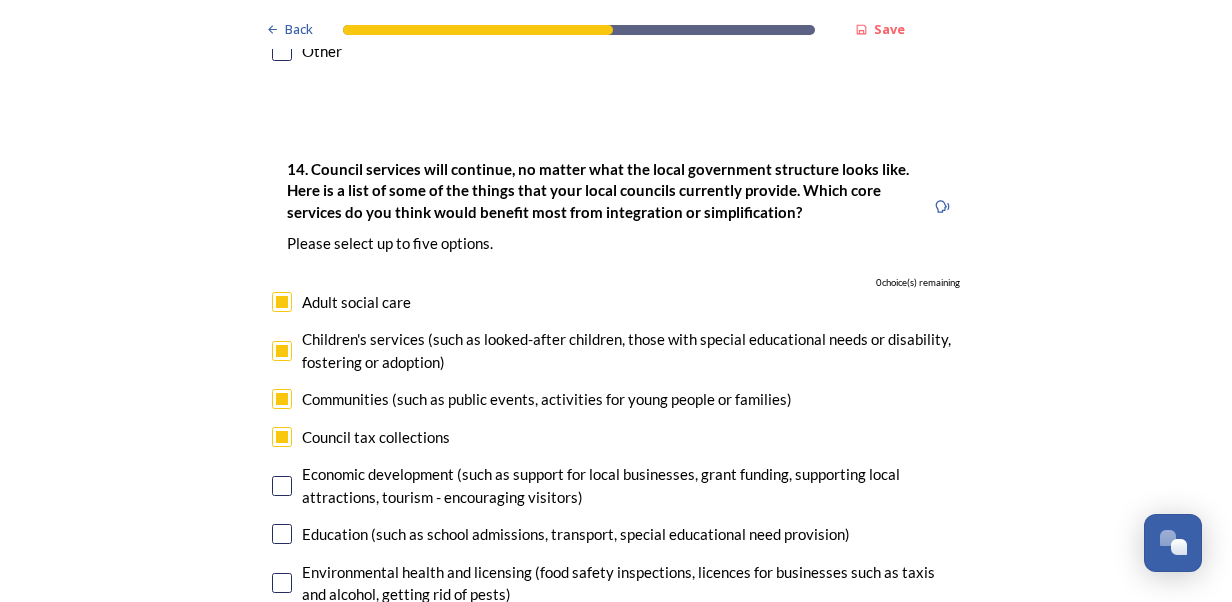 checkbox on "true" 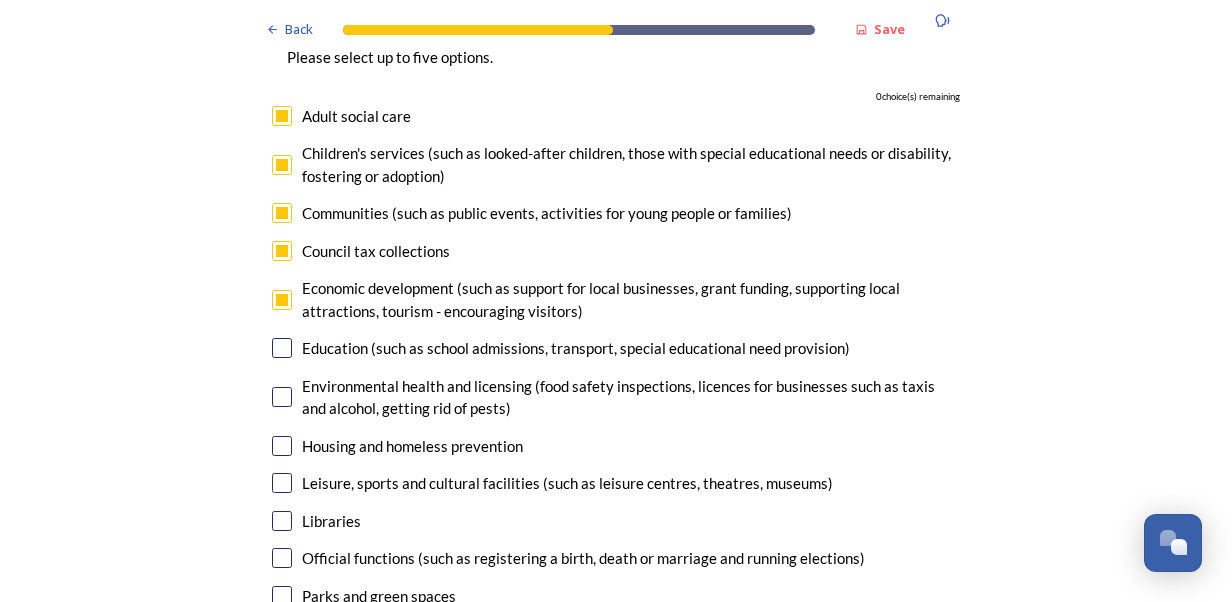 scroll, scrollTop: 4600, scrollLeft: 0, axis: vertical 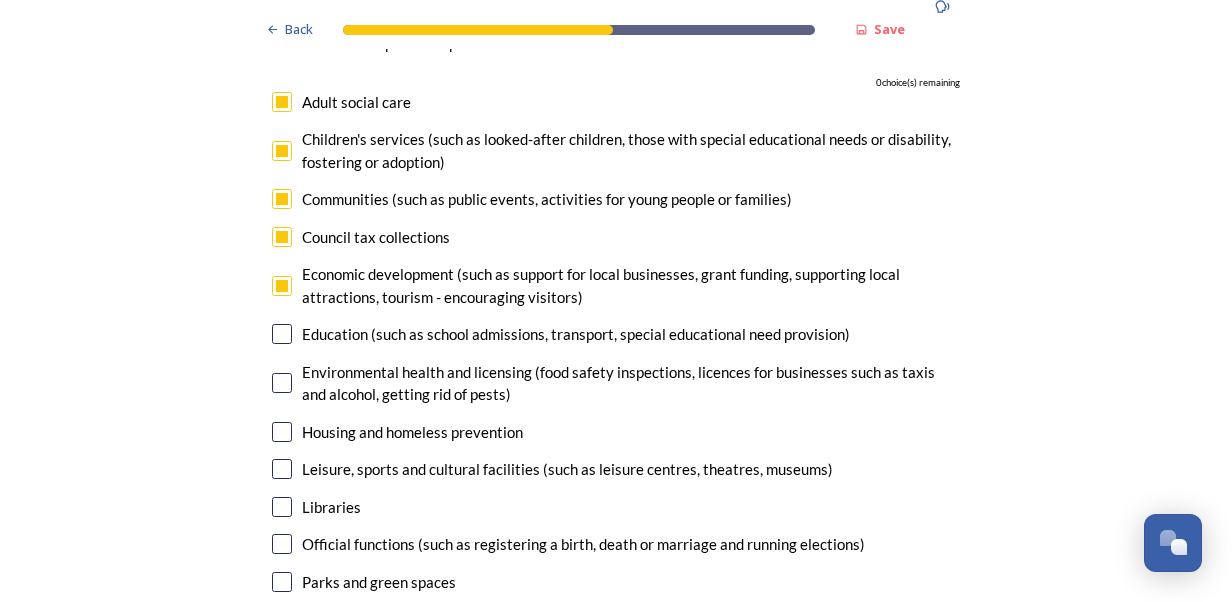 click at bounding box center [282, 334] 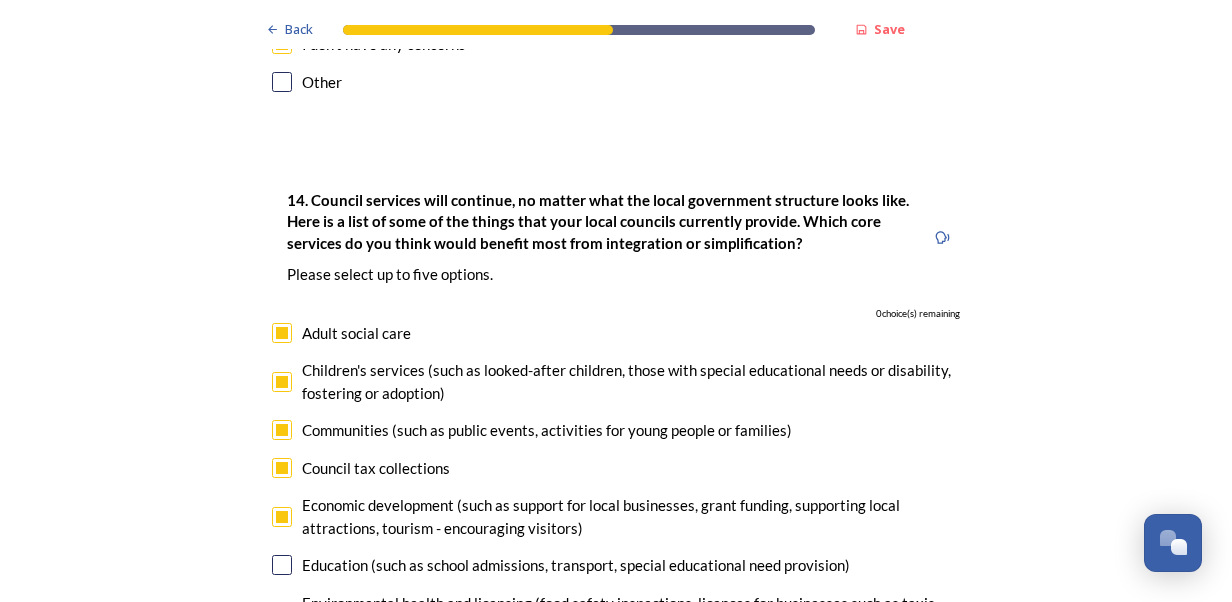 scroll, scrollTop: 4400, scrollLeft: 0, axis: vertical 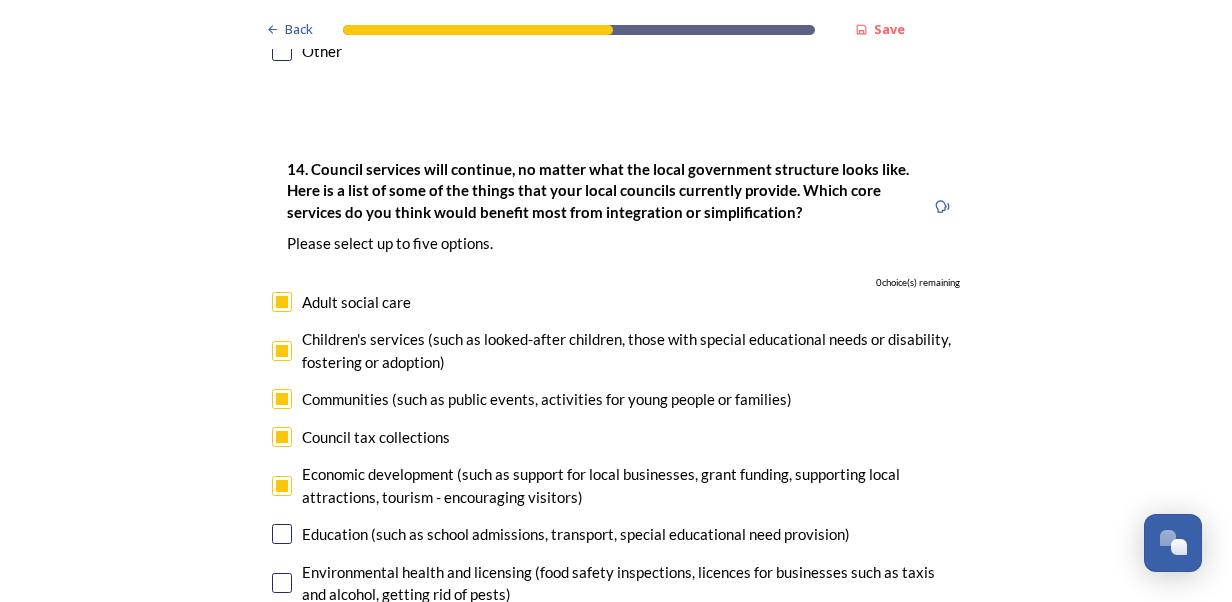 click at bounding box center [282, 351] 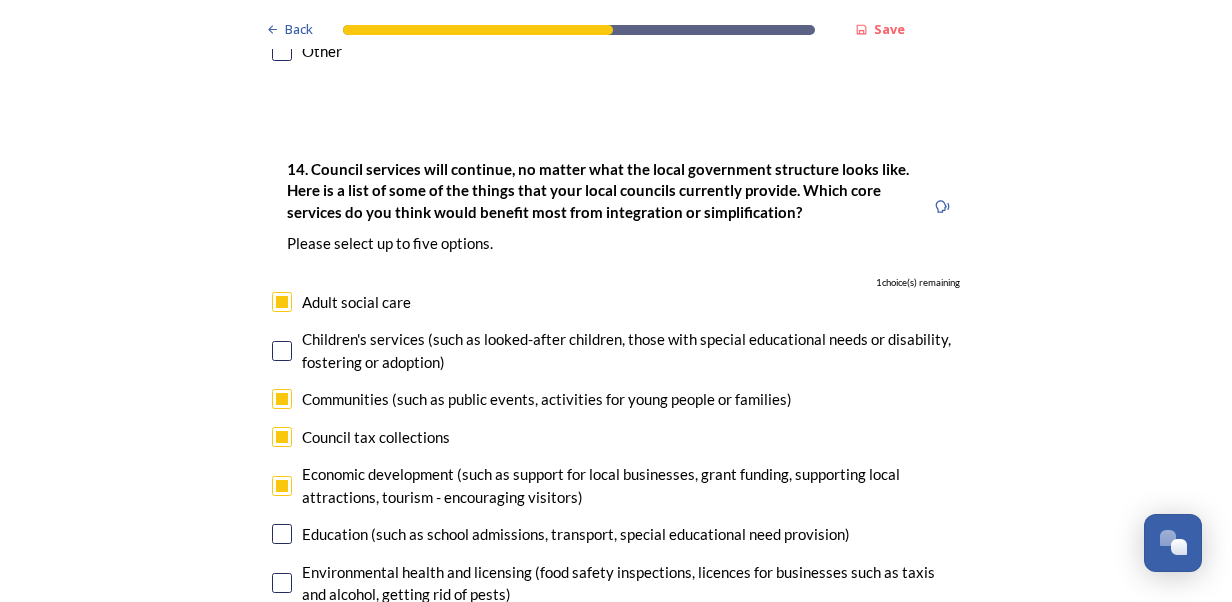 click at bounding box center [282, 399] 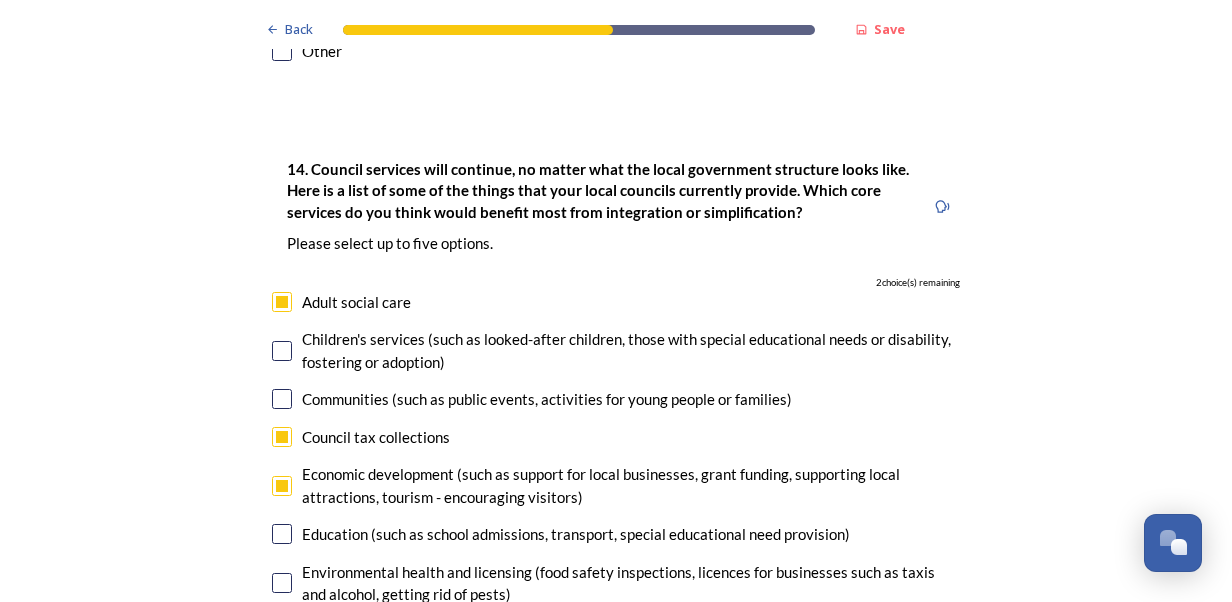 click at bounding box center [282, 437] 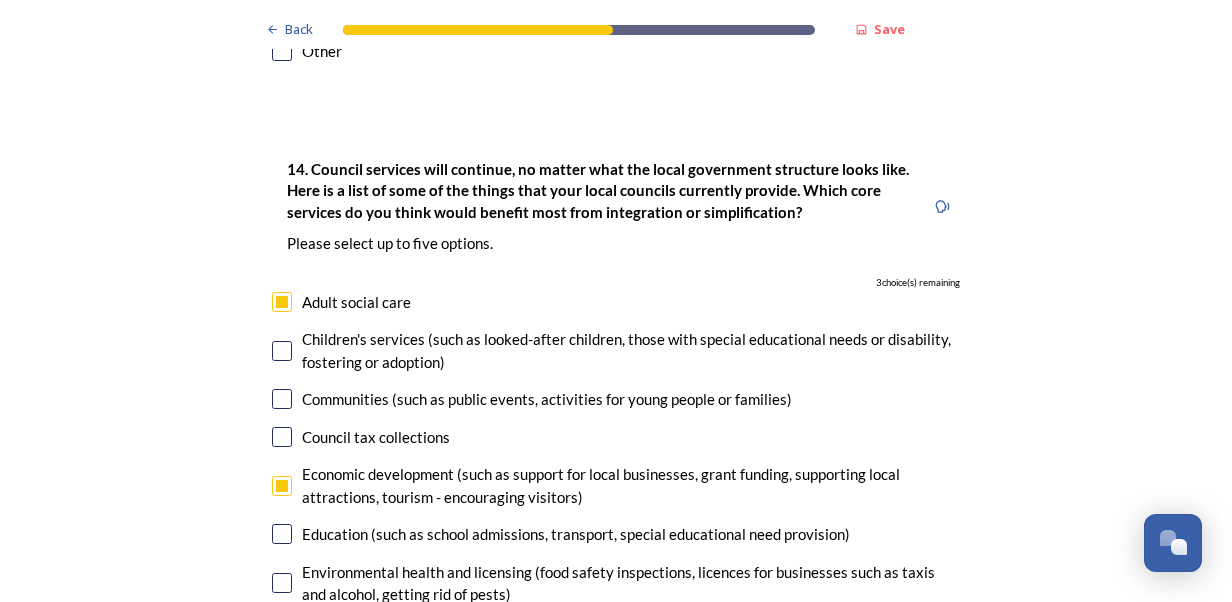click at bounding box center [282, 486] 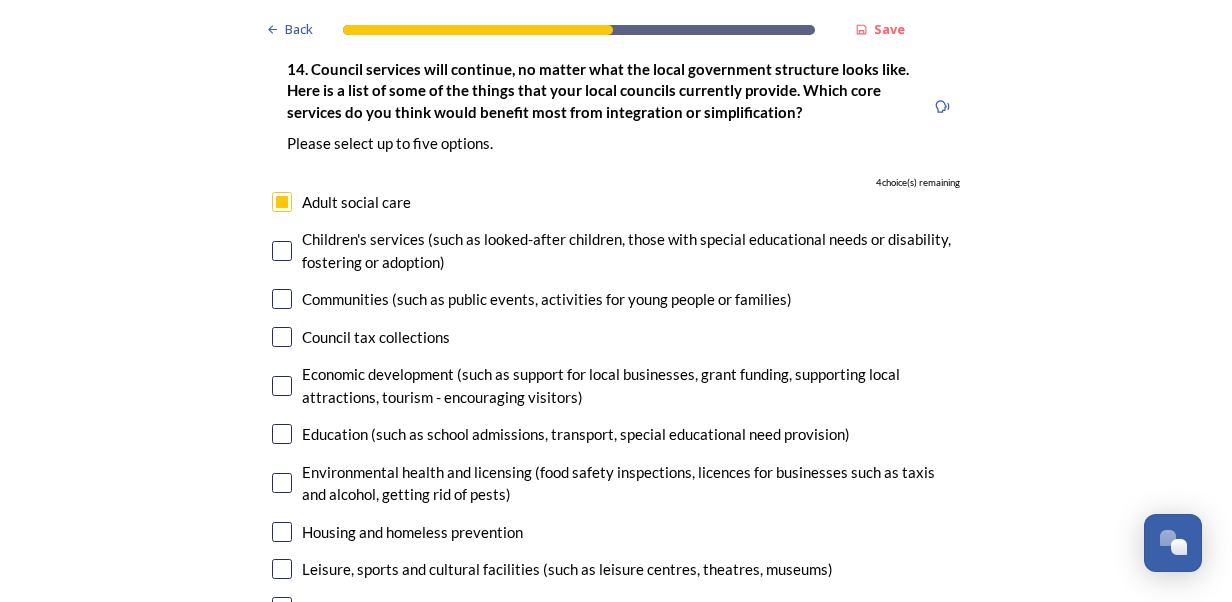 scroll, scrollTop: 4400, scrollLeft: 0, axis: vertical 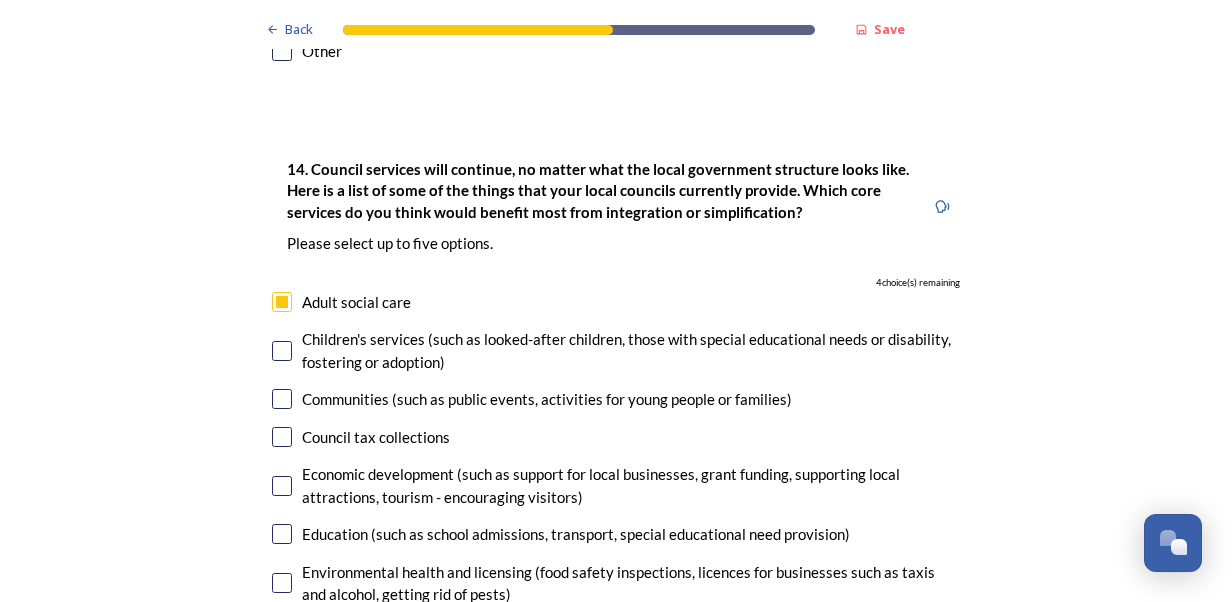 click at bounding box center [282, 302] 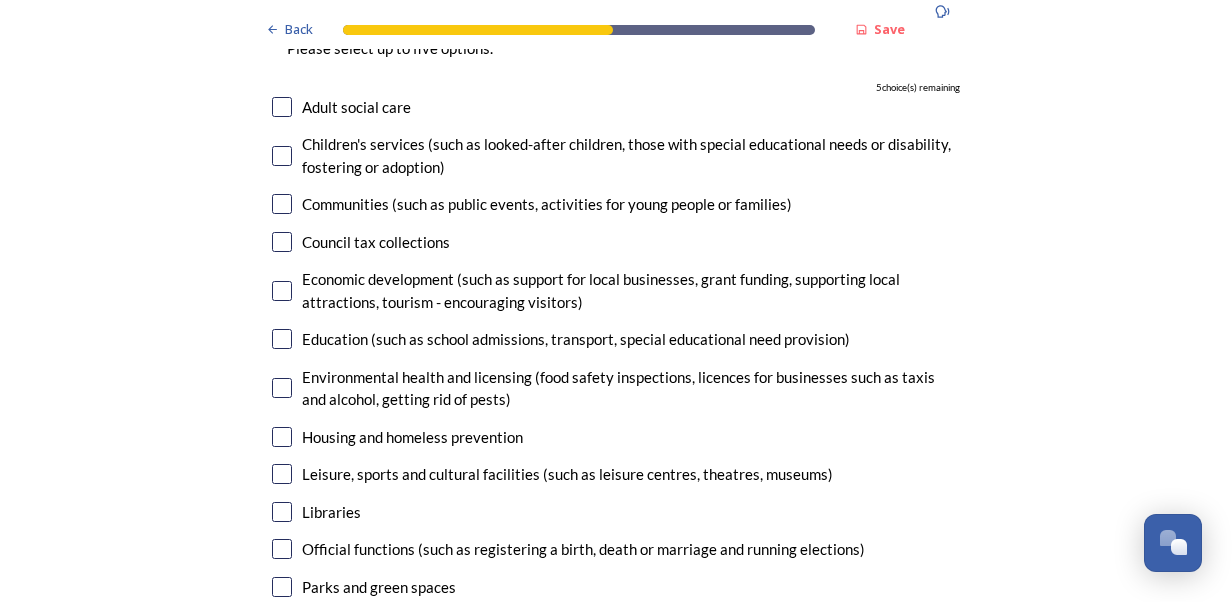 scroll, scrollTop: 4600, scrollLeft: 0, axis: vertical 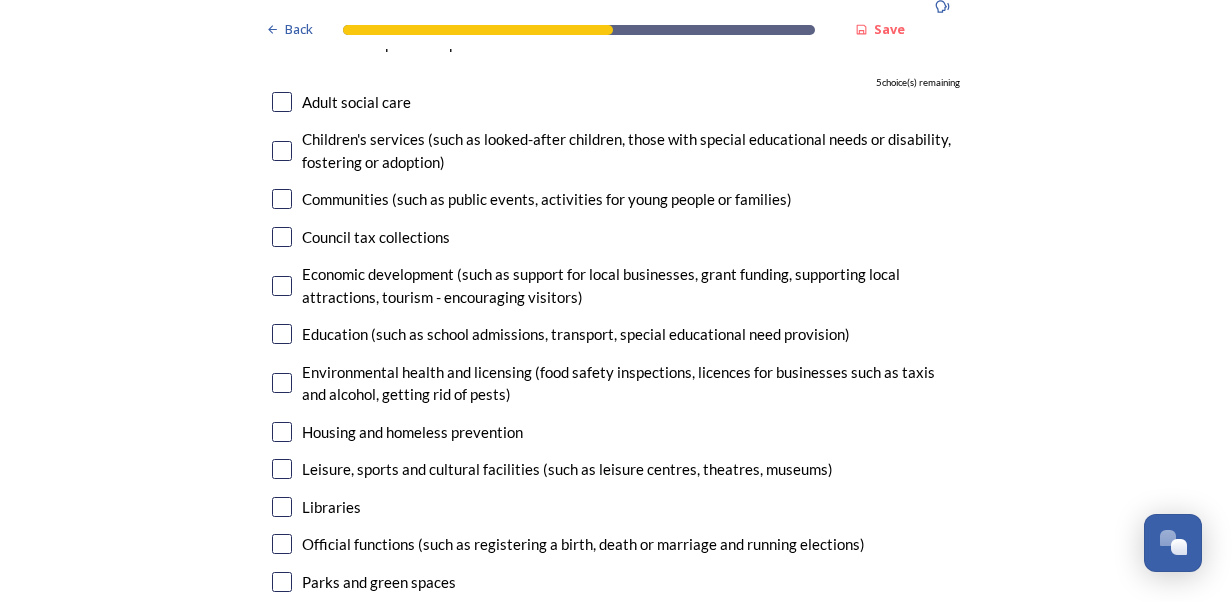 click at bounding box center (282, 432) 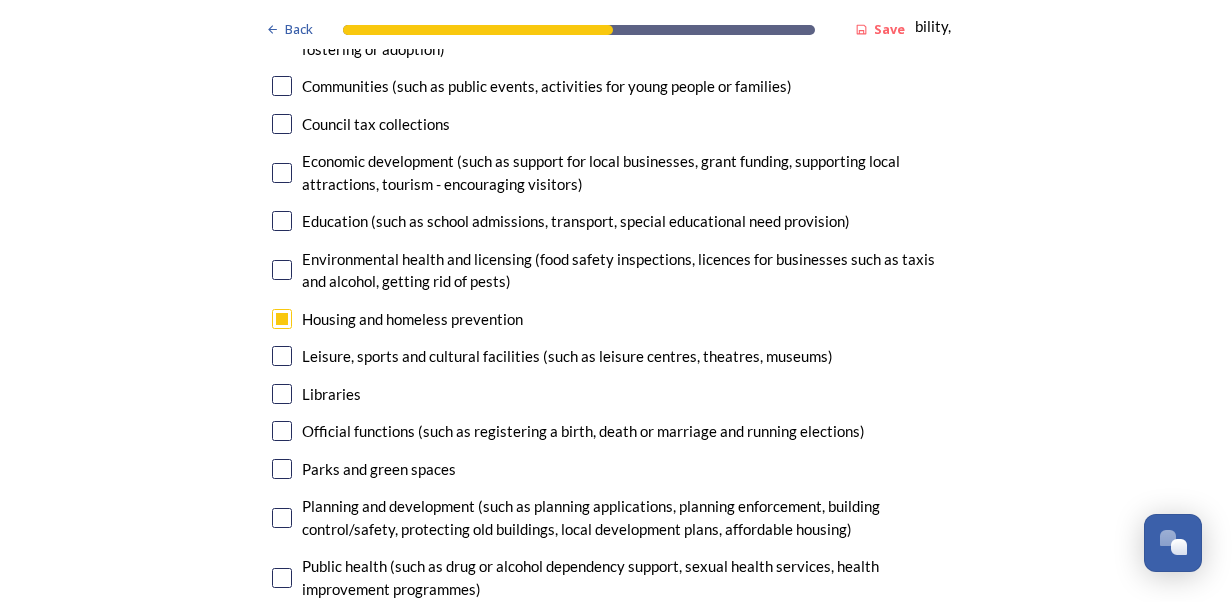 scroll, scrollTop: 4800, scrollLeft: 0, axis: vertical 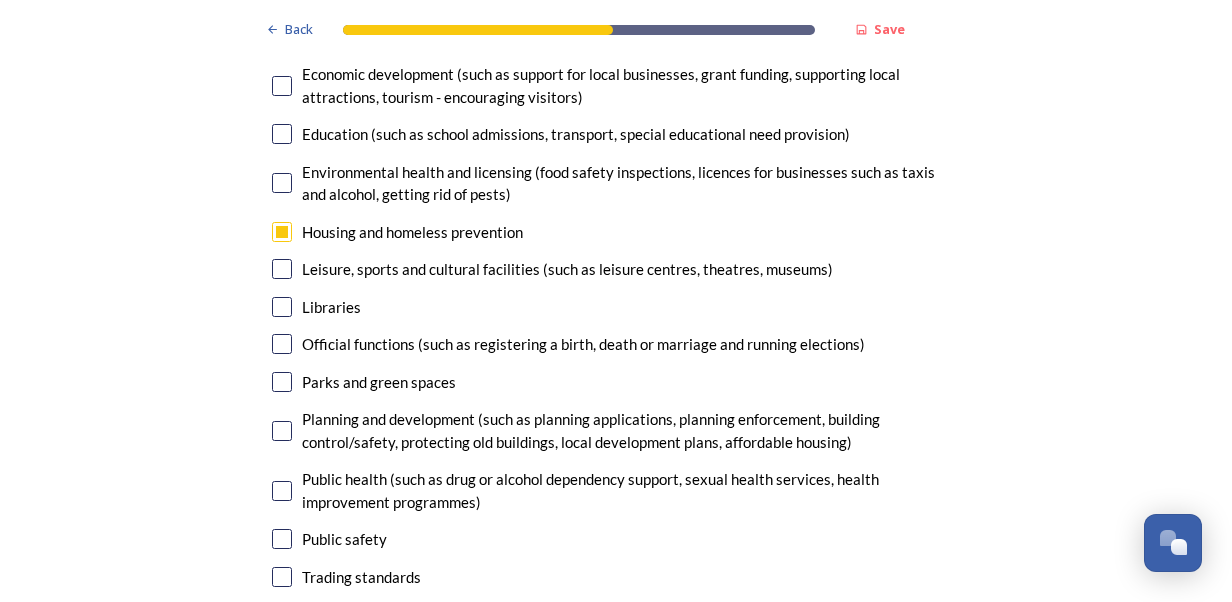 click at bounding box center (282, 431) 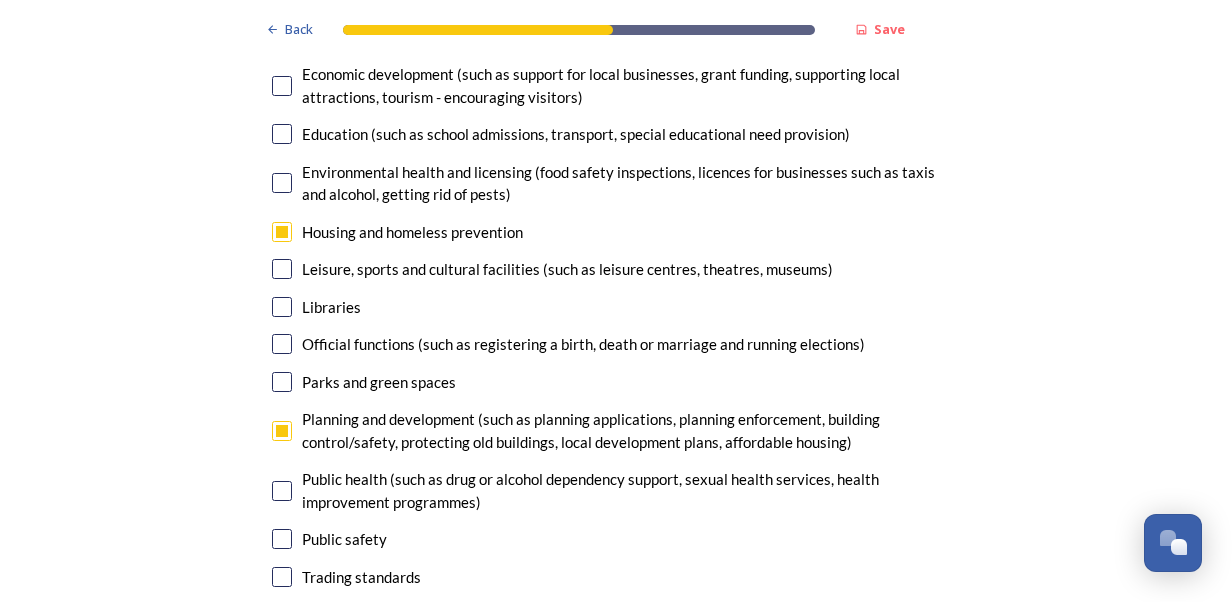 scroll, scrollTop: 4900, scrollLeft: 0, axis: vertical 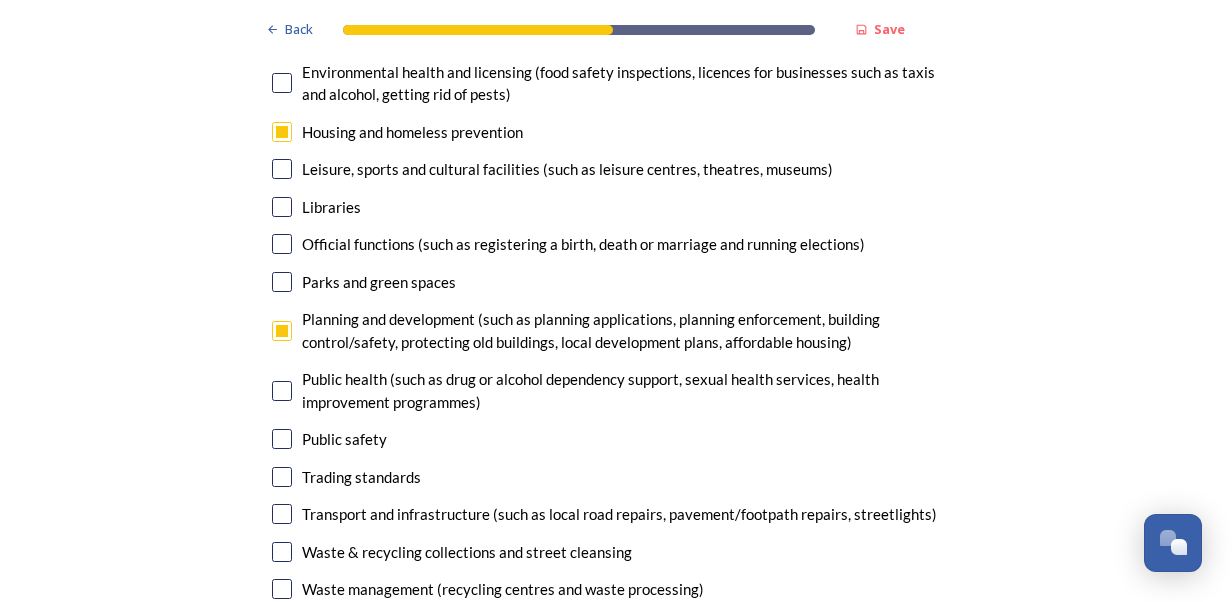 click at bounding box center (282, 514) 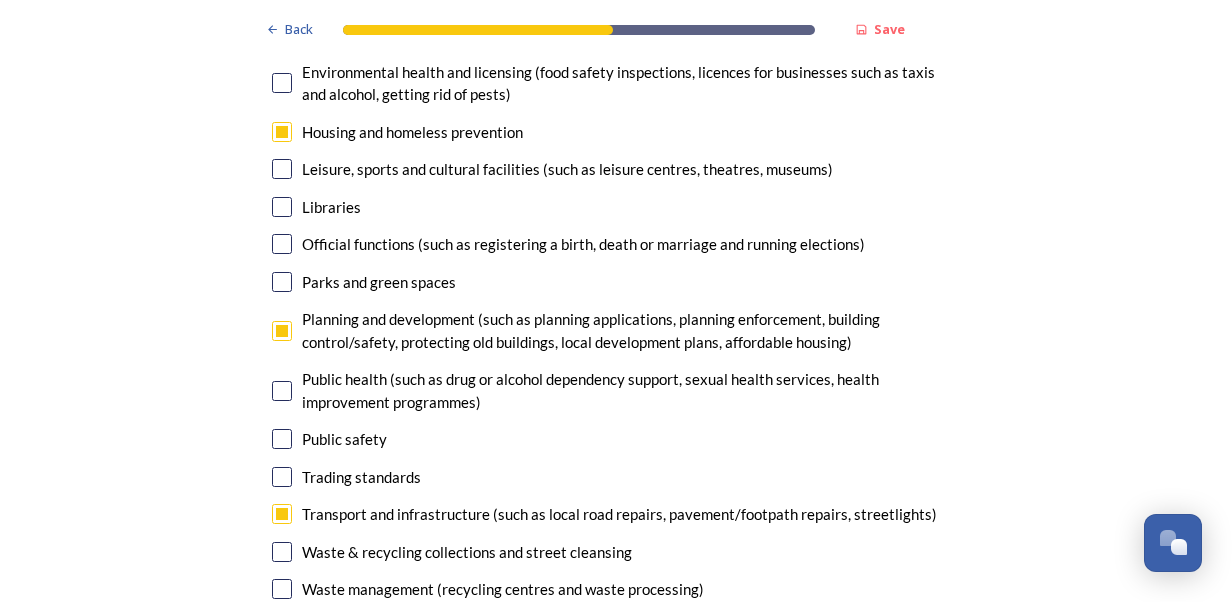 click at bounding box center [282, 589] 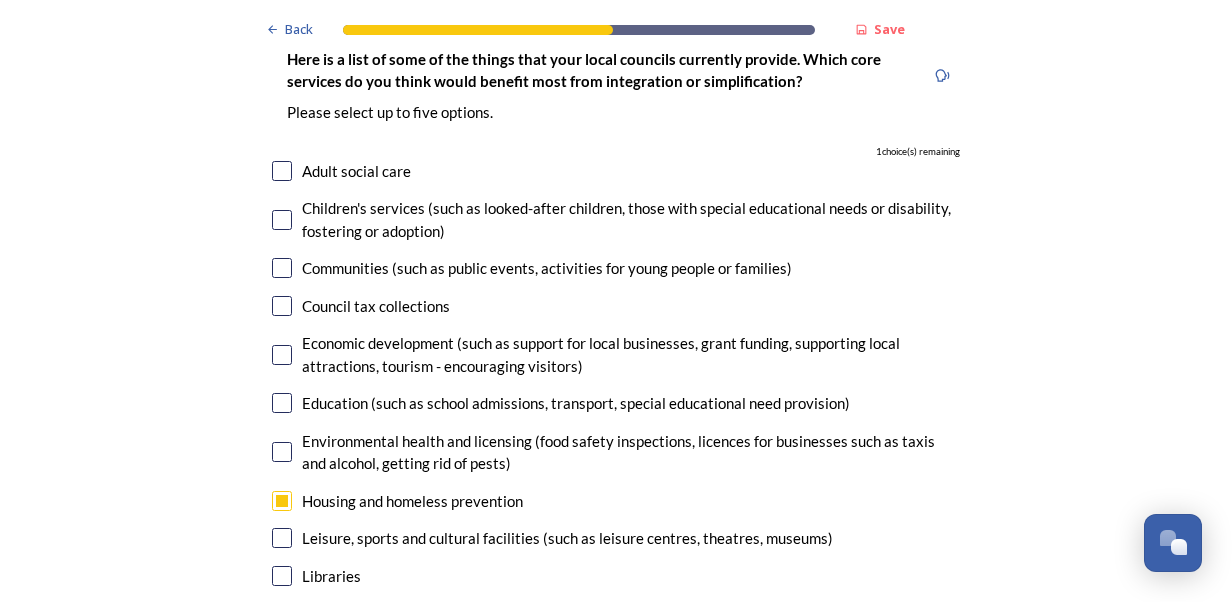 scroll, scrollTop: 4500, scrollLeft: 0, axis: vertical 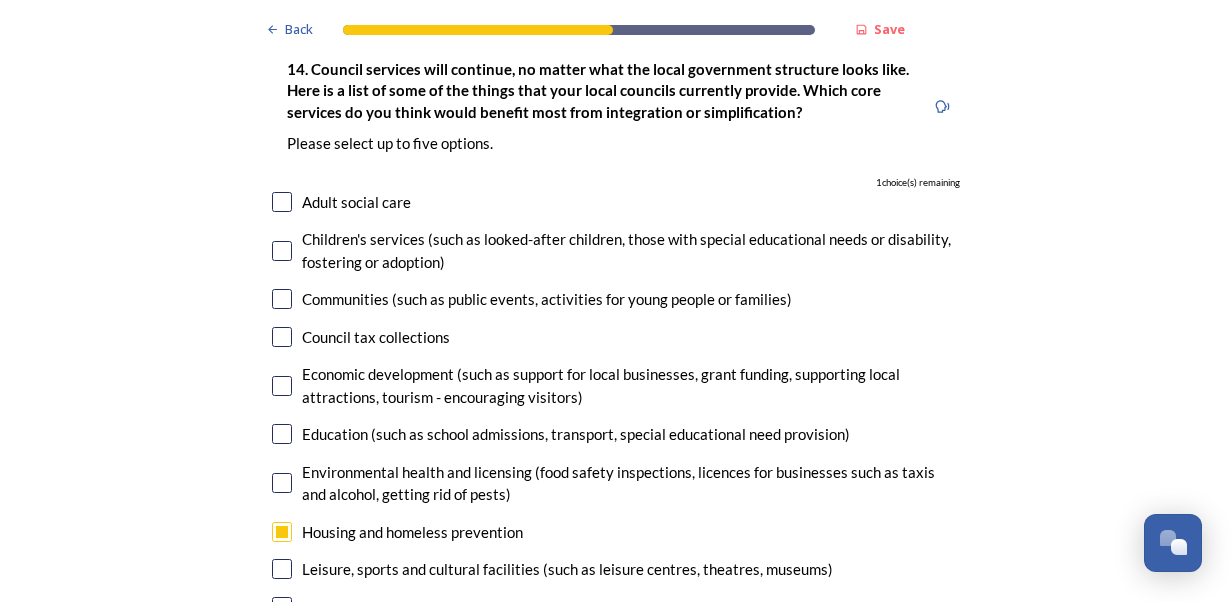 click at bounding box center (282, 386) 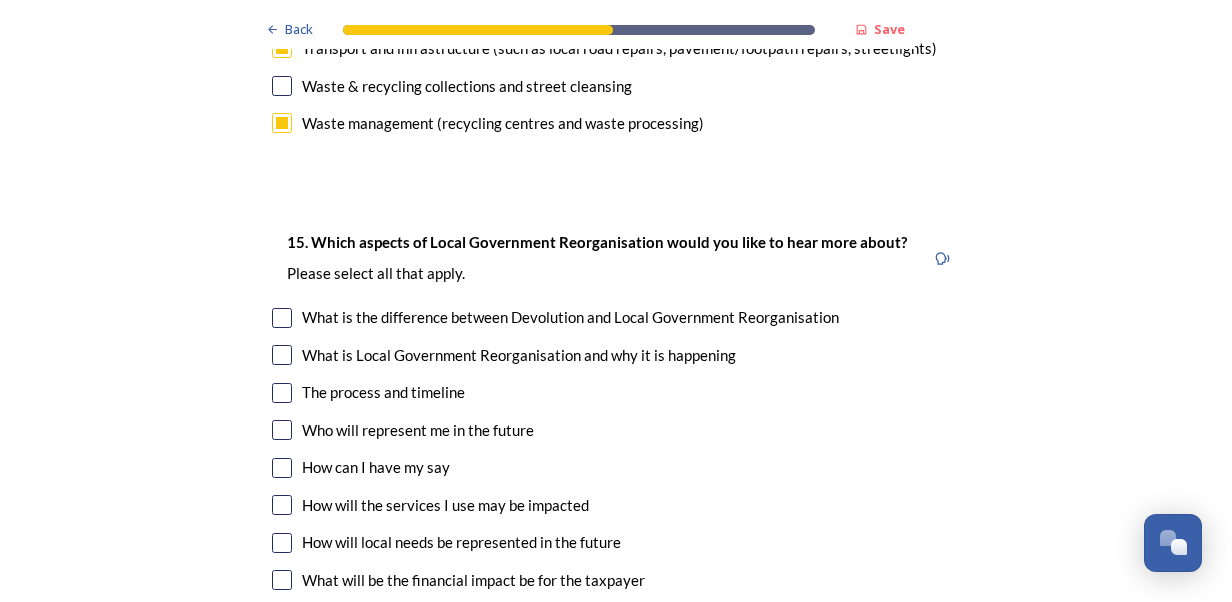 scroll, scrollTop: 5400, scrollLeft: 0, axis: vertical 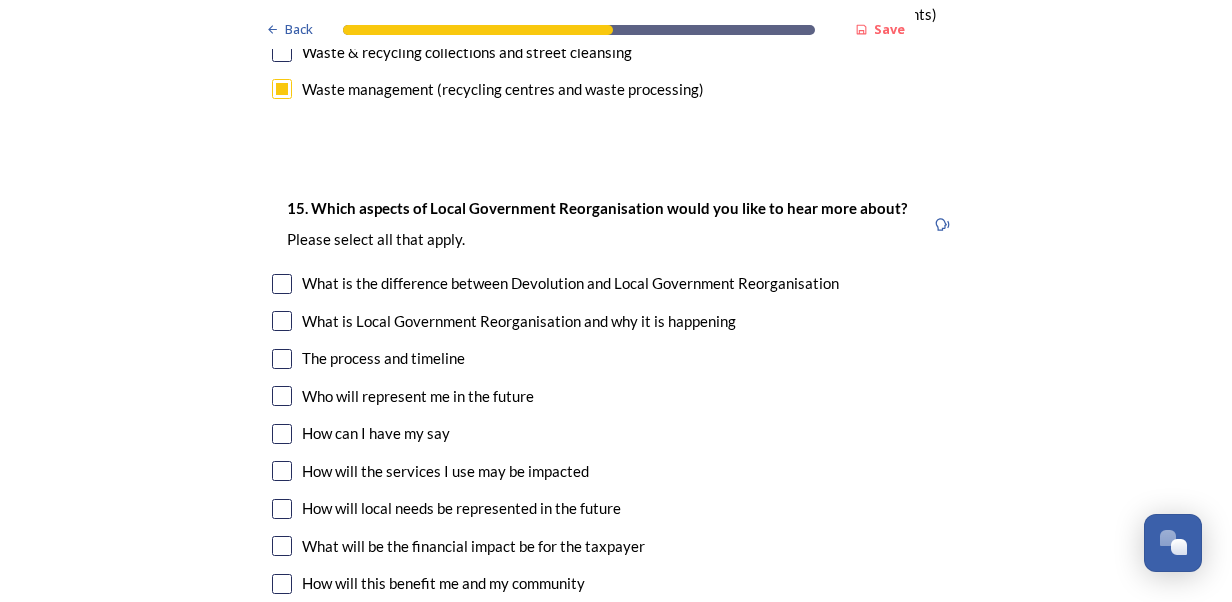 click at bounding box center (282, 396) 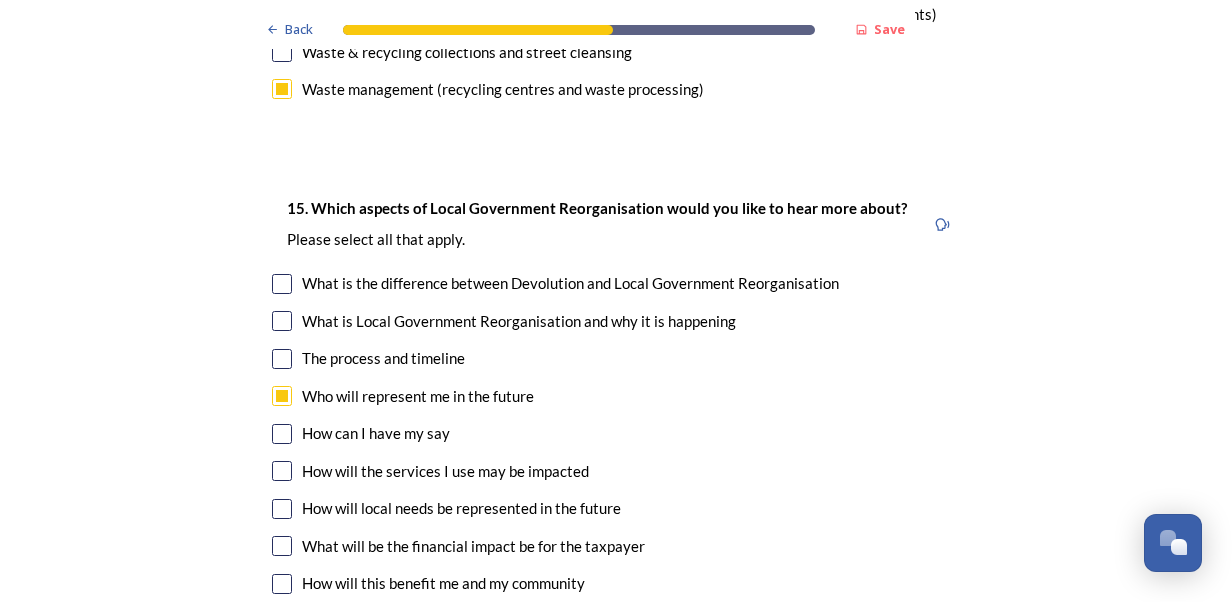 click at bounding box center [282, 471] 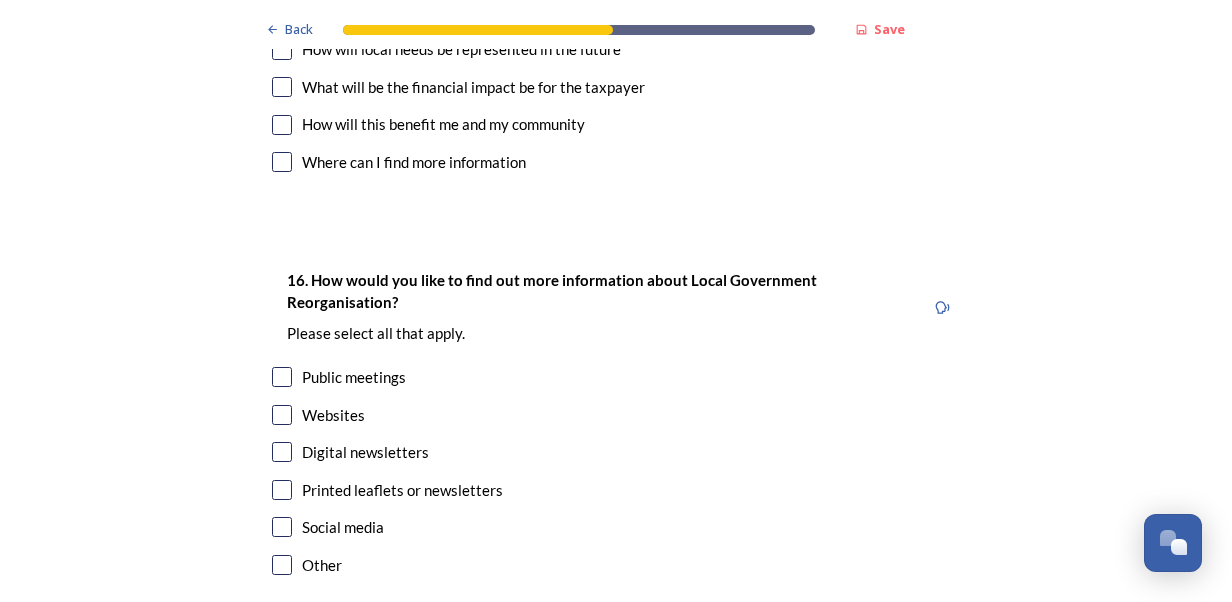 scroll, scrollTop: 5900, scrollLeft: 0, axis: vertical 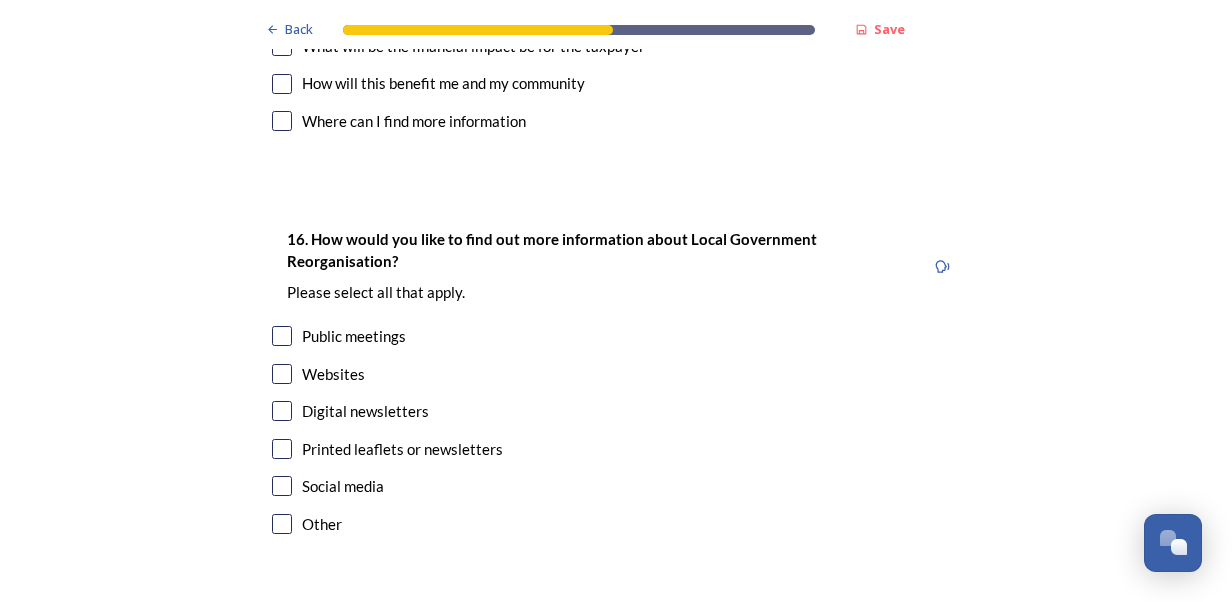 click at bounding box center [282, 336] 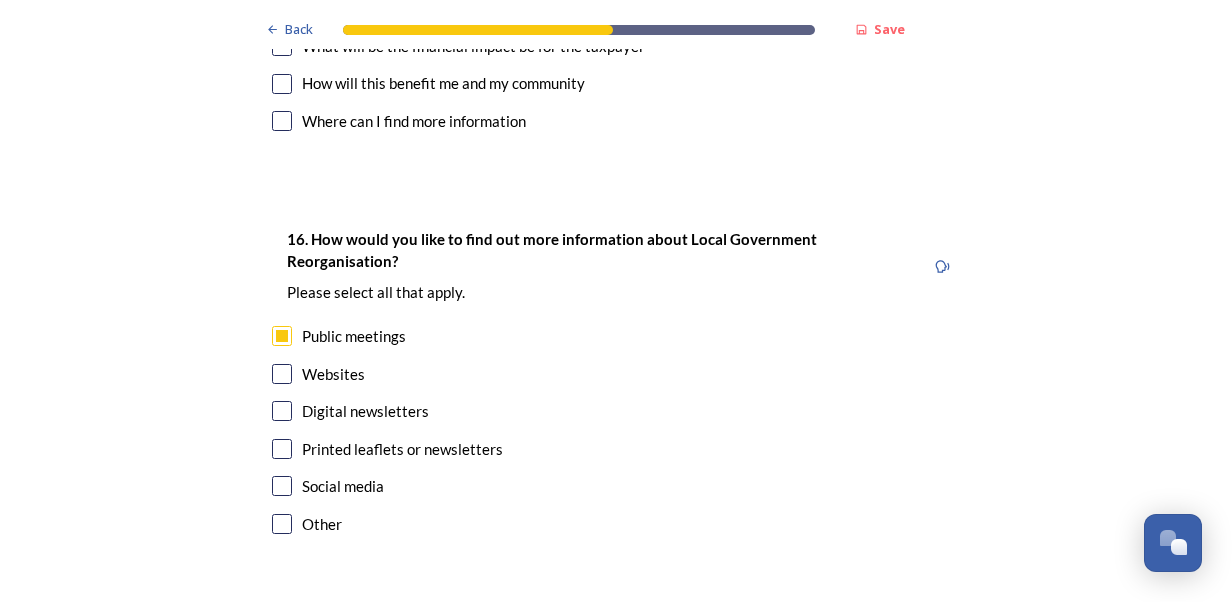 click at bounding box center [282, 411] 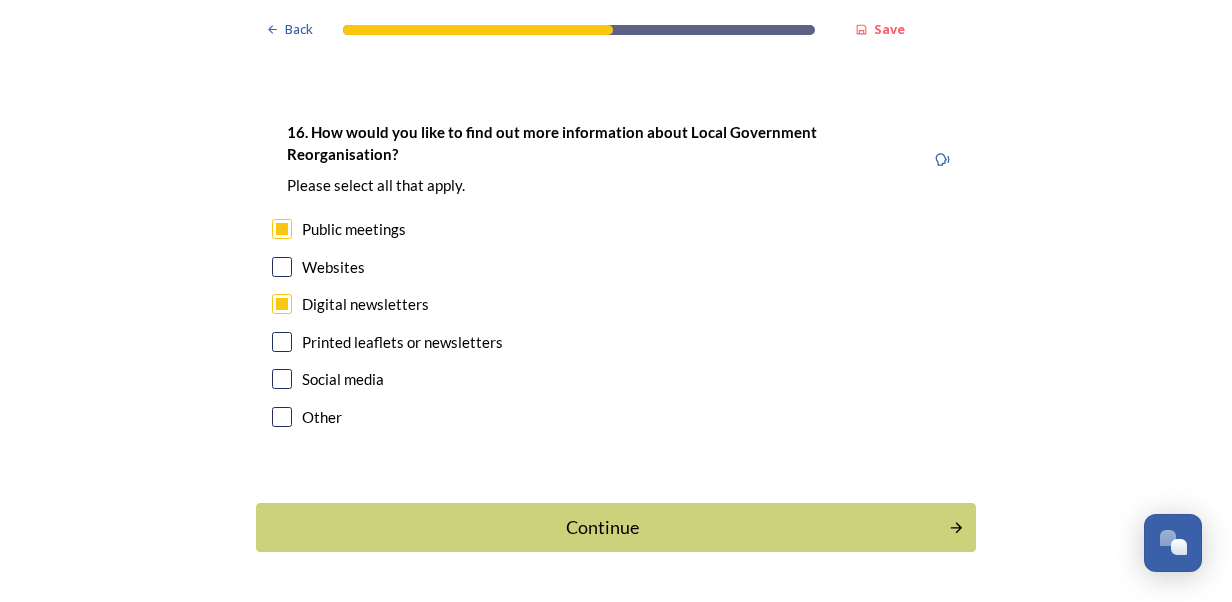 scroll, scrollTop: 6013, scrollLeft: 0, axis: vertical 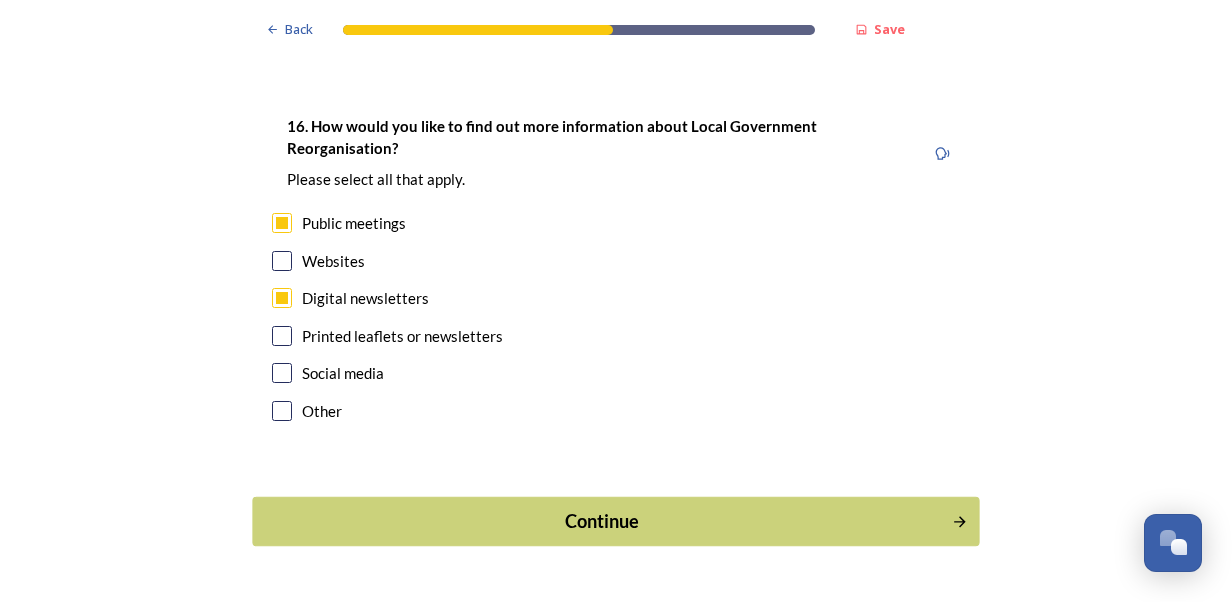 click on "Continue" at bounding box center [602, 521] 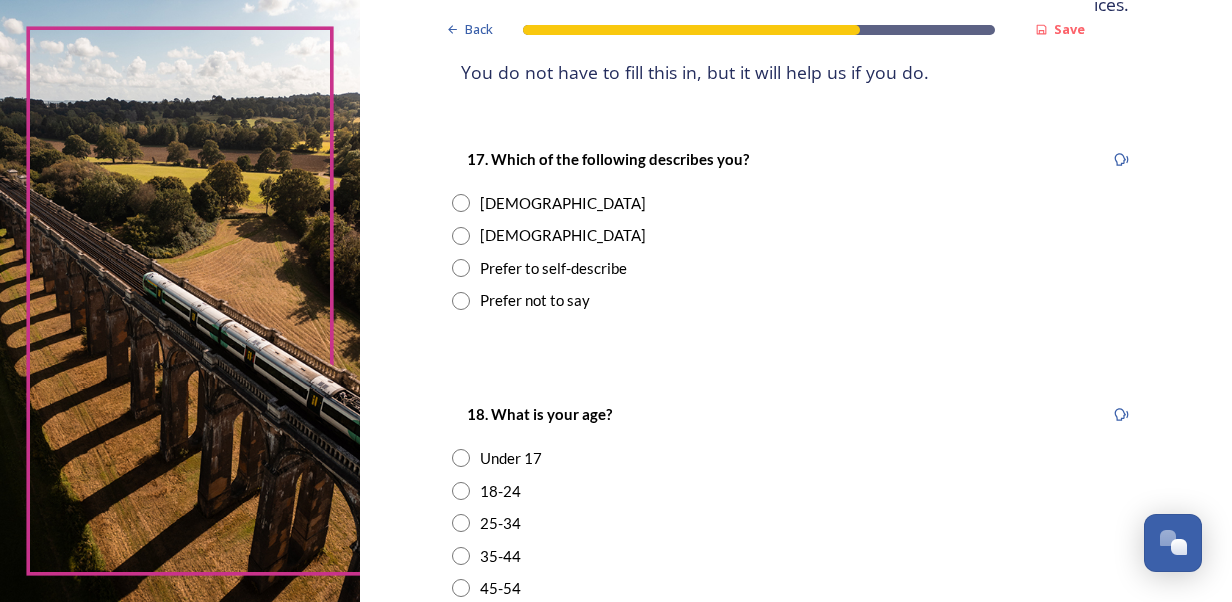 scroll, scrollTop: 300, scrollLeft: 0, axis: vertical 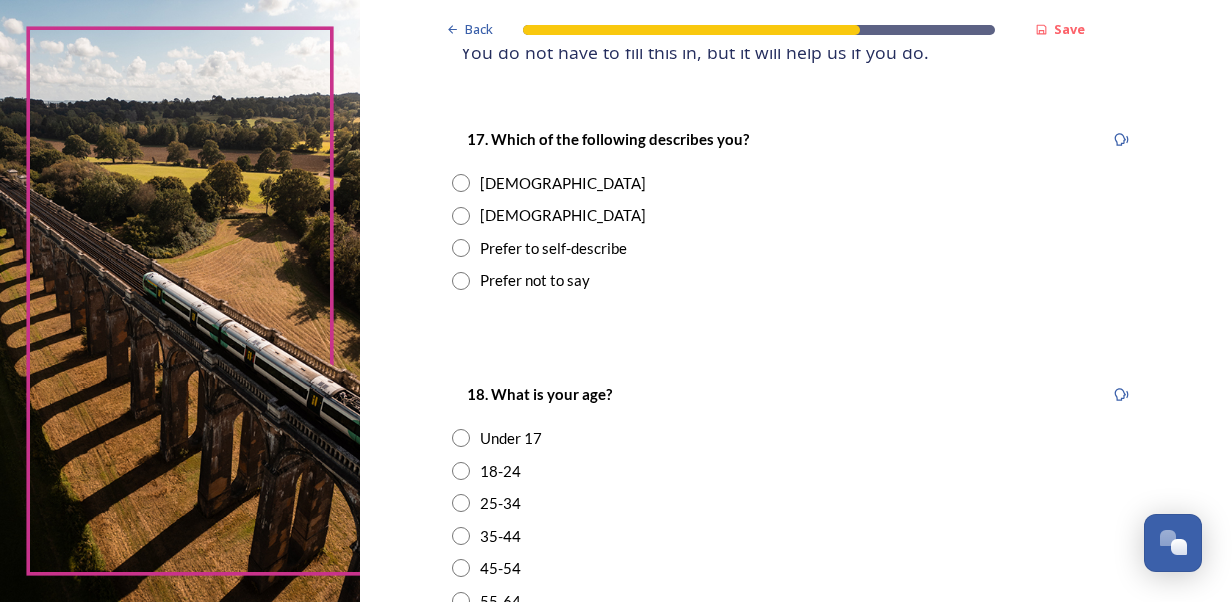 click at bounding box center [461, 183] 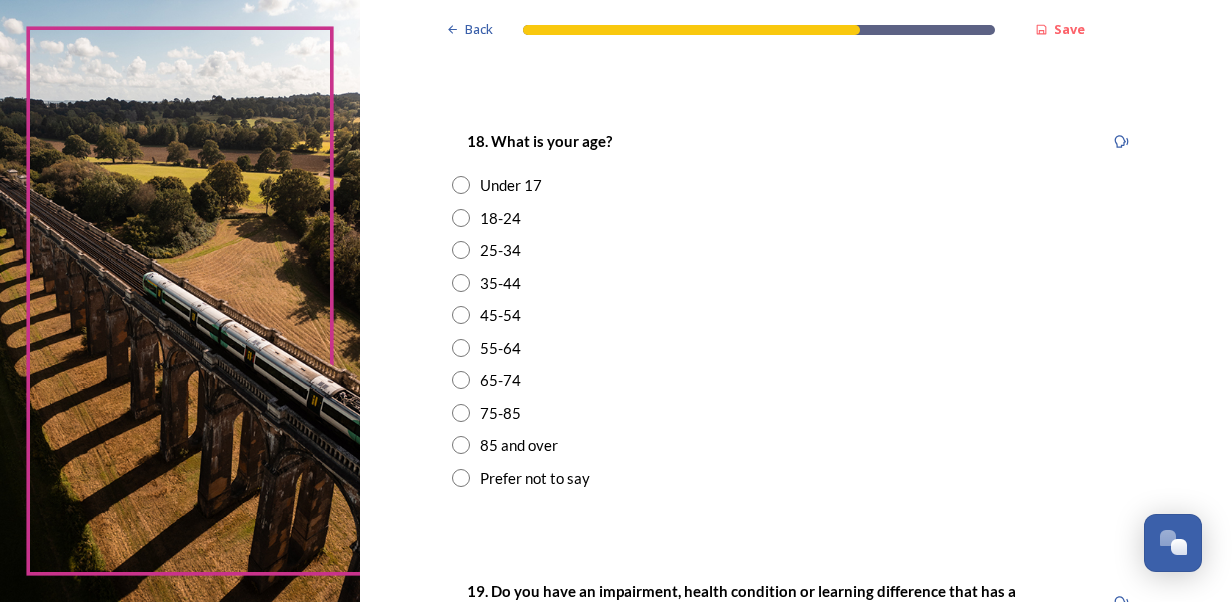 scroll, scrollTop: 700, scrollLeft: 0, axis: vertical 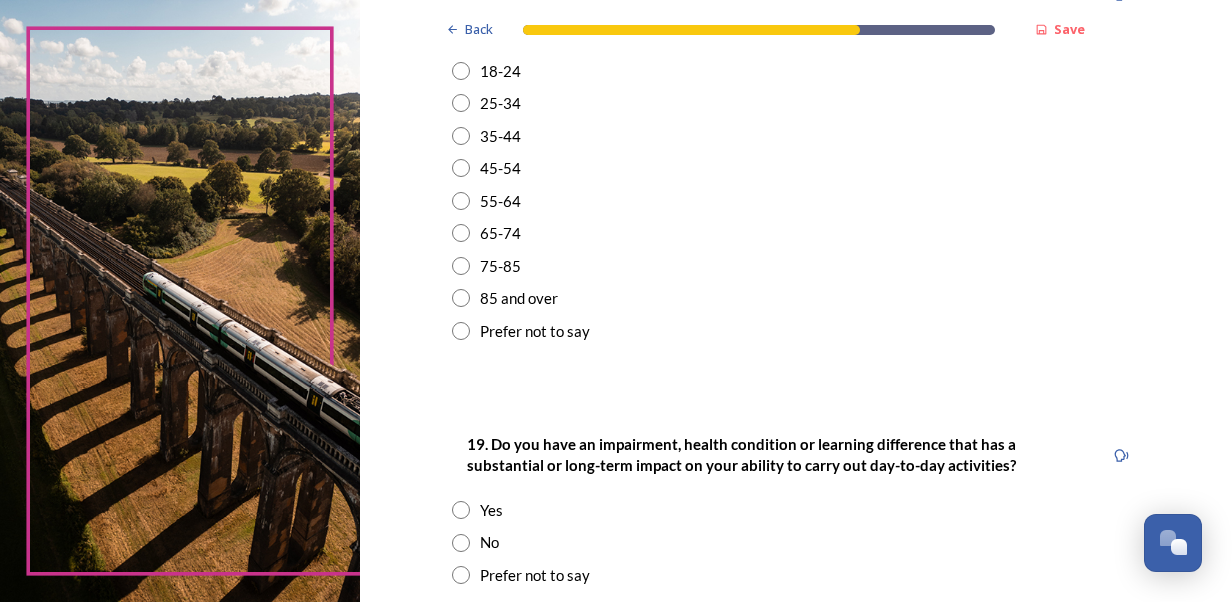 click at bounding box center [461, 201] 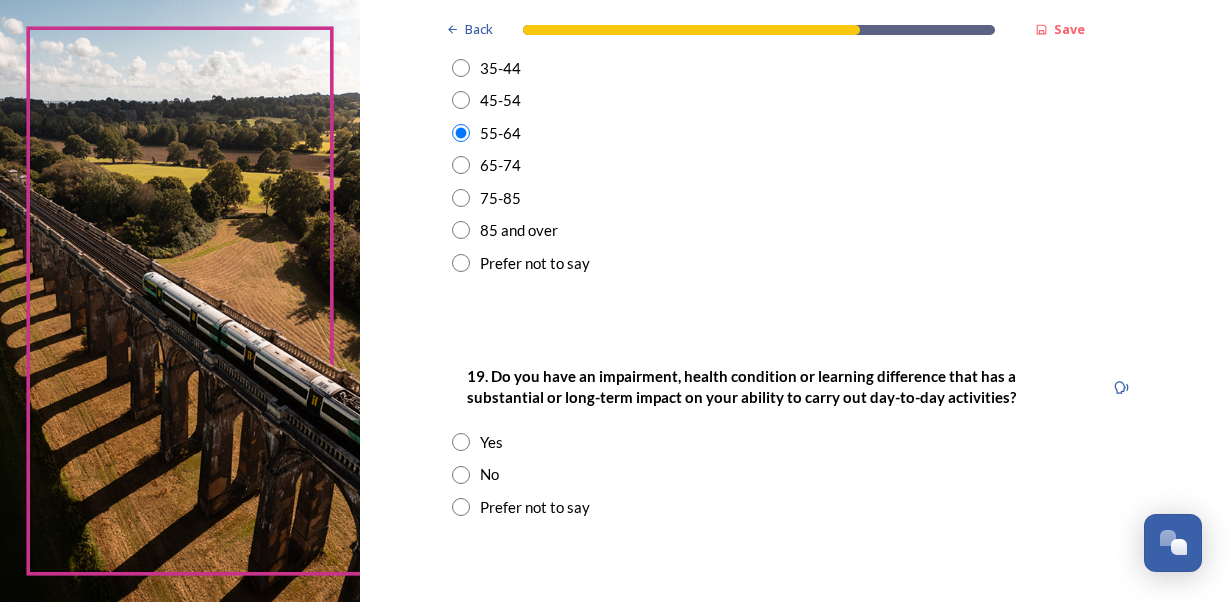 scroll, scrollTop: 800, scrollLeft: 0, axis: vertical 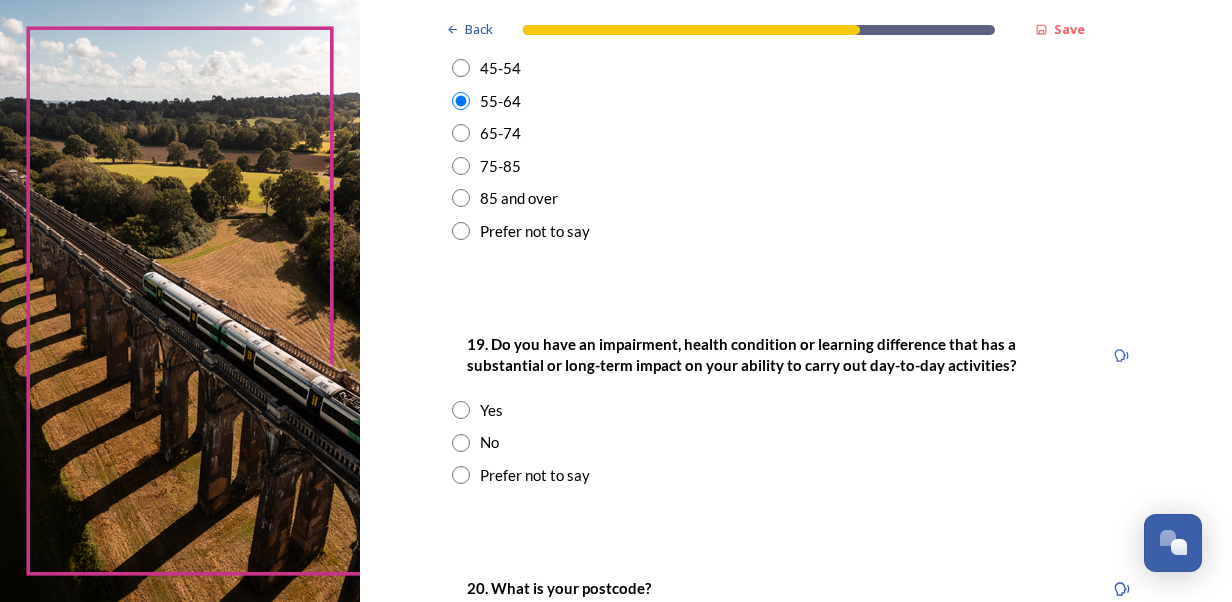 click at bounding box center (461, 443) 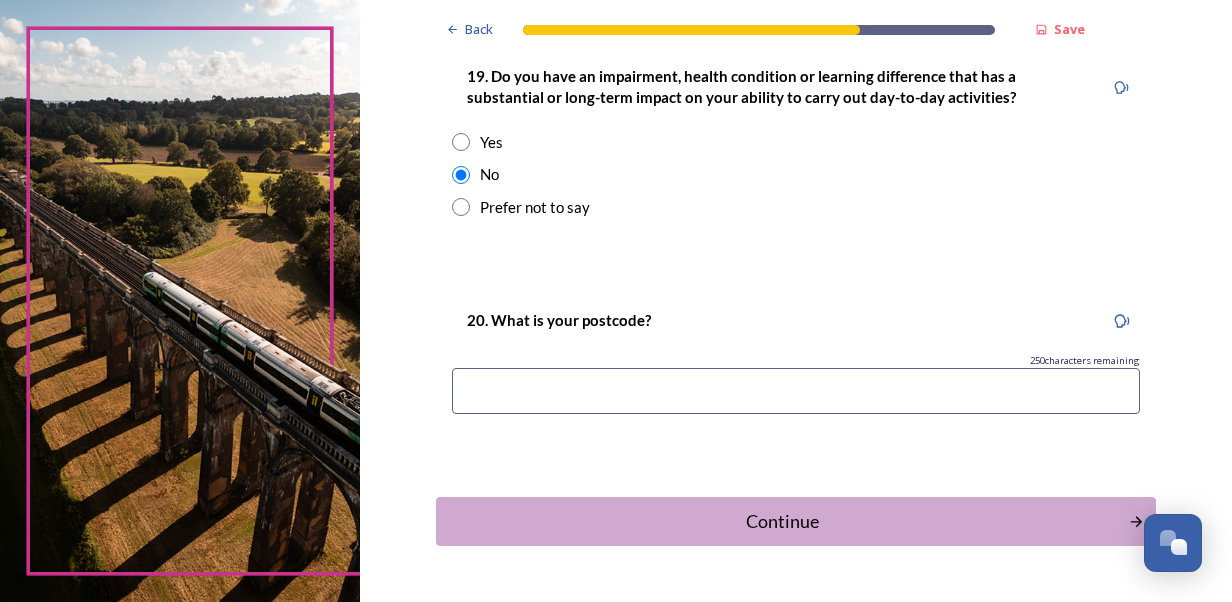 scroll, scrollTop: 1100, scrollLeft: 0, axis: vertical 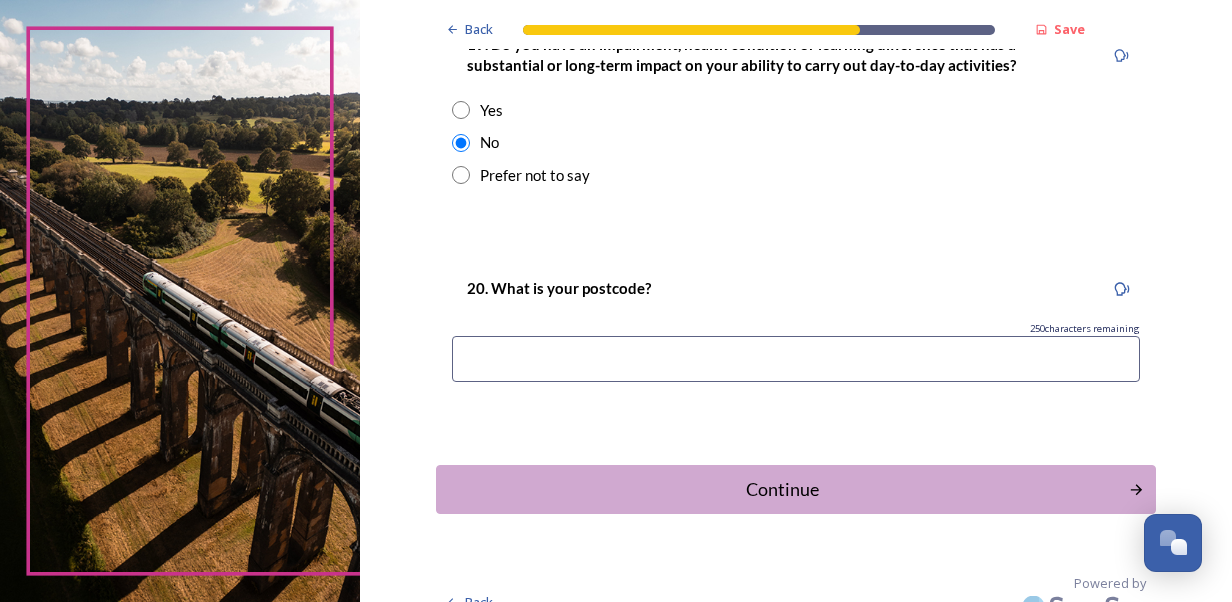 click at bounding box center (796, 359) 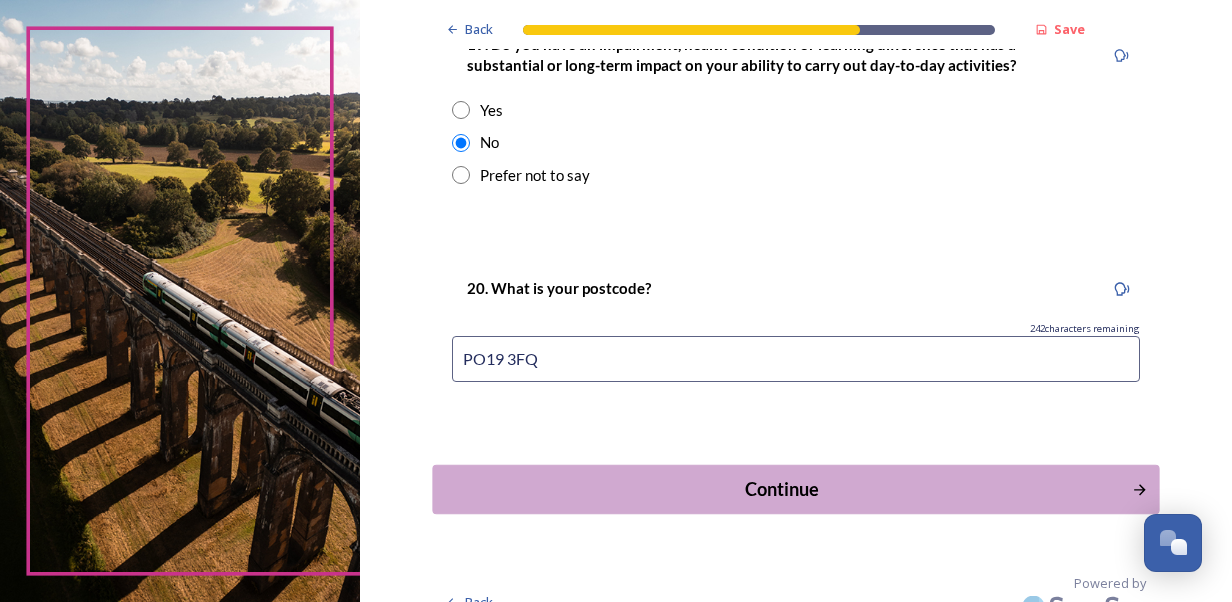 type on "PO19 3FQ" 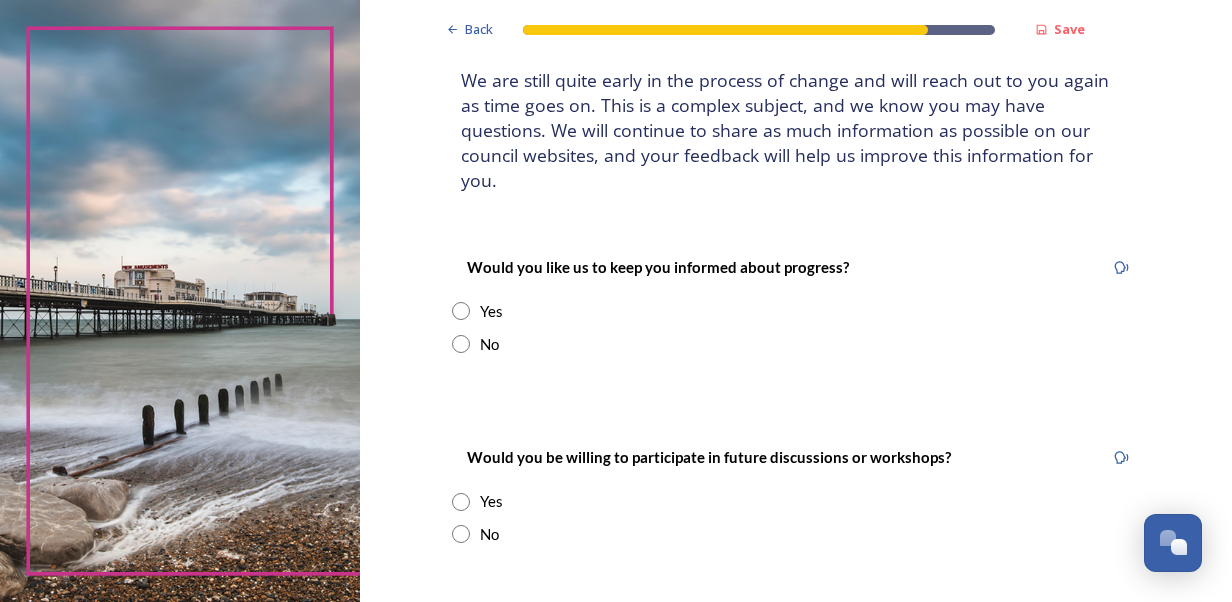 scroll, scrollTop: 82, scrollLeft: 0, axis: vertical 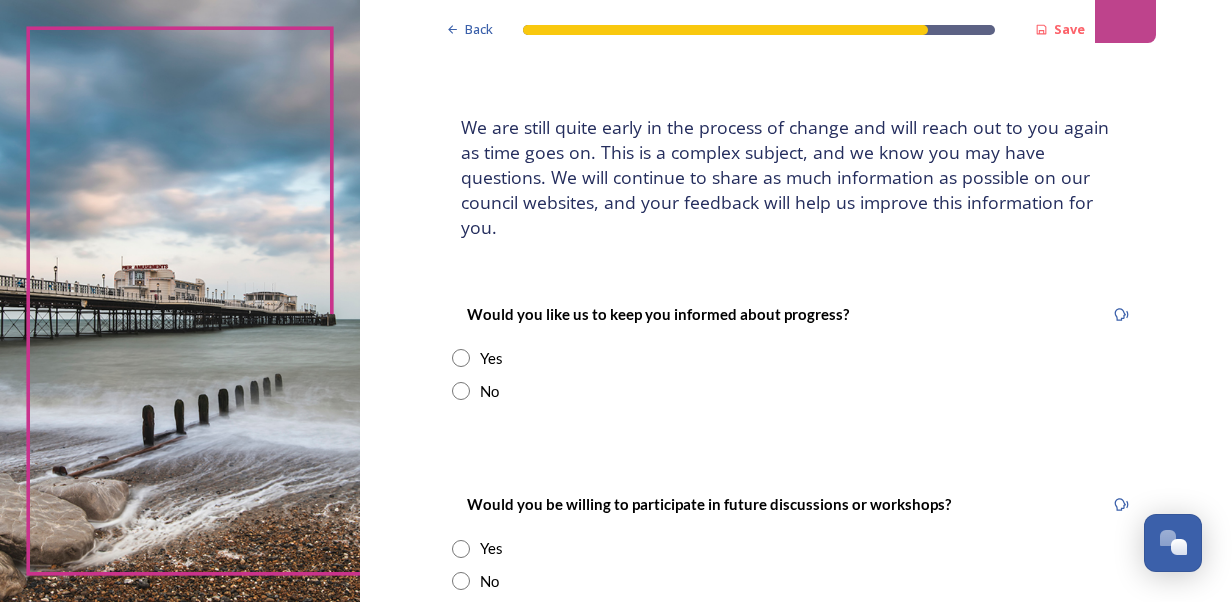 click at bounding box center (461, 391) 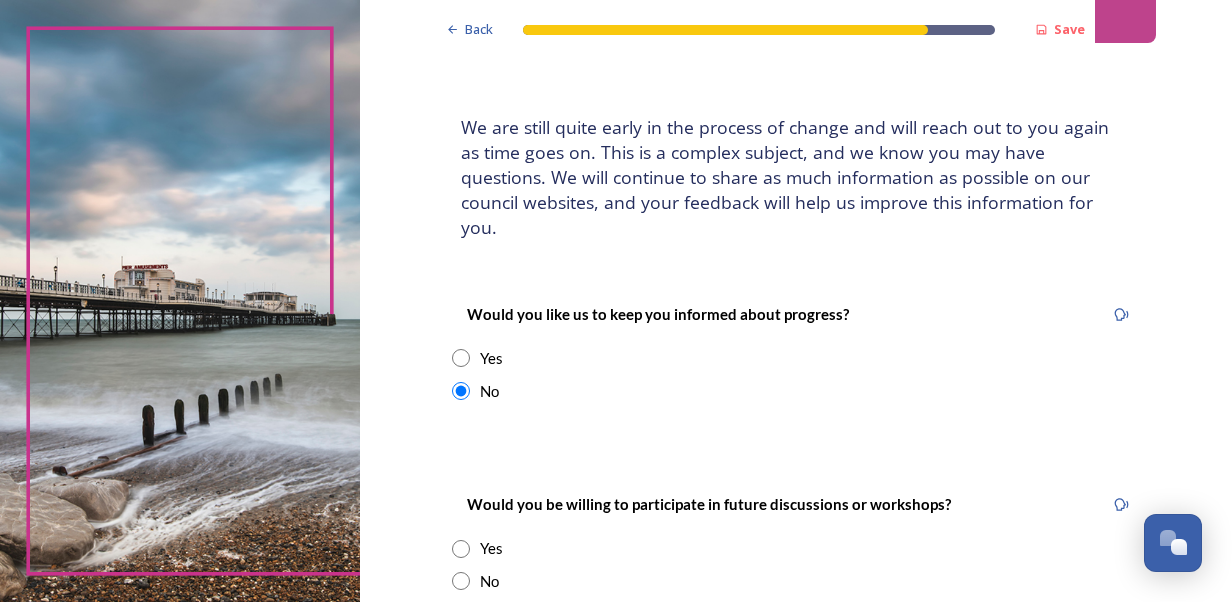 click at bounding box center (461, 581) 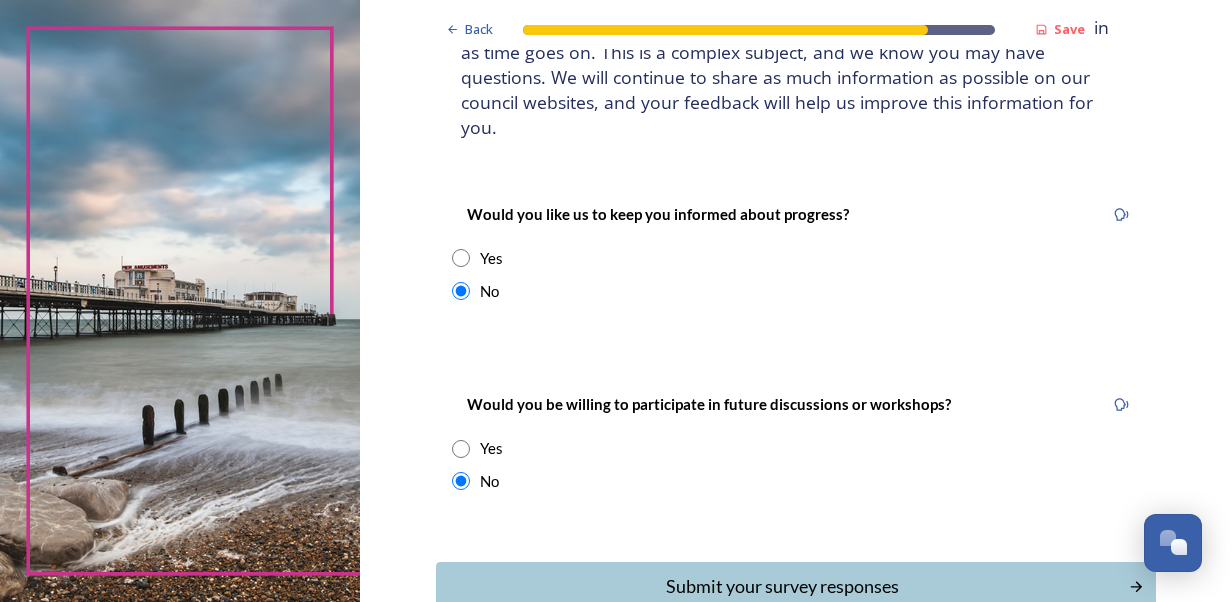 scroll, scrollTop: 282, scrollLeft: 0, axis: vertical 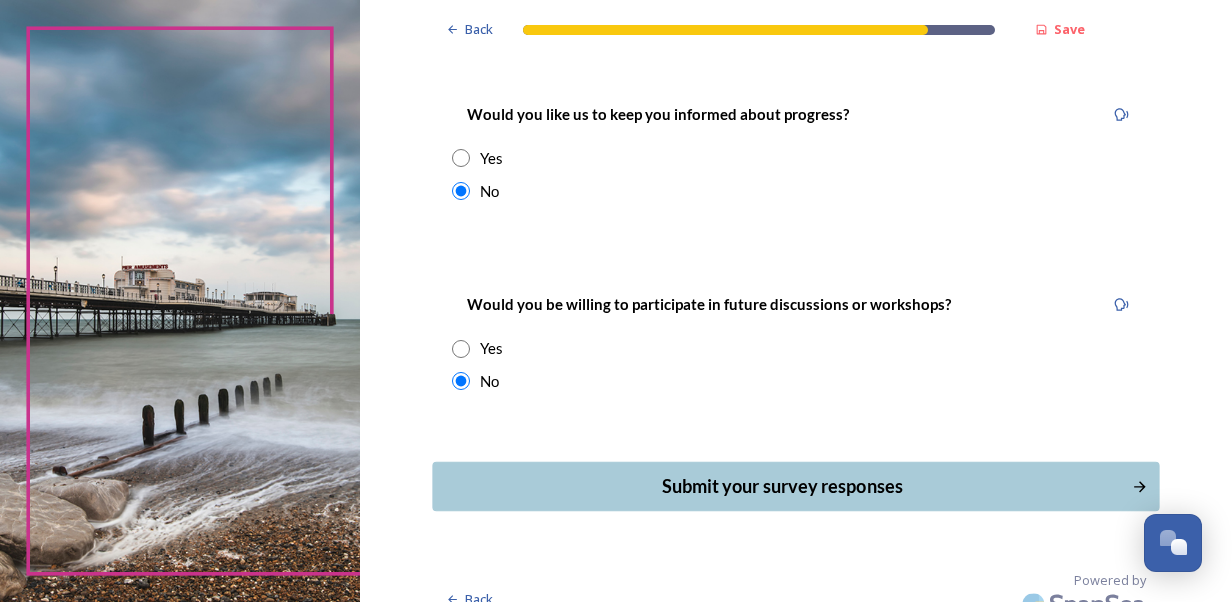 click on "Submit your survey responses" at bounding box center (781, 486) 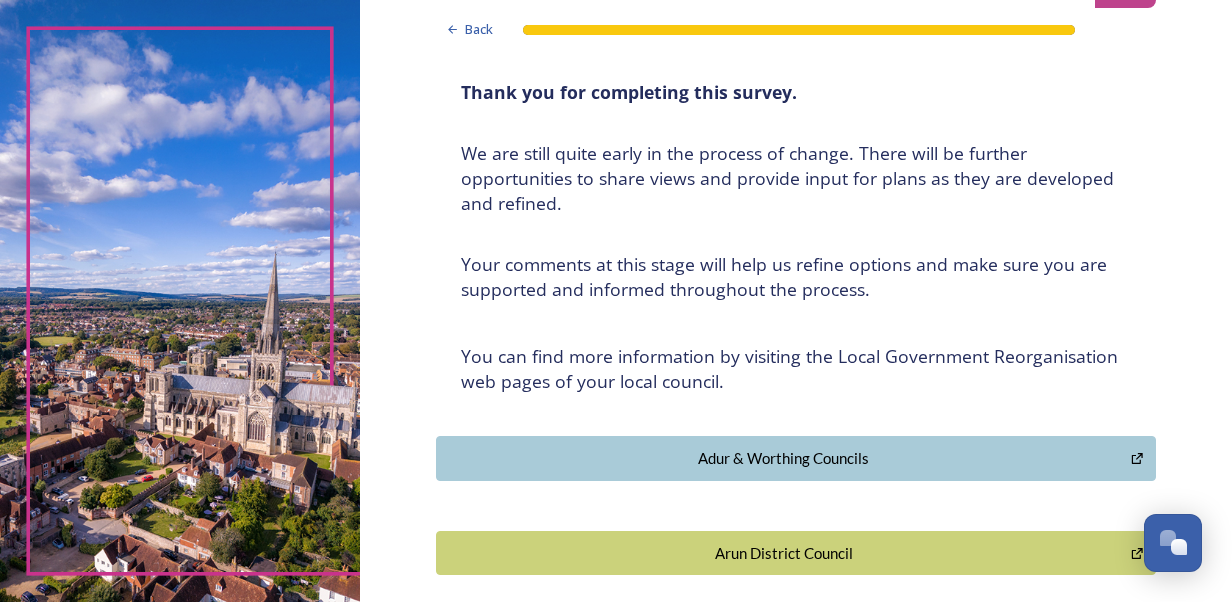 scroll, scrollTop: 0, scrollLeft: 0, axis: both 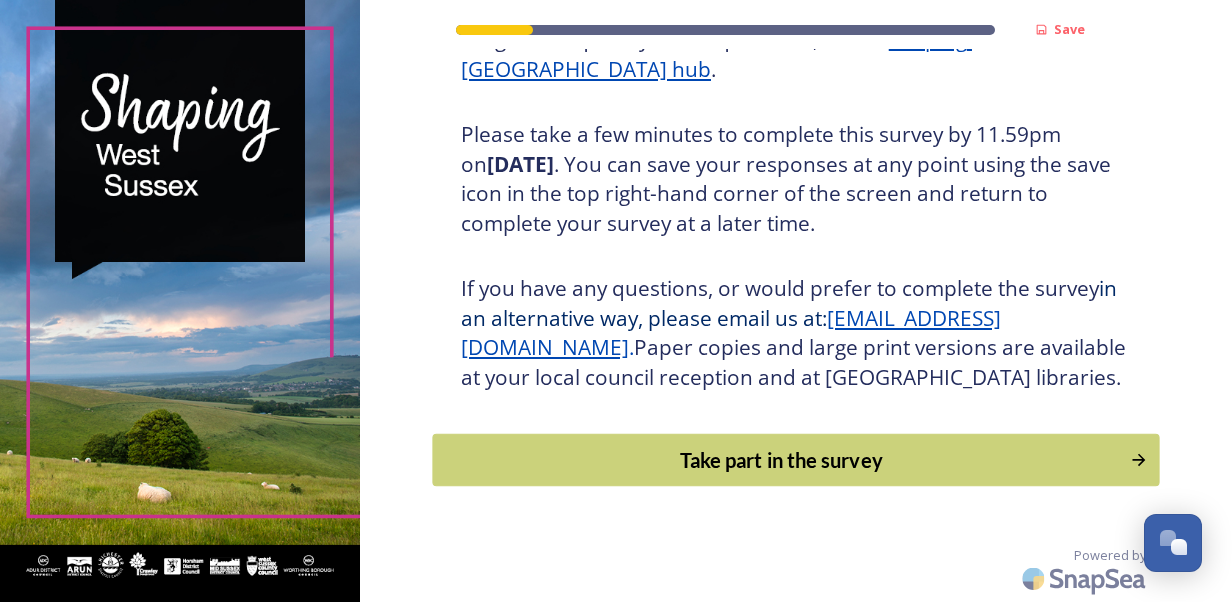 click on "Take part in the survey" at bounding box center [781, 460] 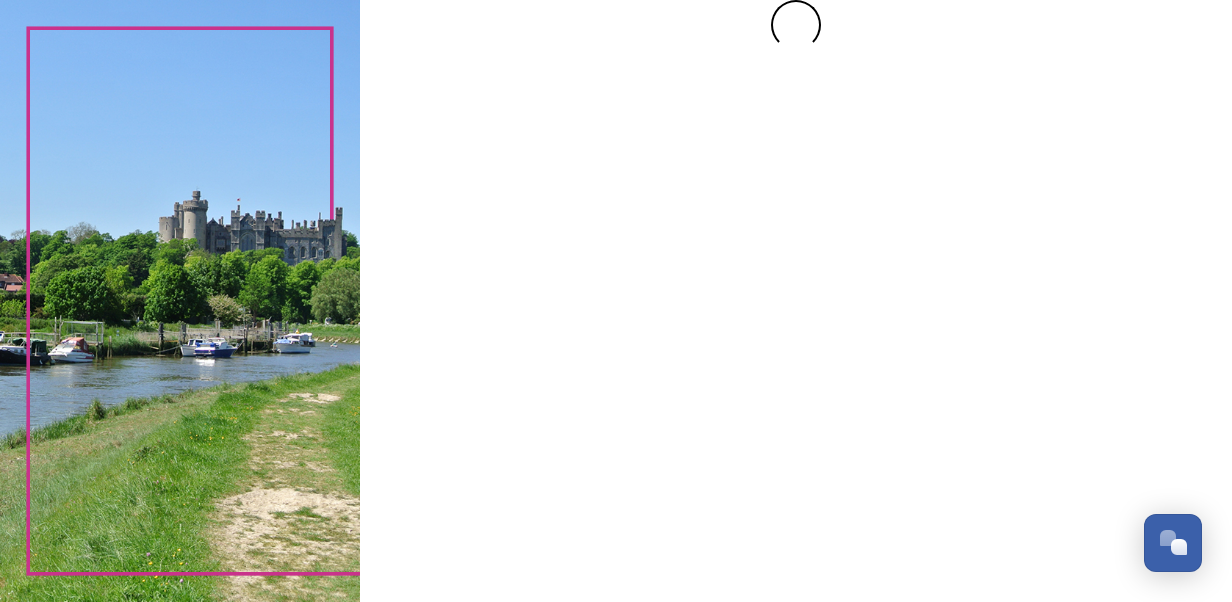 scroll, scrollTop: 0, scrollLeft: 0, axis: both 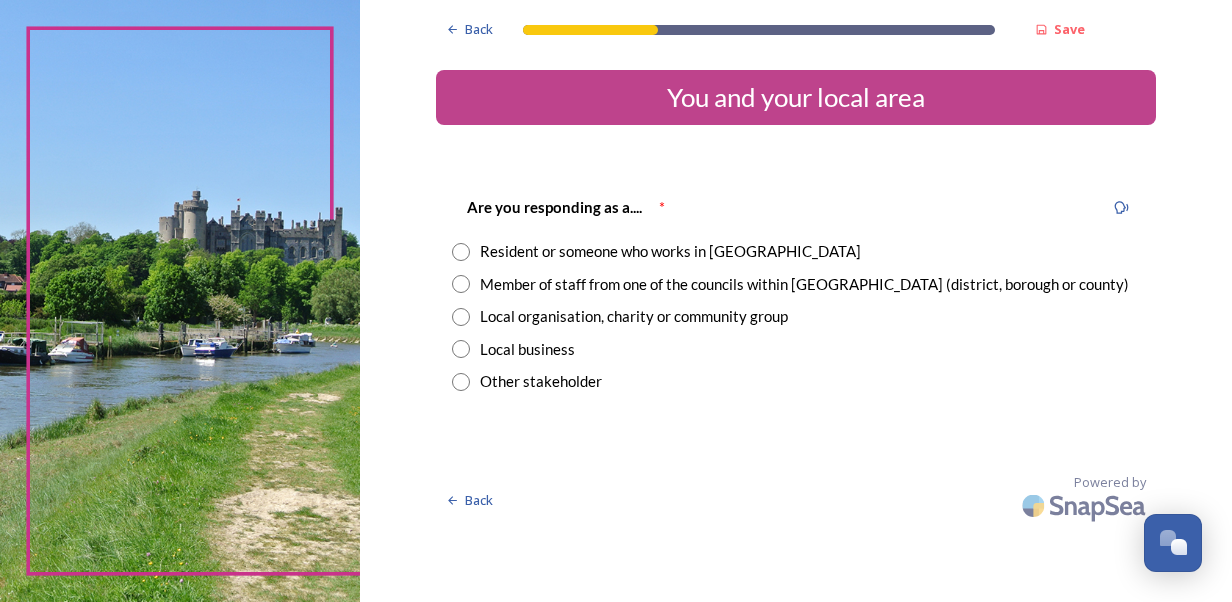click at bounding box center [461, 284] 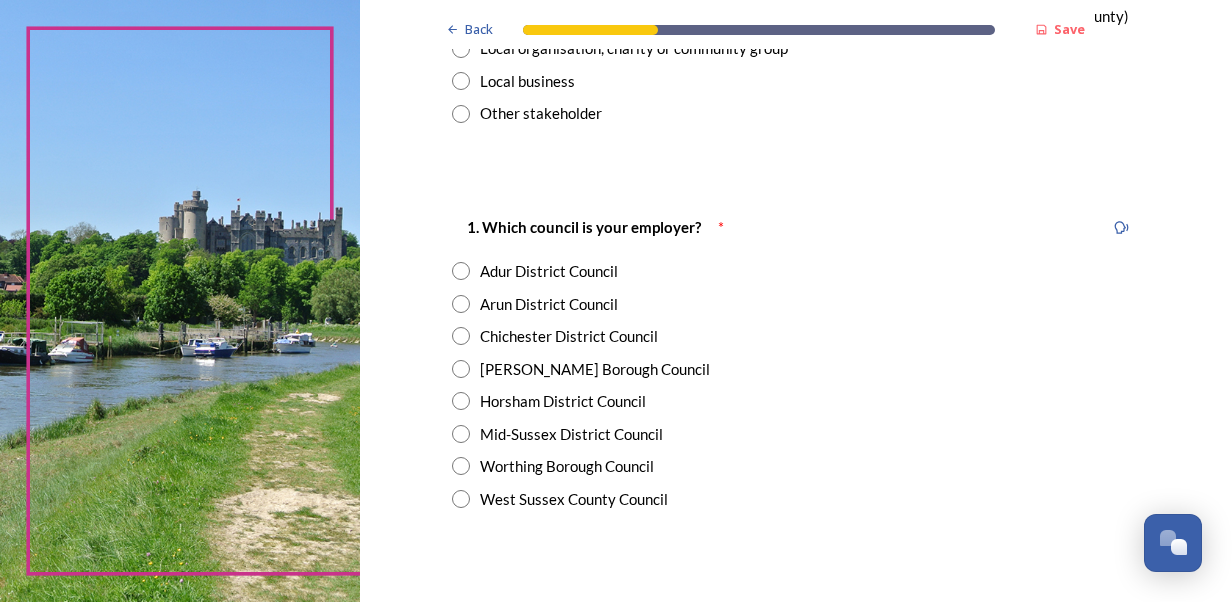 scroll, scrollTop: 300, scrollLeft: 0, axis: vertical 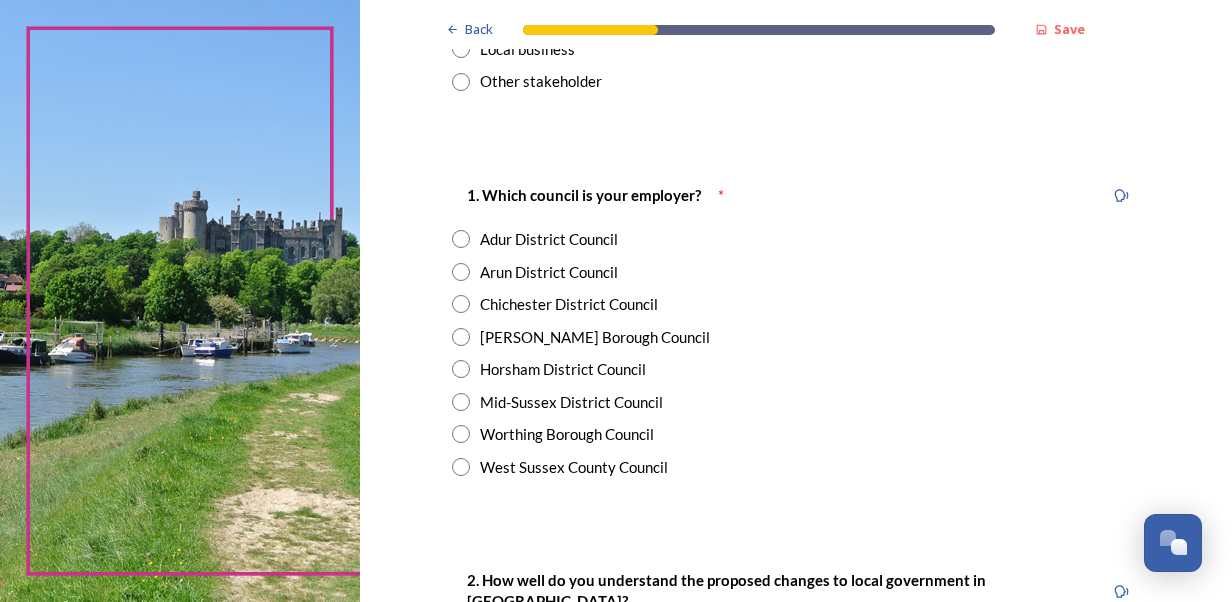 click at bounding box center (461, 467) 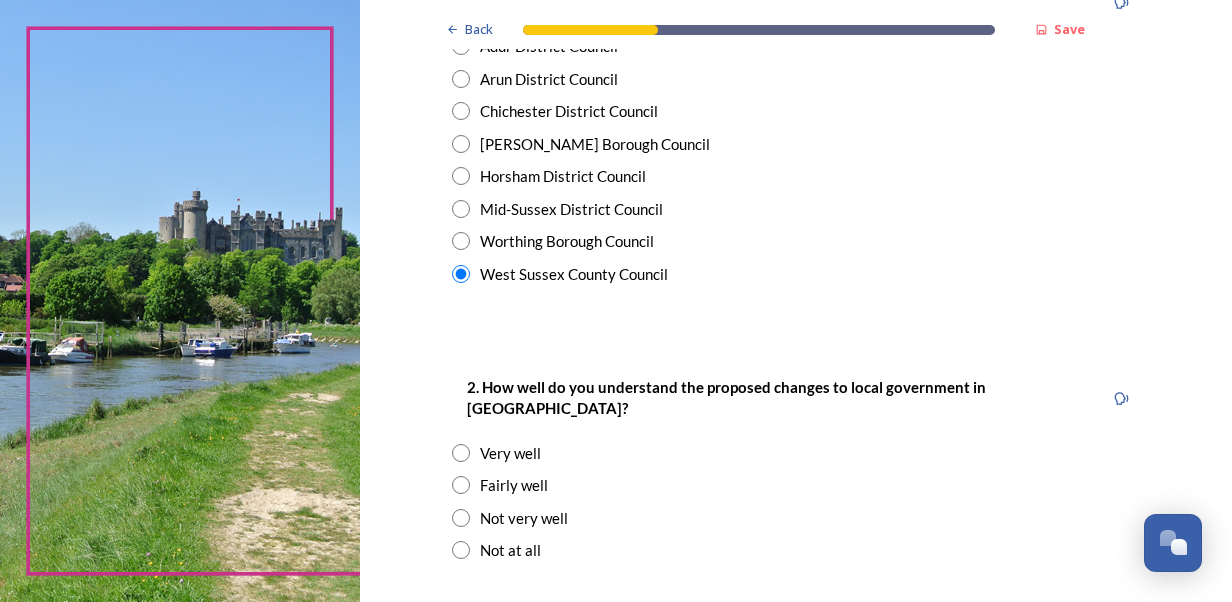 scroll, scrollTop: 500, scrollLeft: 0, axis: vertical 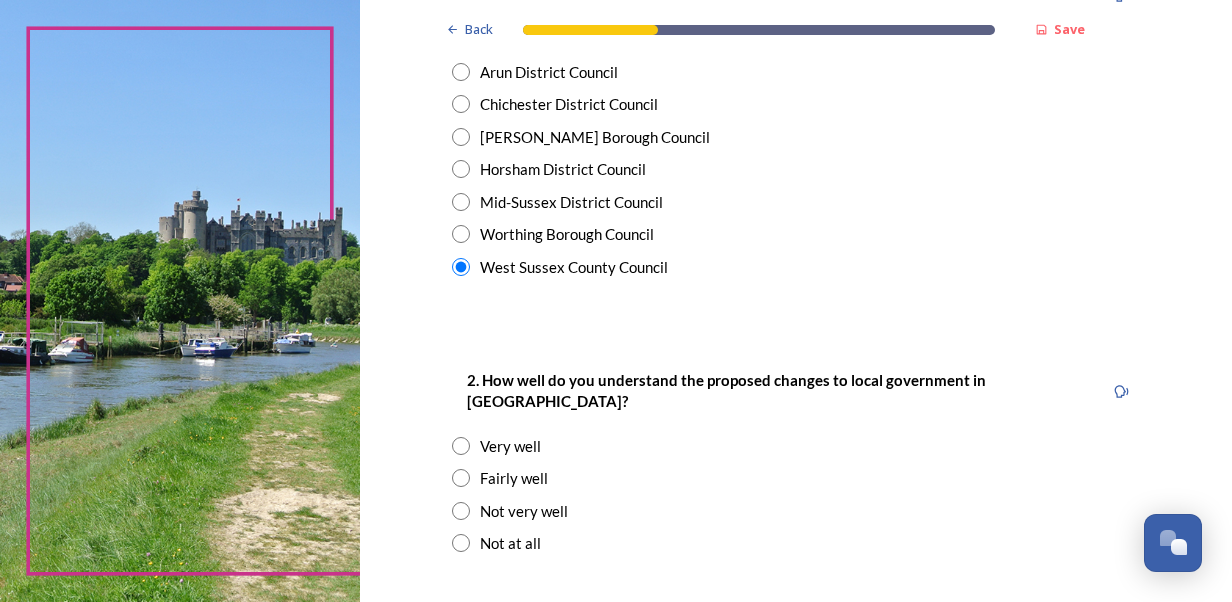 click at bounding box center [461, 446] 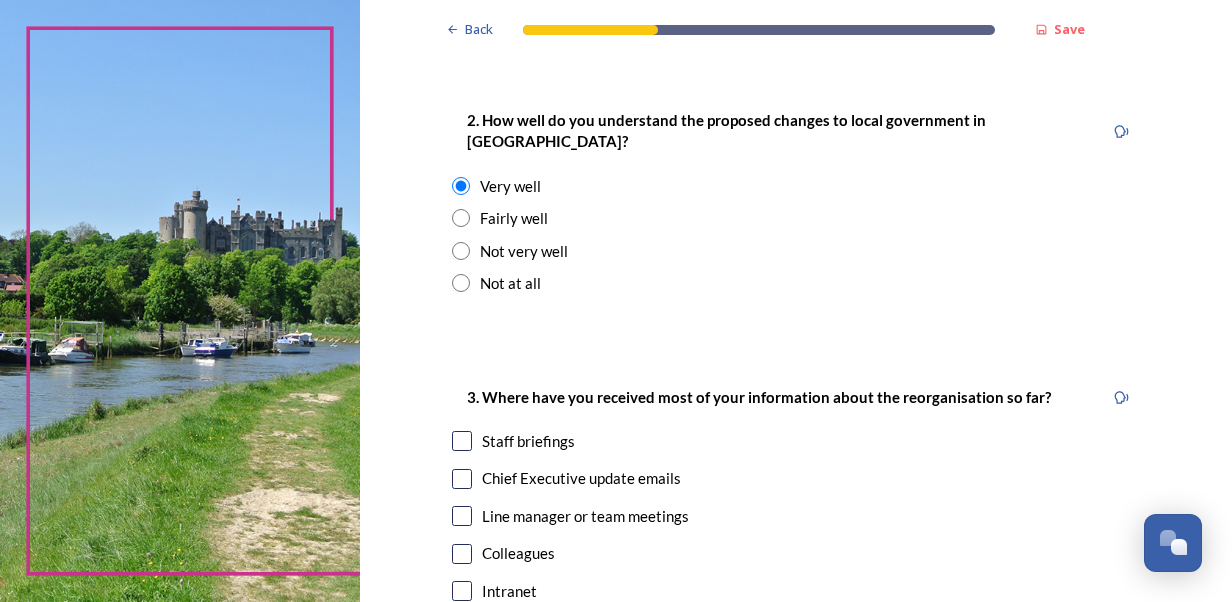 scroll, scrollTop: 800, scrollLeft: 0, axis: vertical 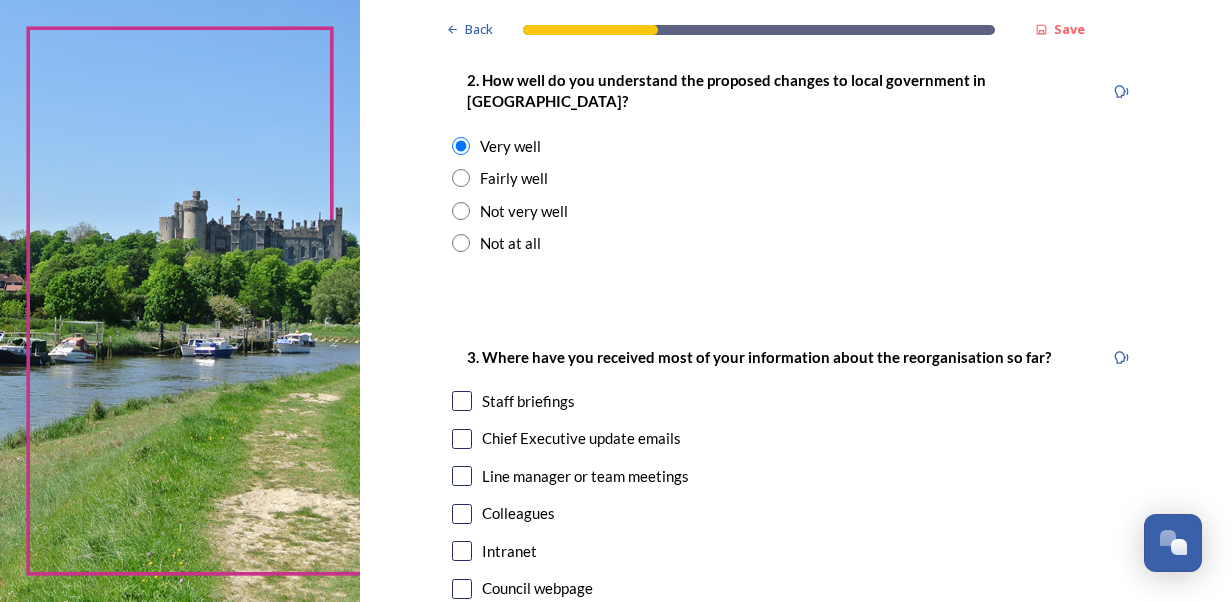 click at bounding box center [462, 401] 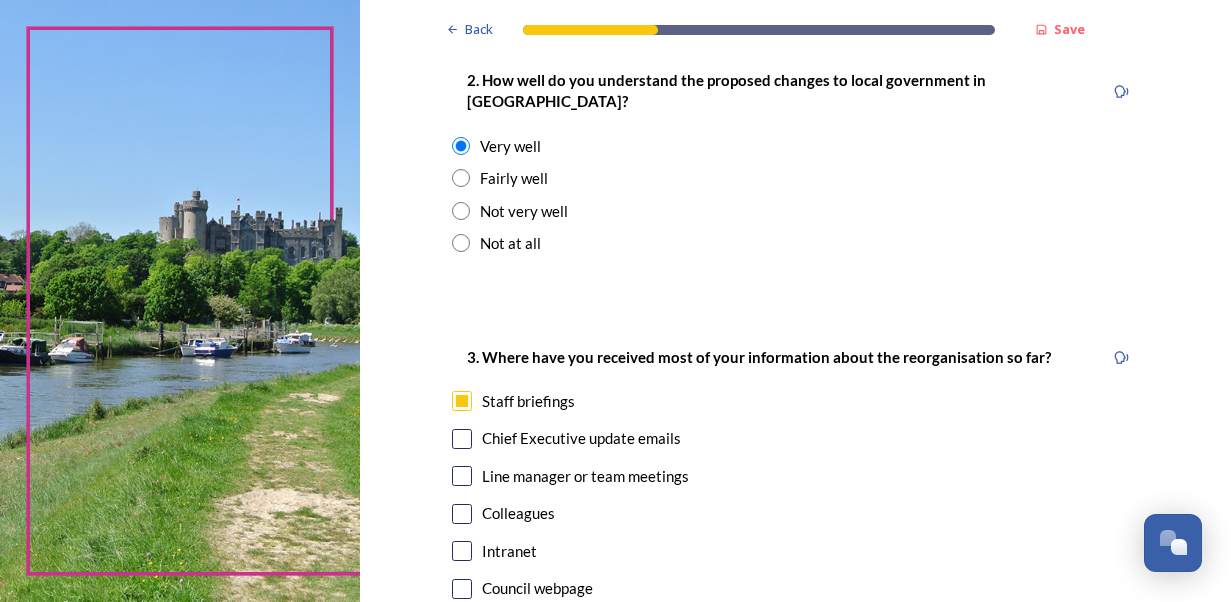 click at bounding box center (462, 439) 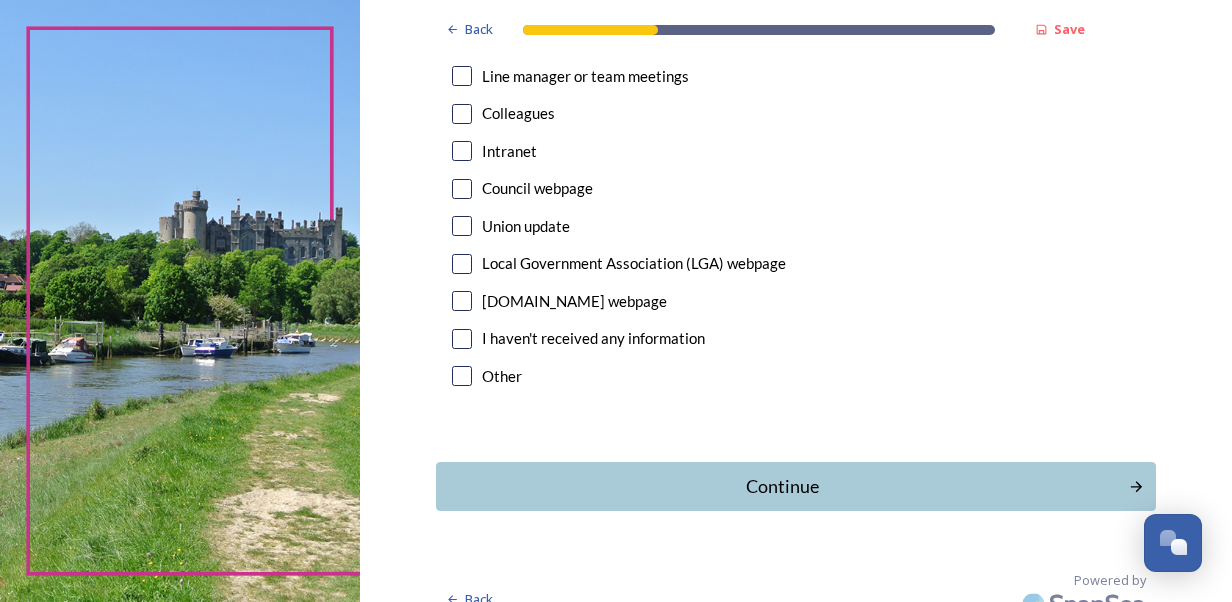 scroll, scrollTop: 1203, scrollLeft: 0, axis: vertical 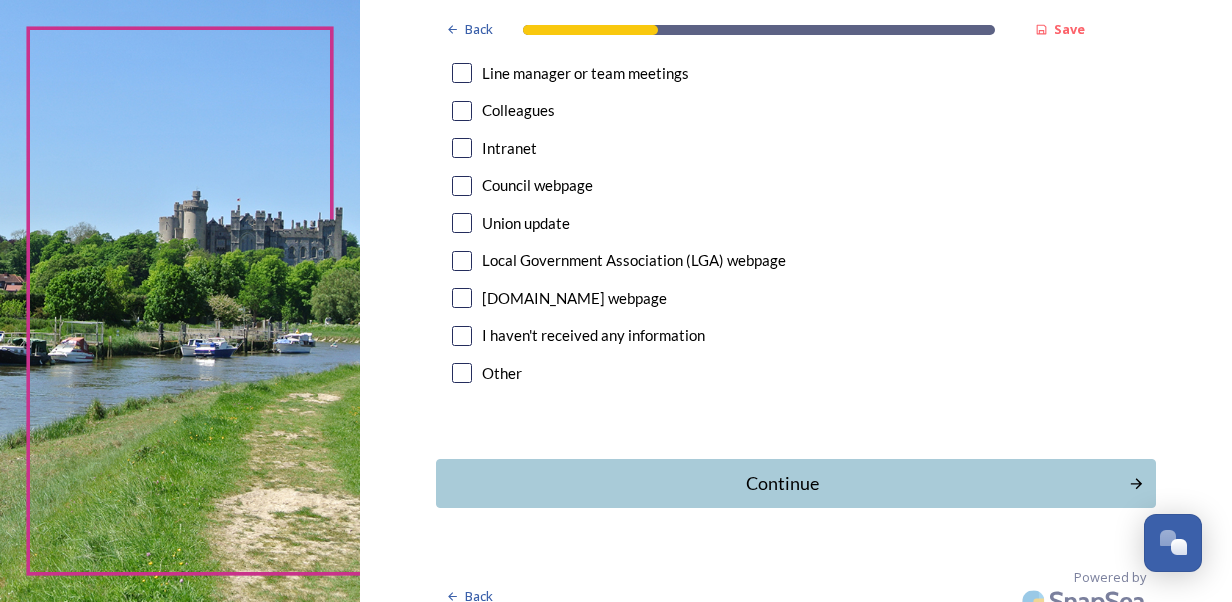 click on "Continue" at bounding box center (782, 483) 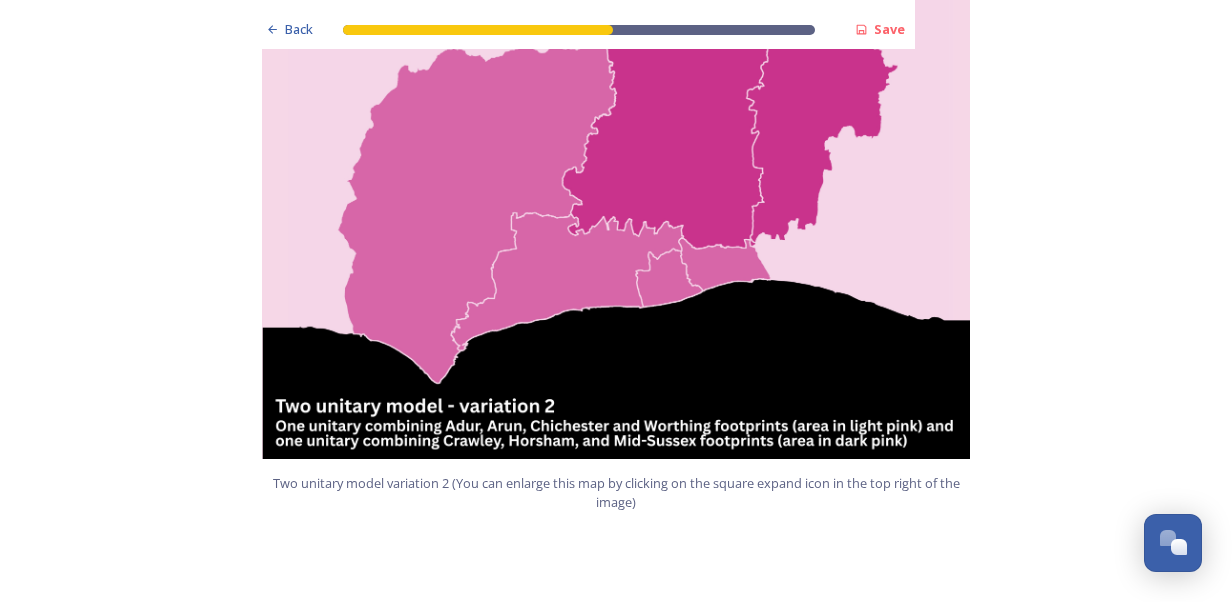 scroll, scrollTop: 2500, scrollLeft: 0, axis: vertical 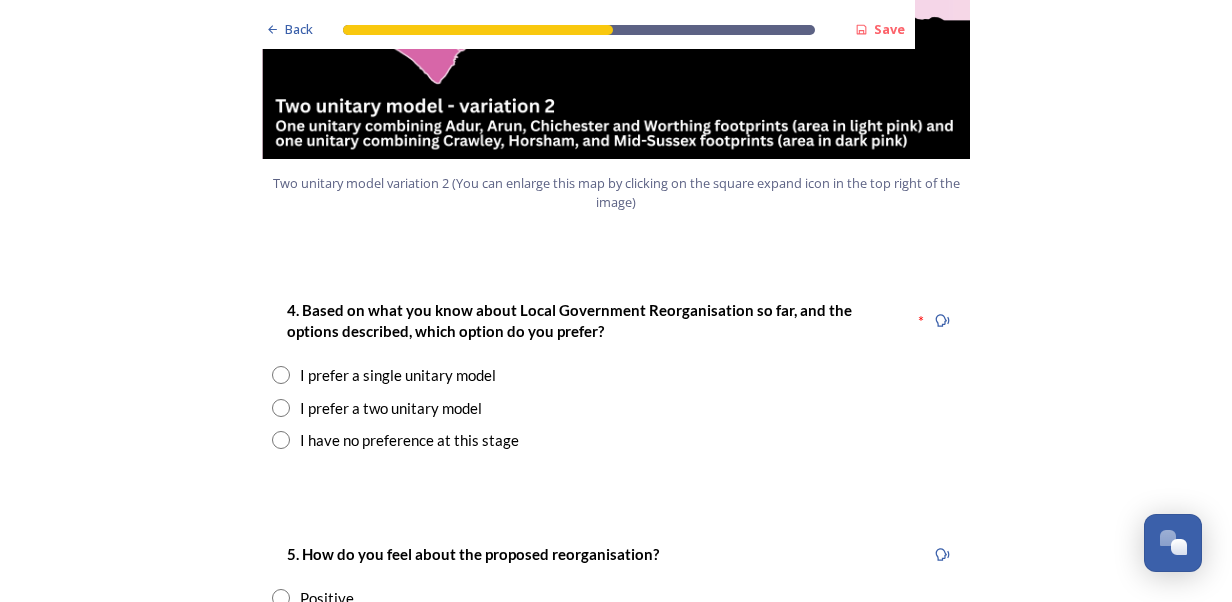 click at bounding box center [281, 375] 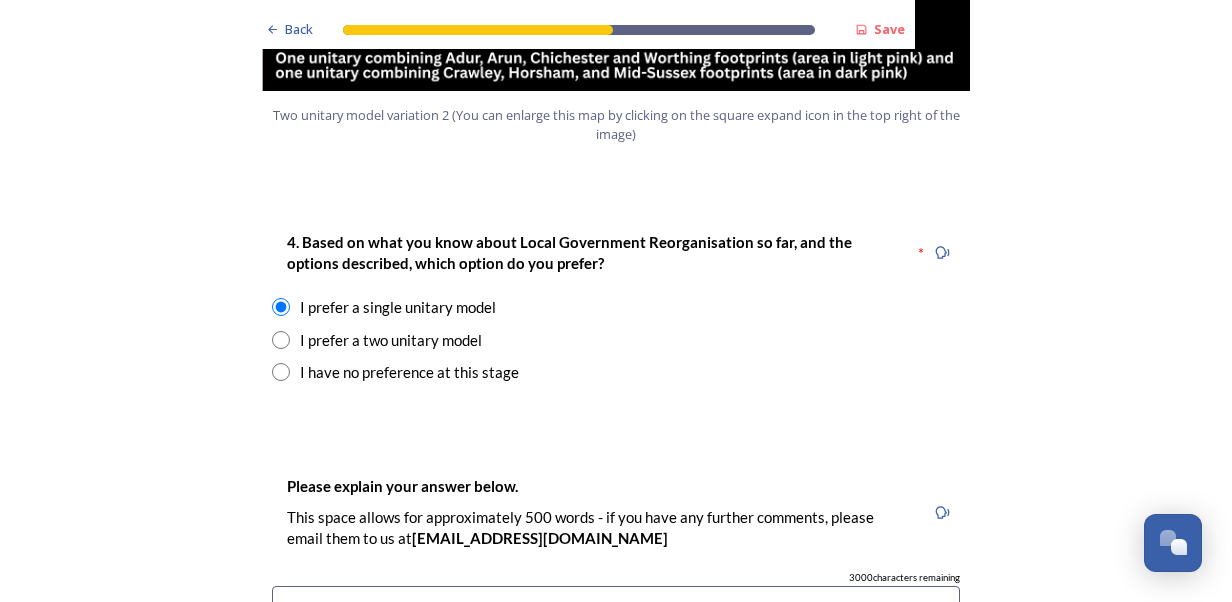 scroll, scrollTop: 2700, scrollLeft: 0, axis: vertical 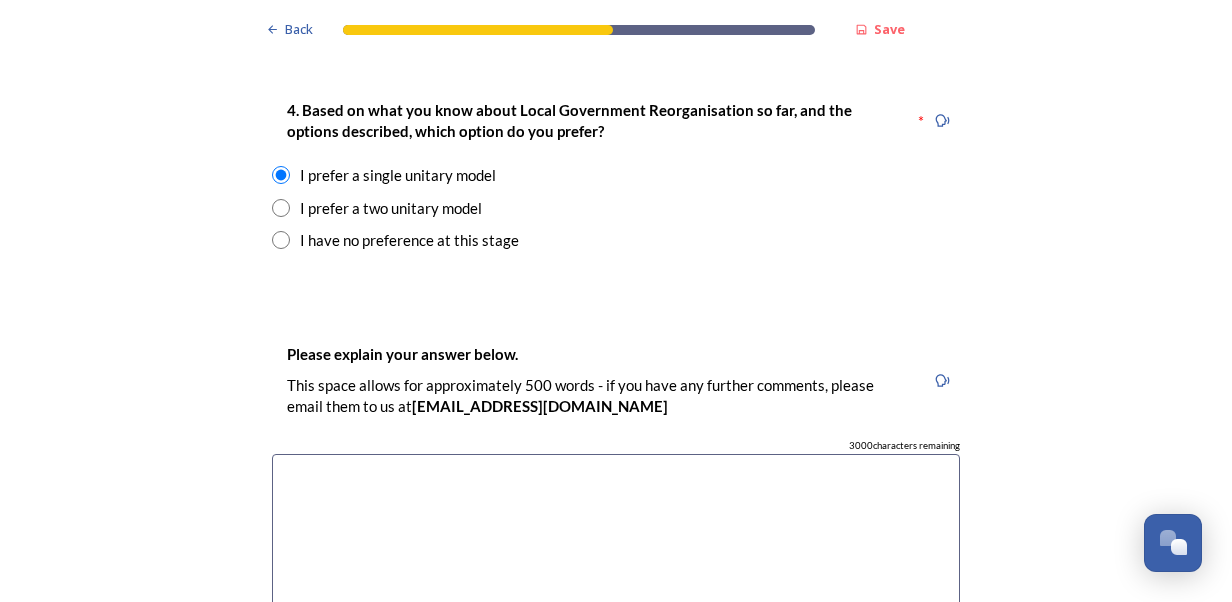 click at bounding box center [616, 566] 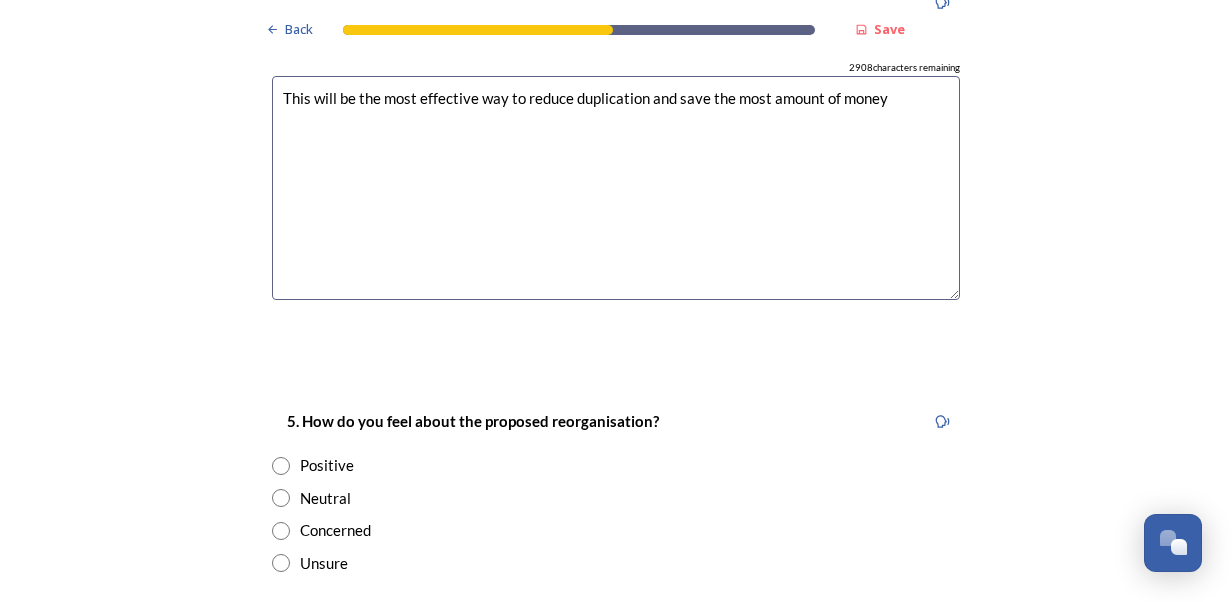 scroll, scrollTop: 3100, scrollLeft: 0, axis: vertical 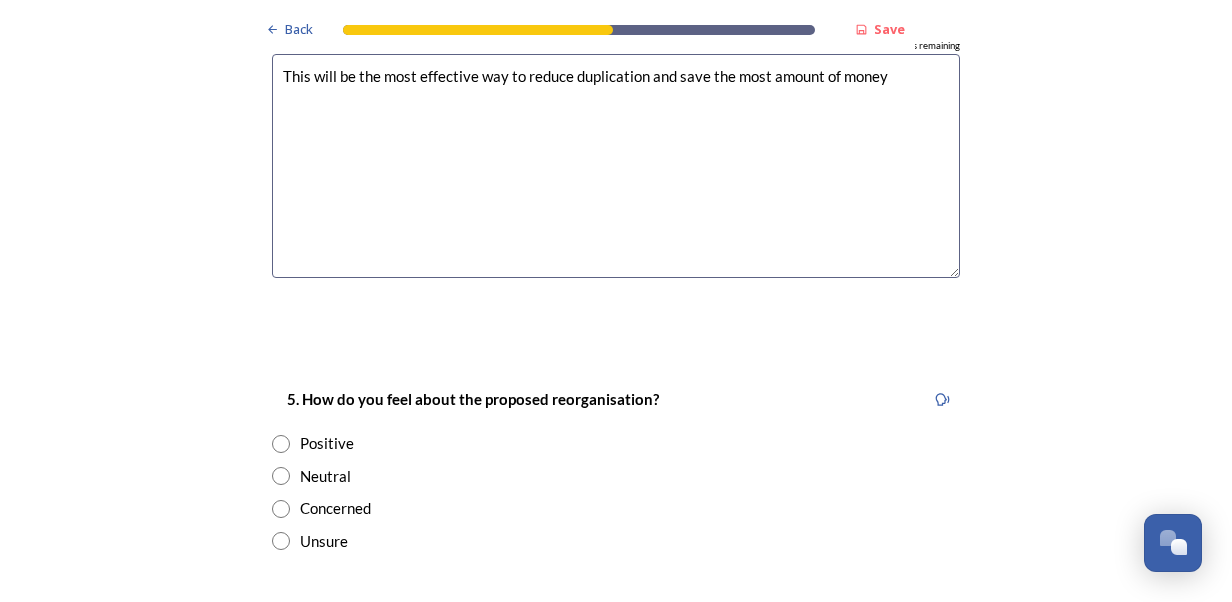 type on "This will be the most effective way to reduce duplication and save the most amount of money" 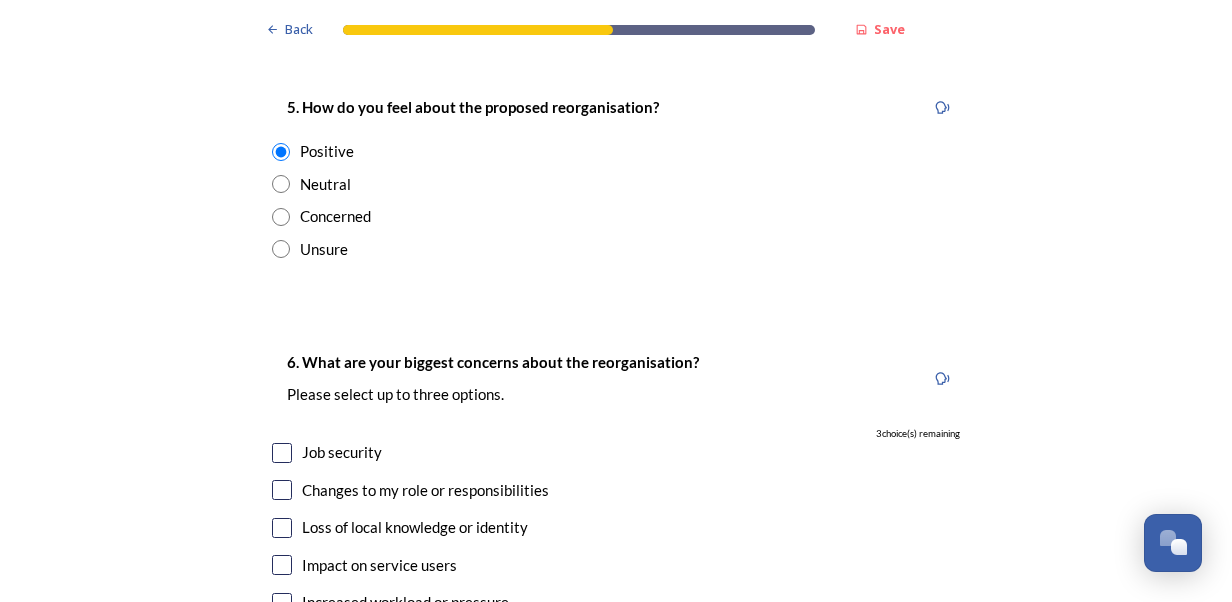 scroll, scrollTop: 3400, scrollLeft: 0, axis: vertical 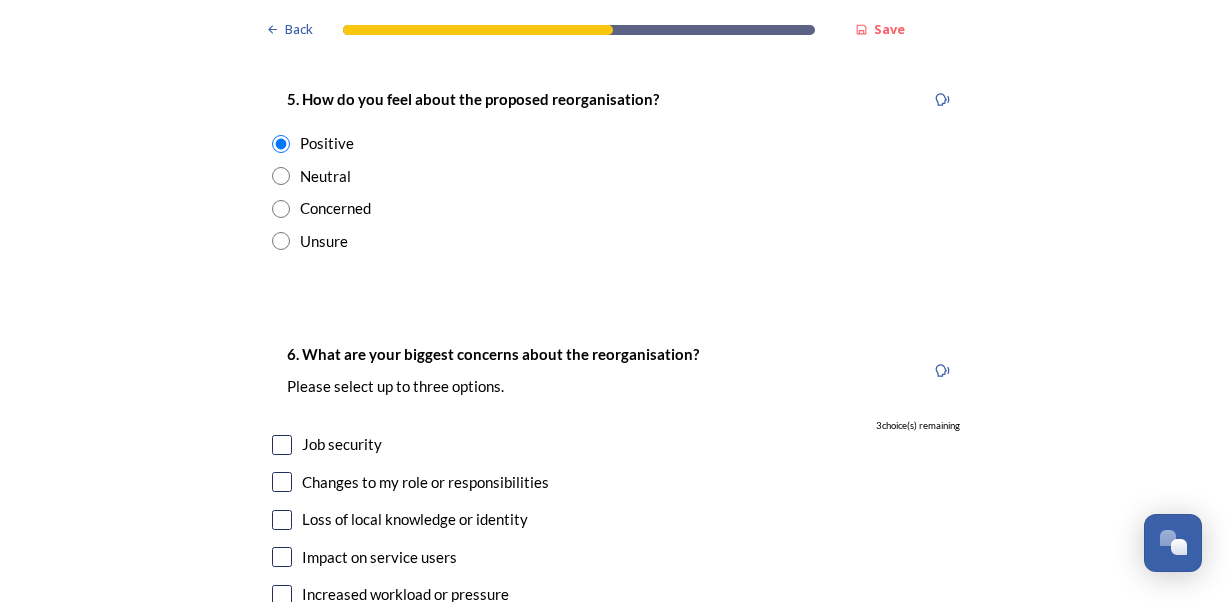 click at bounding box center [282, 557] 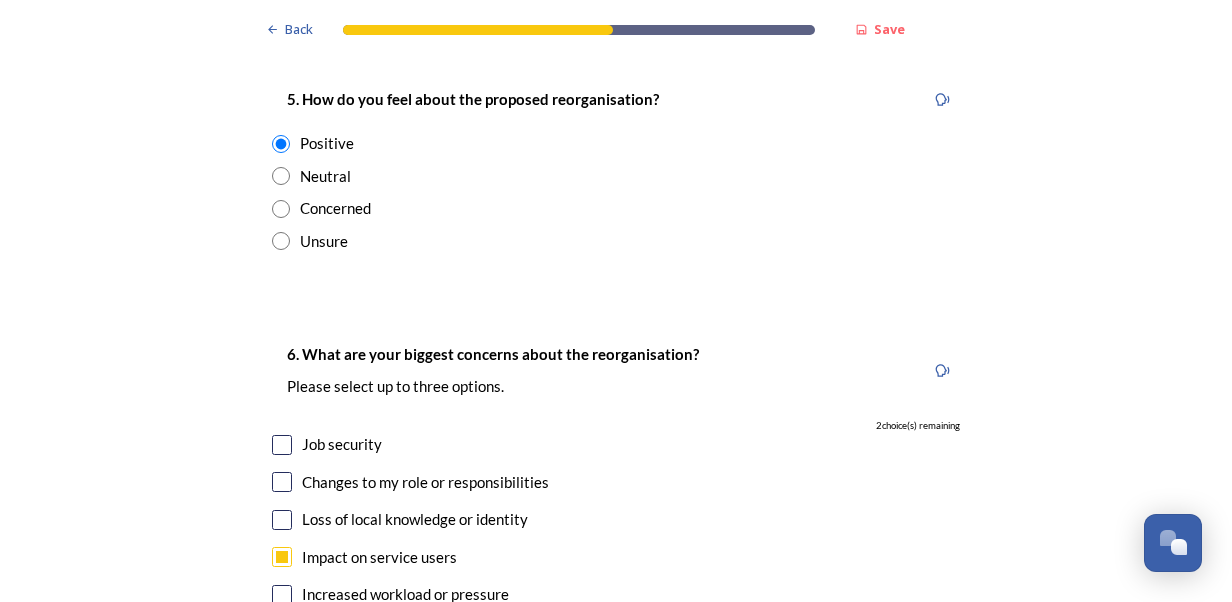 click at bounding box center [282, 595] 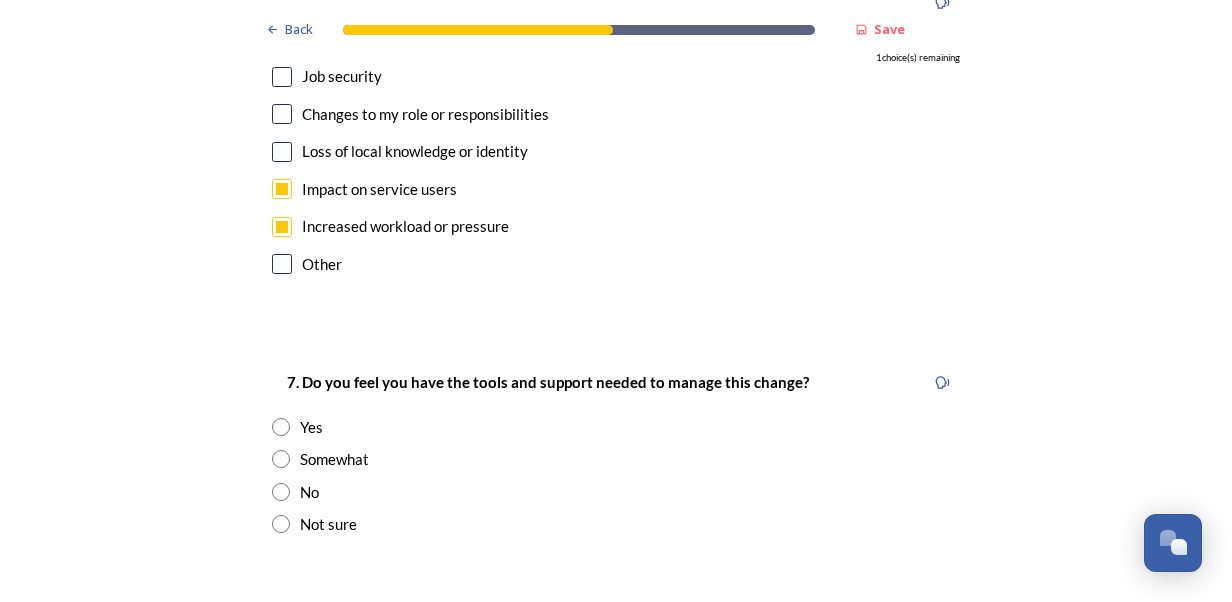 scroll, scrollTop: 3800, scrollLeft: 0, axis: vertical 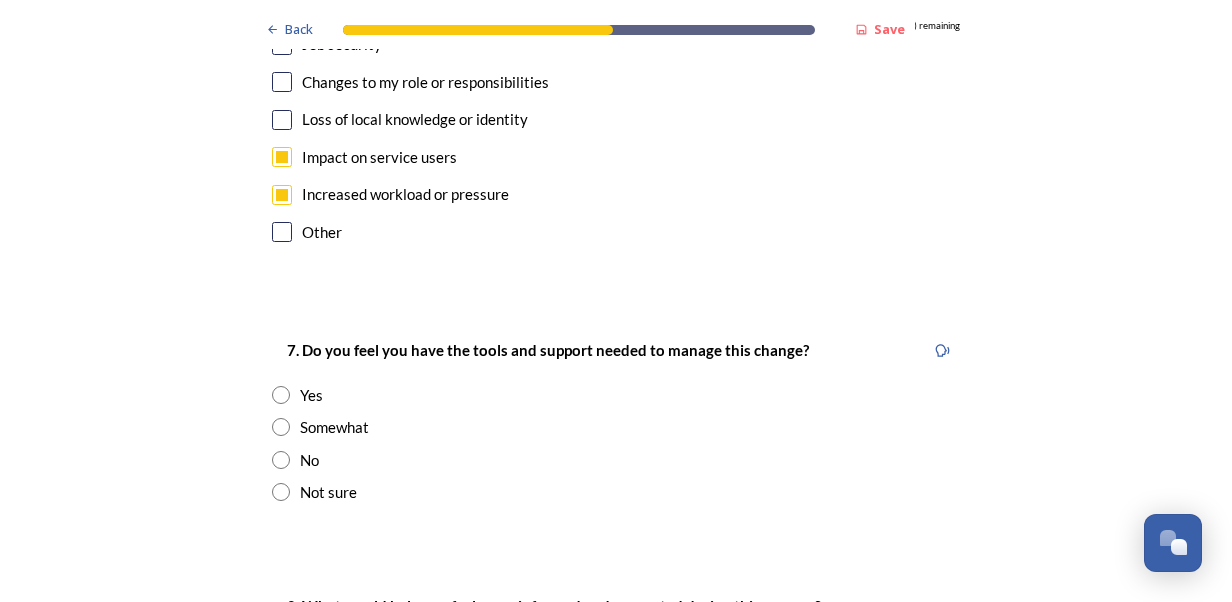 click at bounding box center (281, 395) 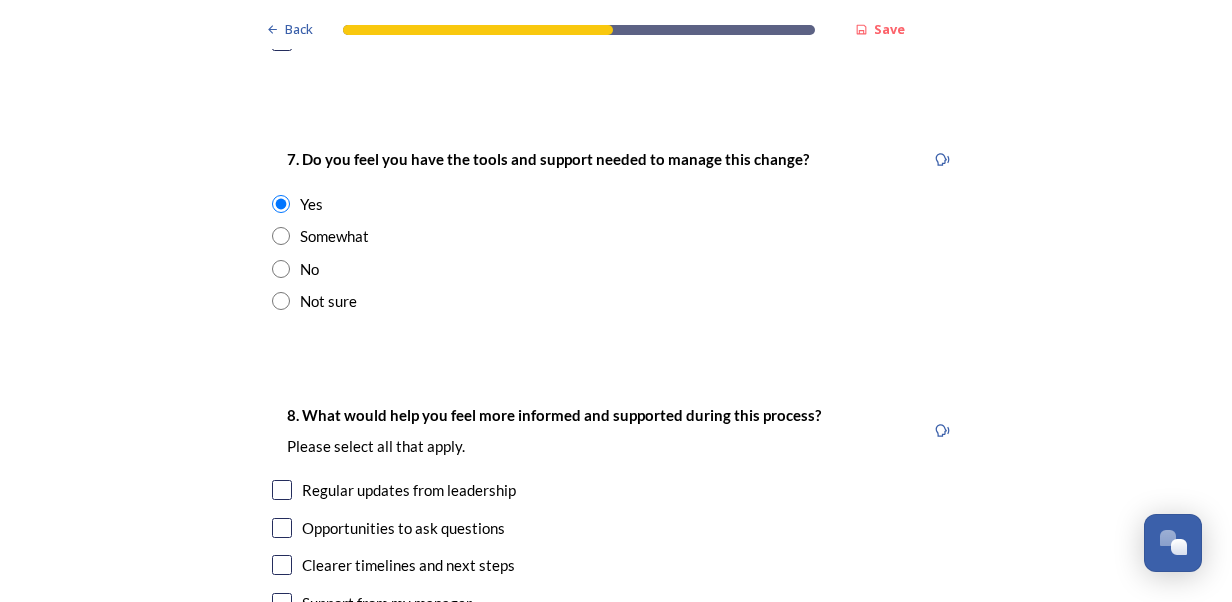 scroll, scrollTop: 4000, scrollLeft: 0, axis: vertical 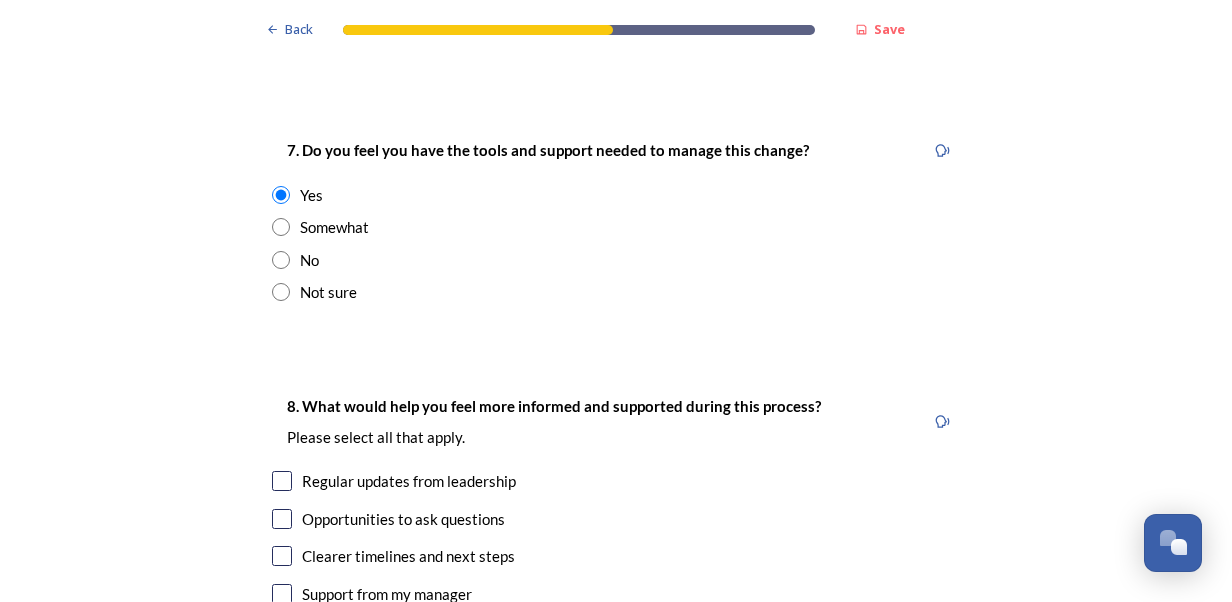 click at bounding box center (282, 481) 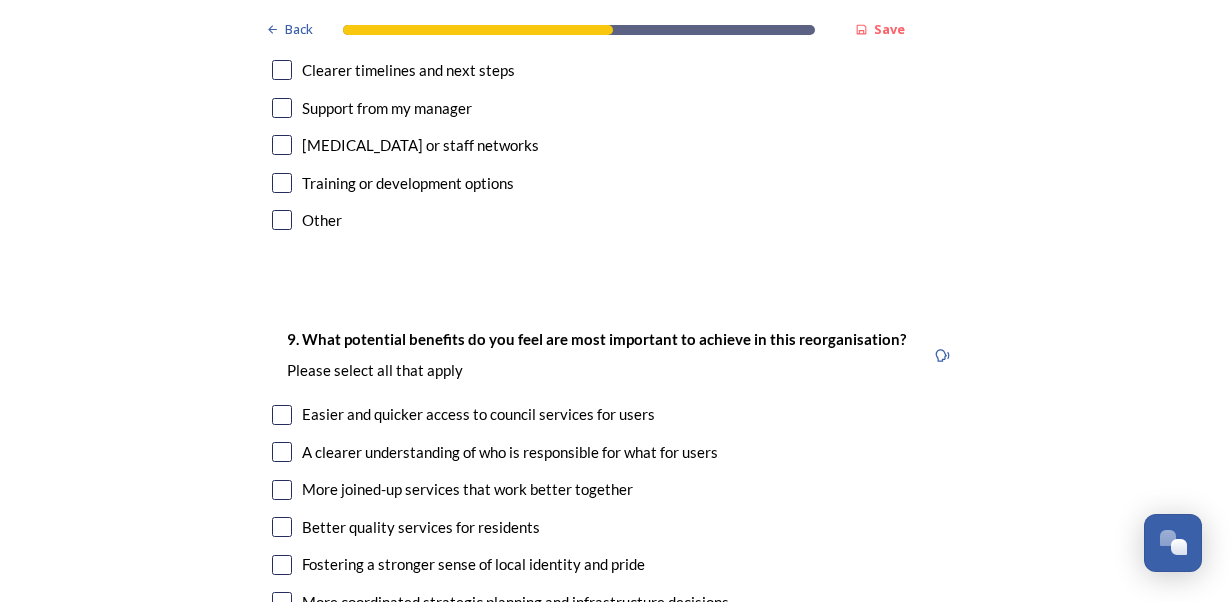 scroll, scrollTop: 4500, scrollLeft: 0, axis: vertical 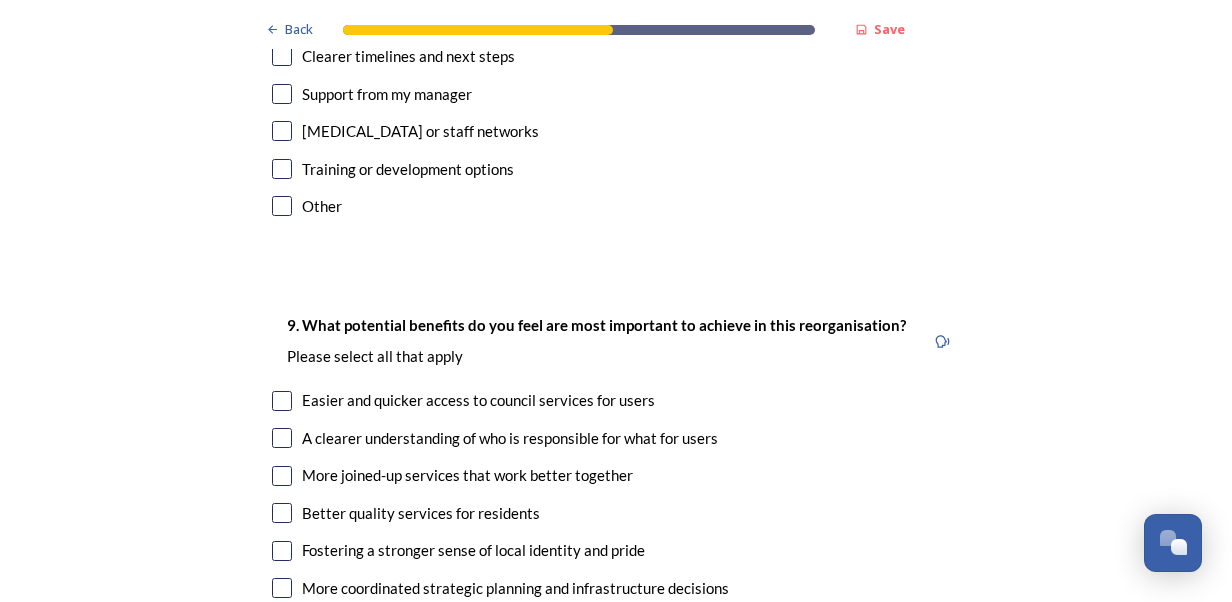 click at bounding box center (282, 401) 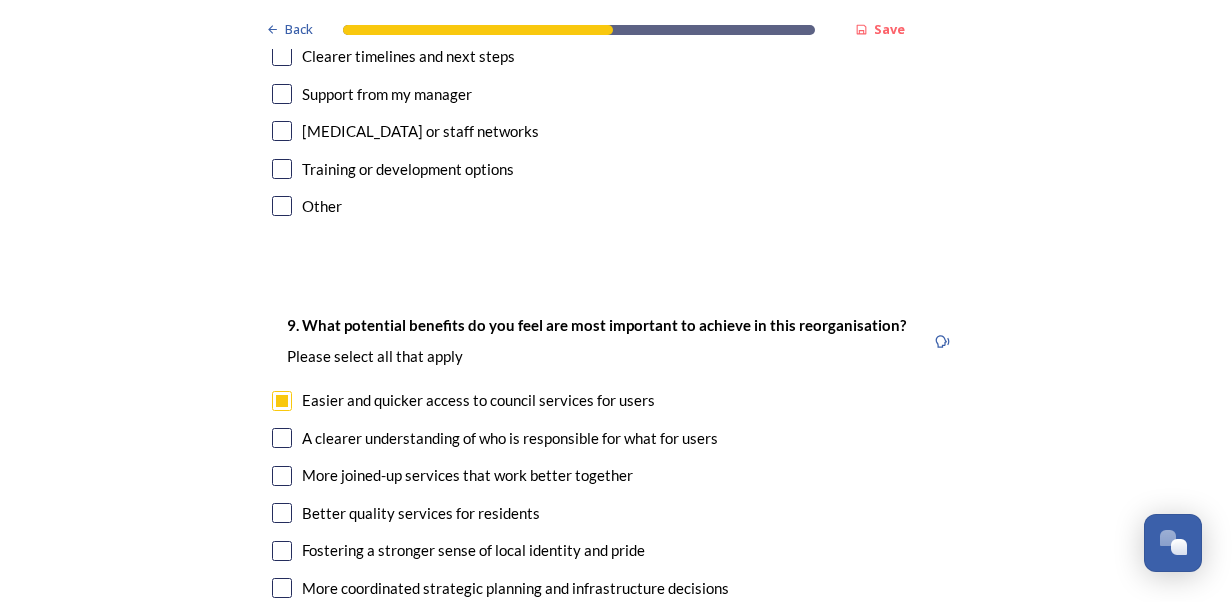 click at bounding box center (282, 438) 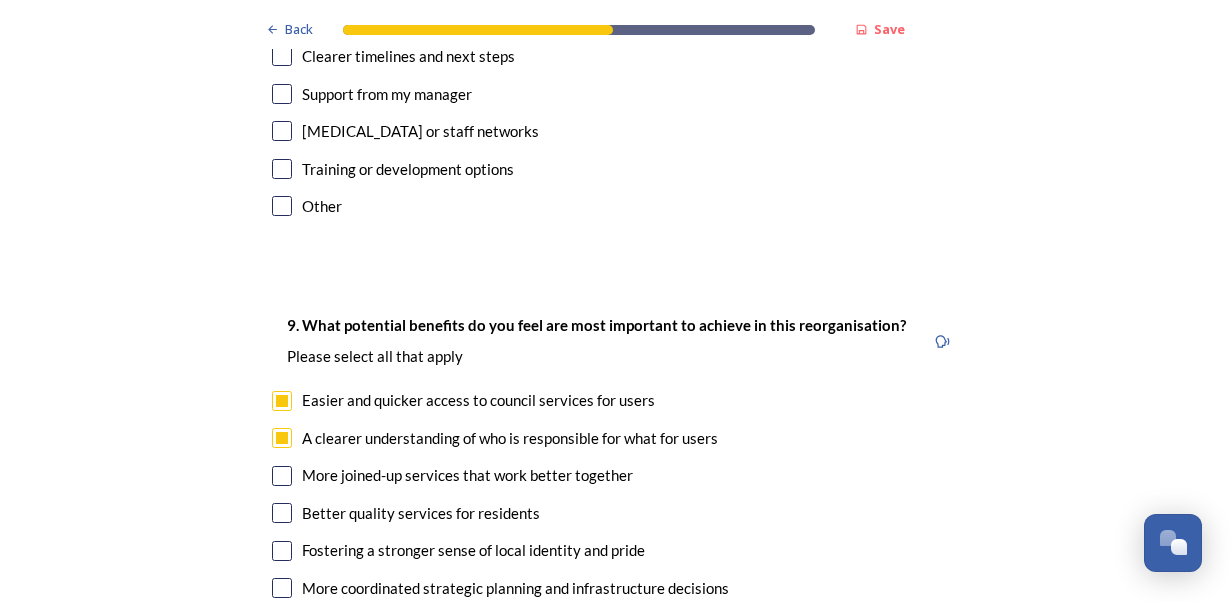 click at bounding box center [282, 476] 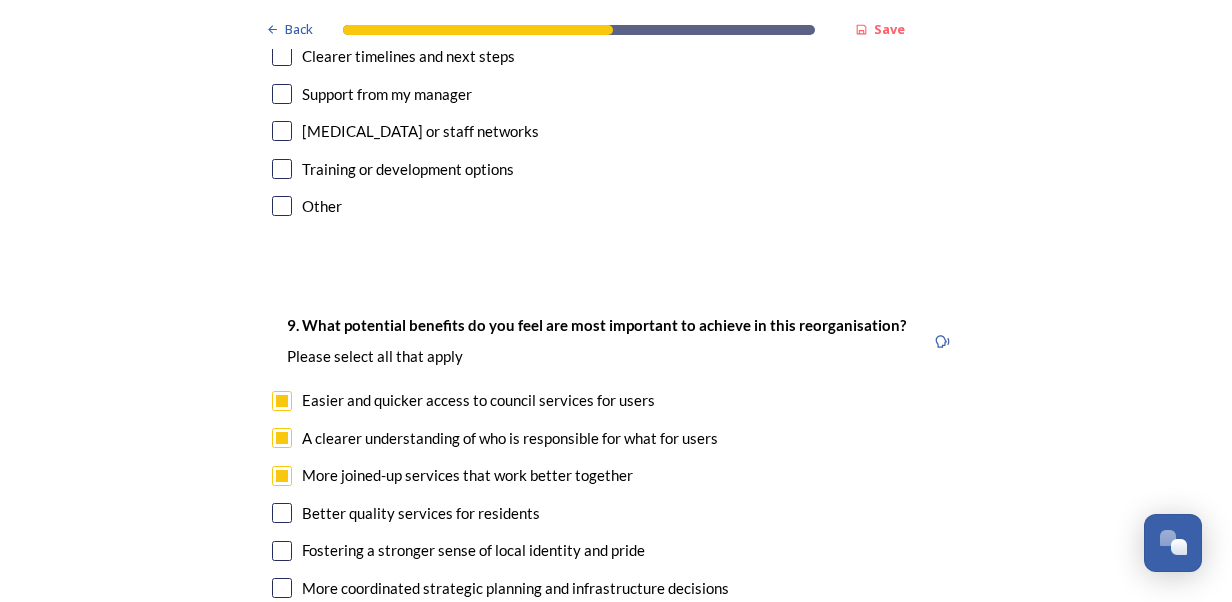 click at bounding box center (282, 513) 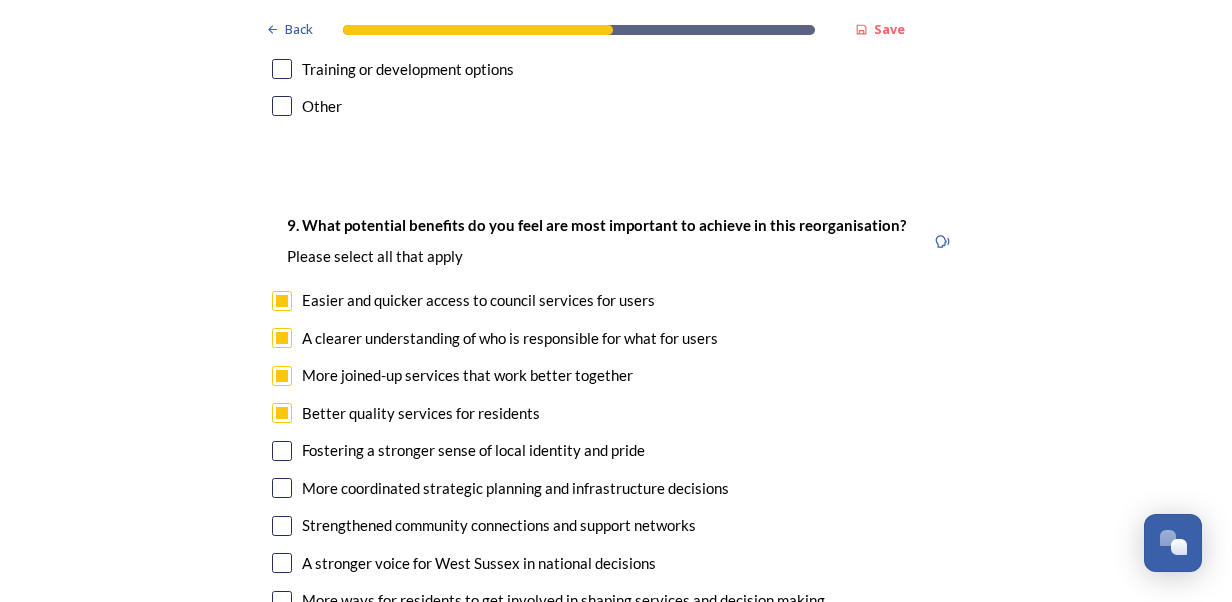 scroll, scrollTop: 4700, scrollLeft: 0, axis: vertical 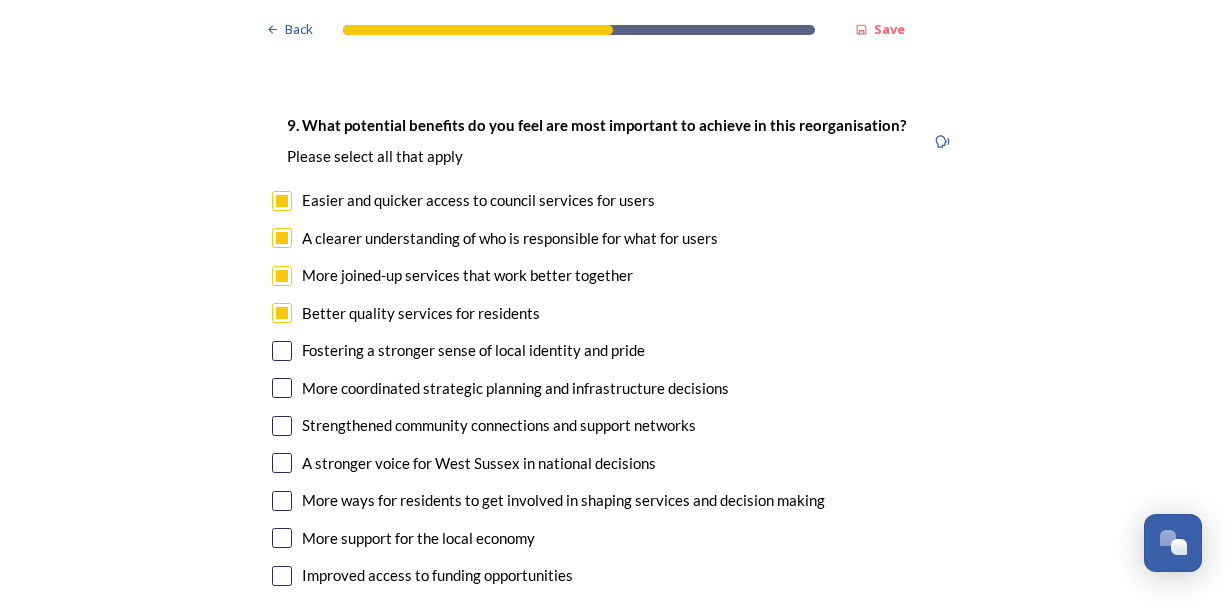 click at bounding box center (282, 388) 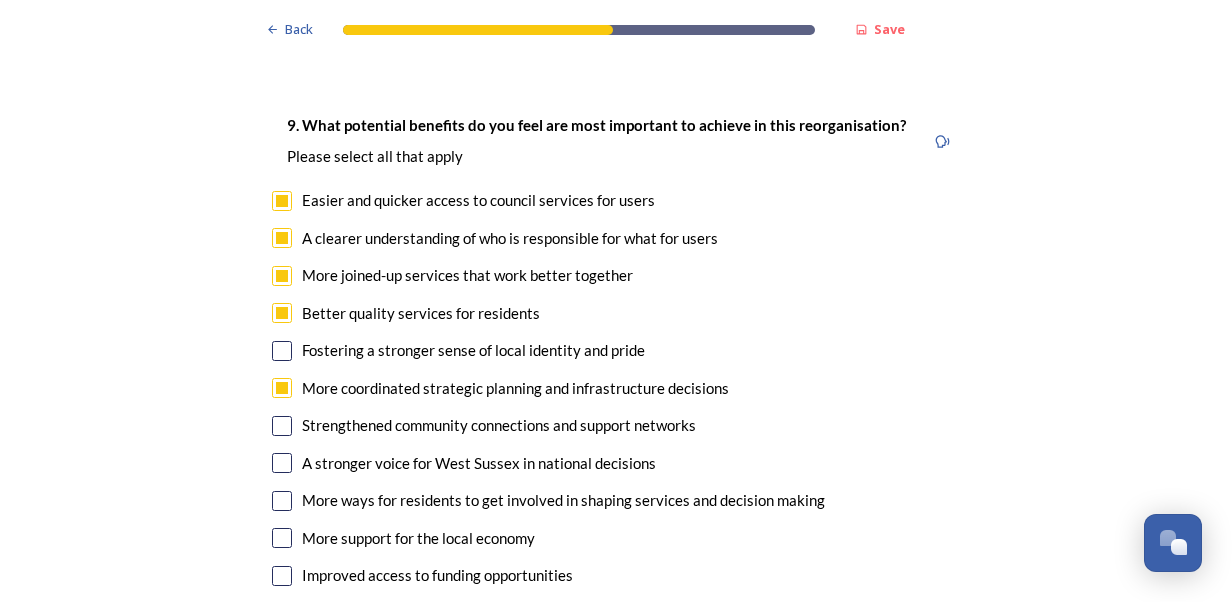 click at bounding box center [282, 463] 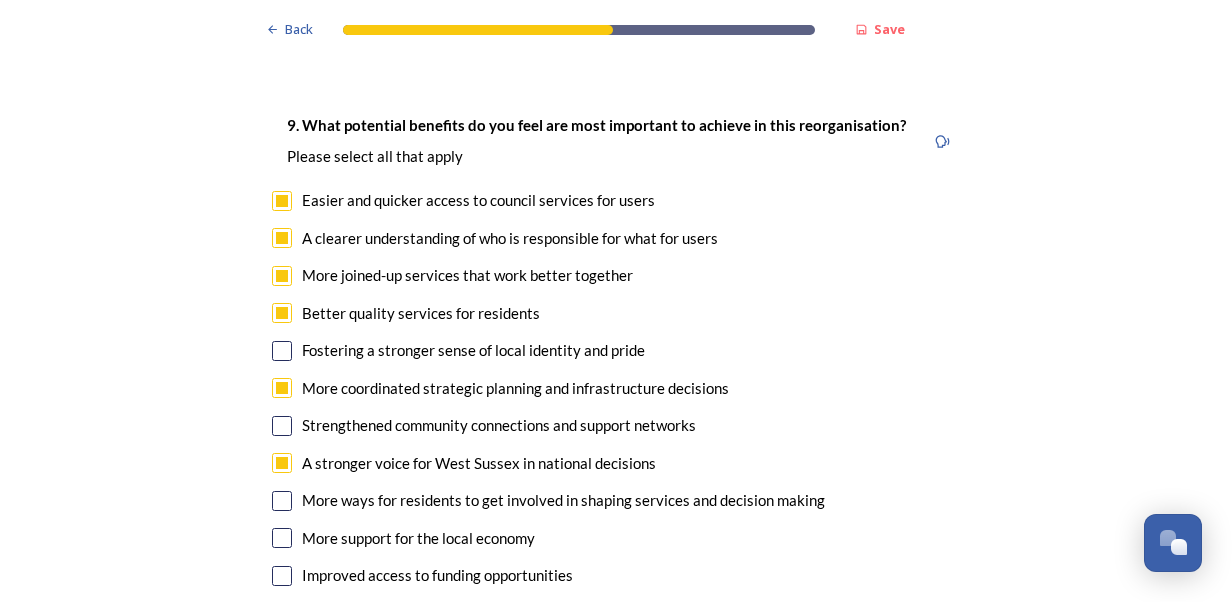 click at bounding box center [282, 538] 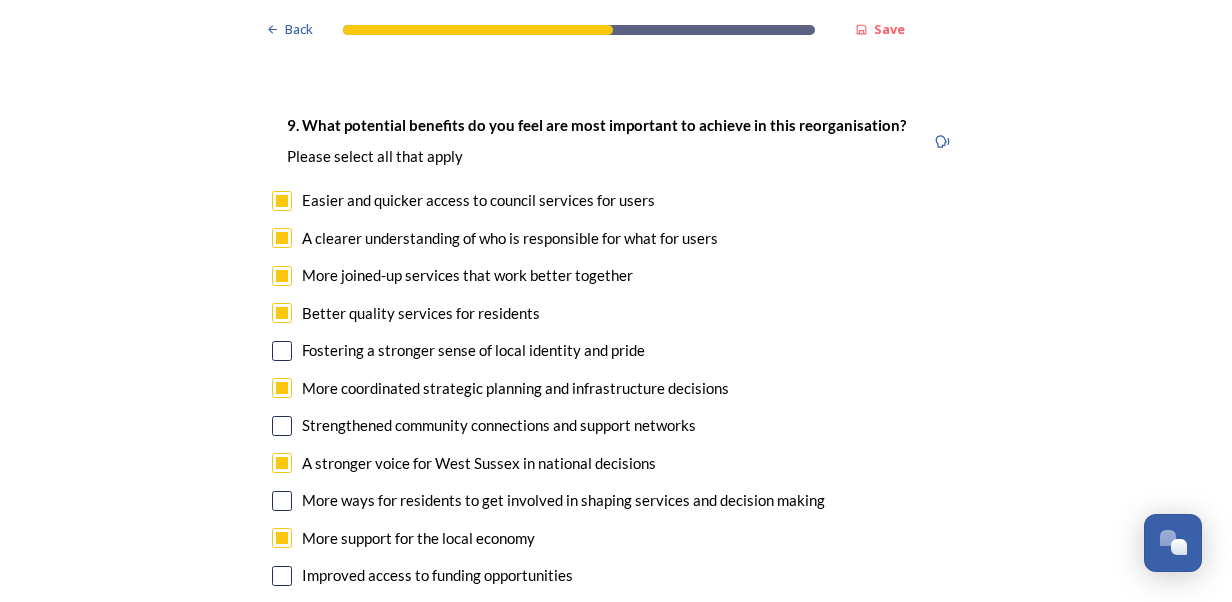 click at bounding box center (282, 576) 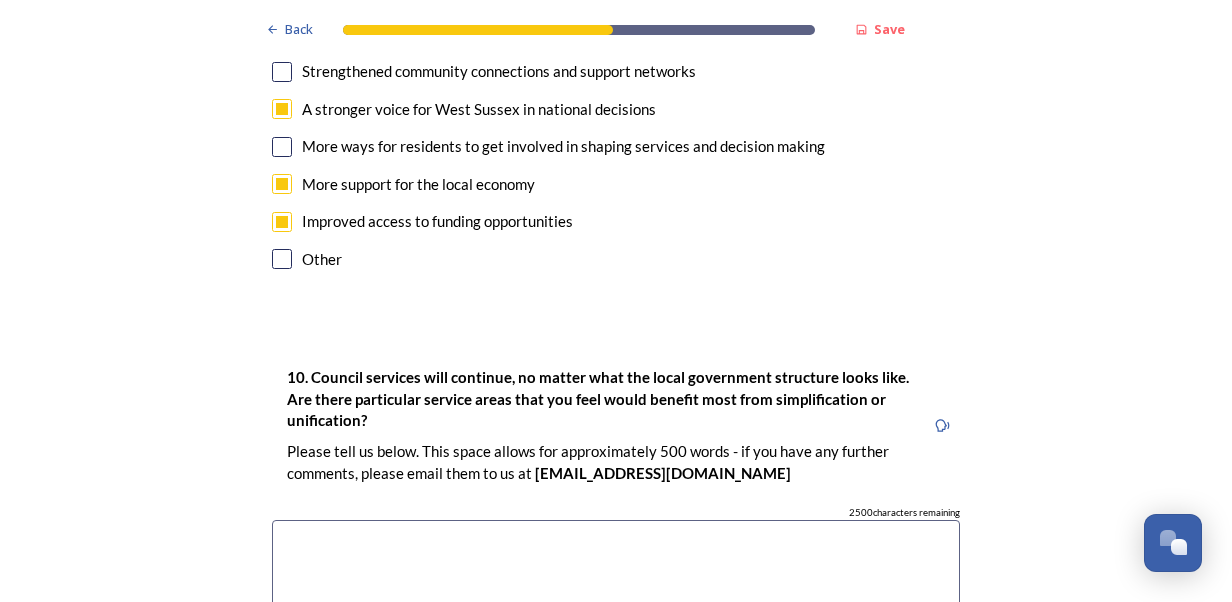 scroll, scrollTop: 5100, scrollLeft: 0, axis: vertical 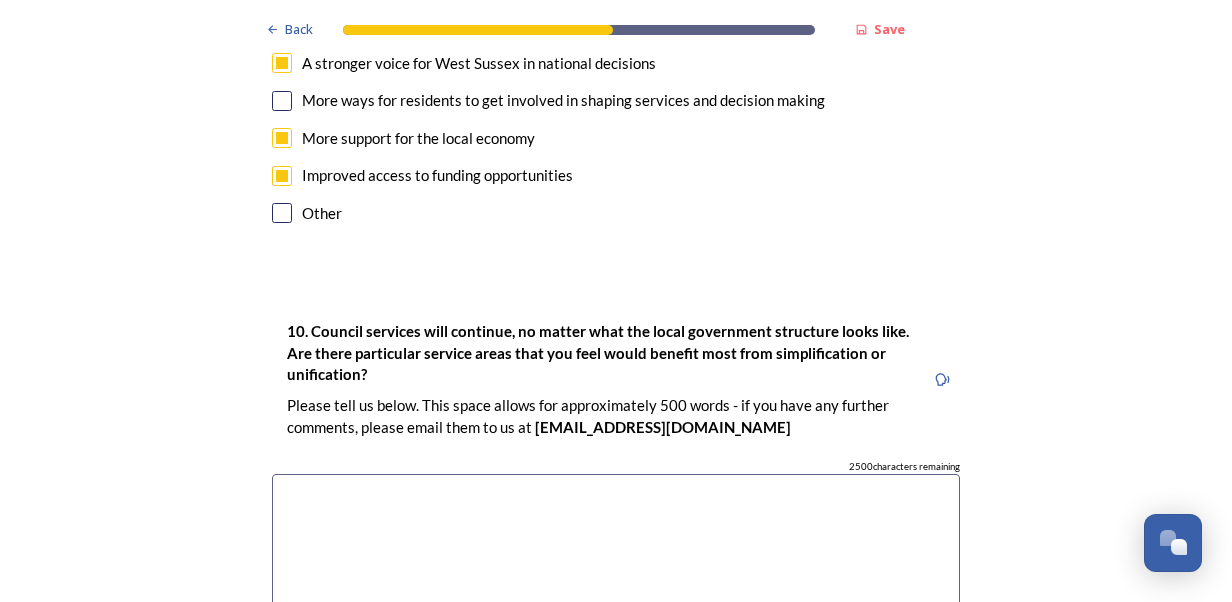click at bounding box center [616, 586] 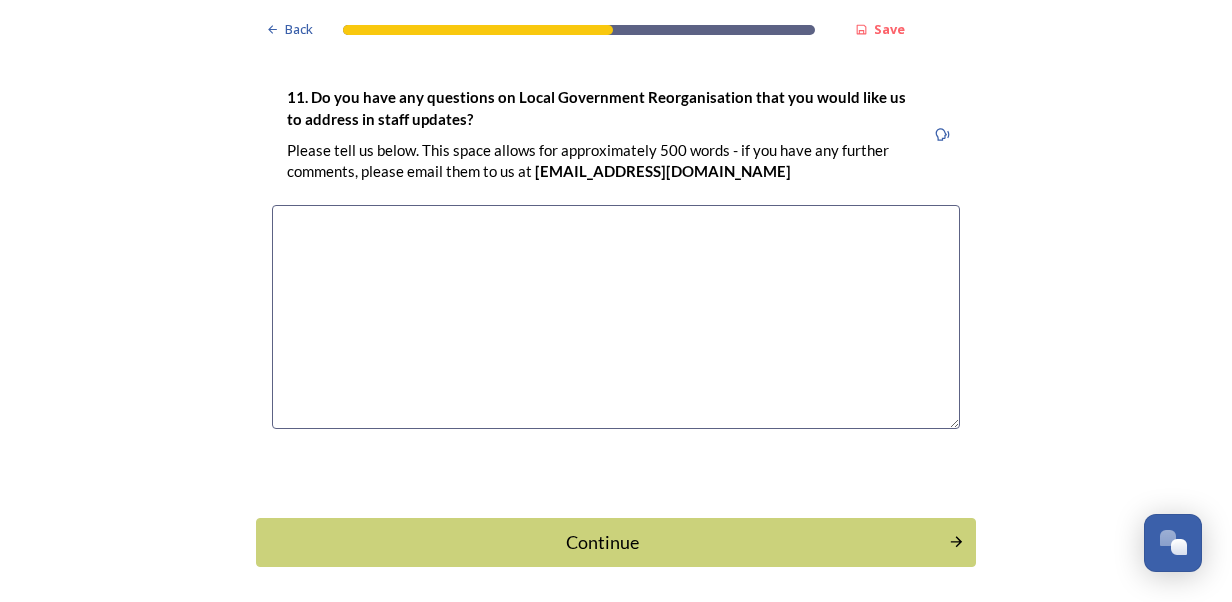 scroll, scrollTop: 5842, scrollLeft: 0, axis: vertical 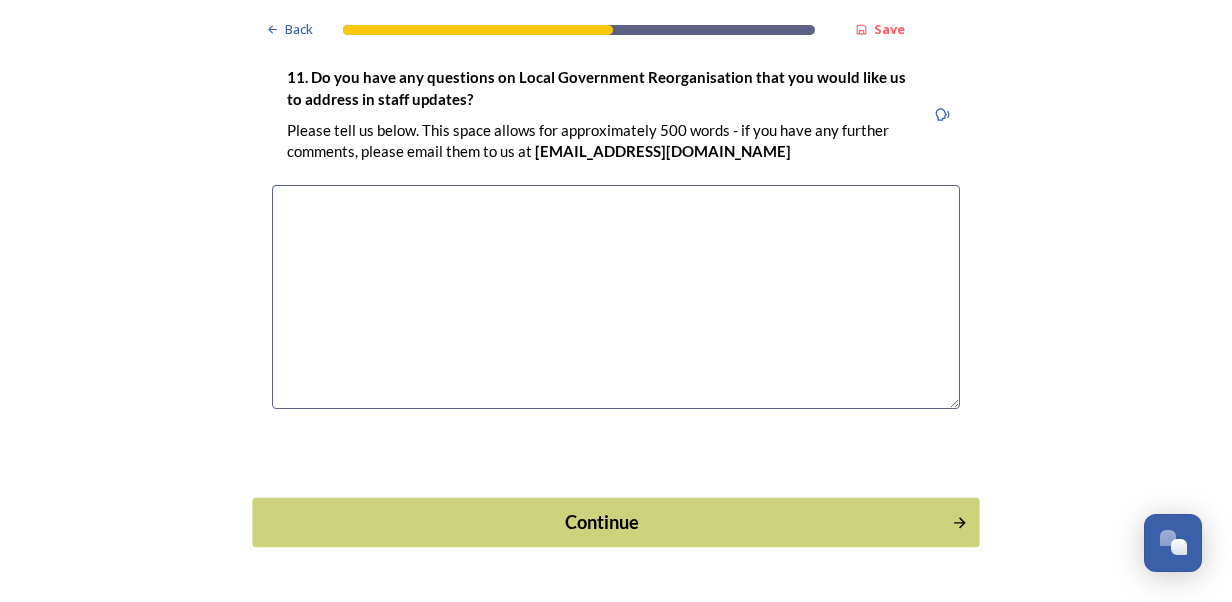 type on "Anything to do with Waste that makes it clearer which council does what, along with anything to do with roads and housing." 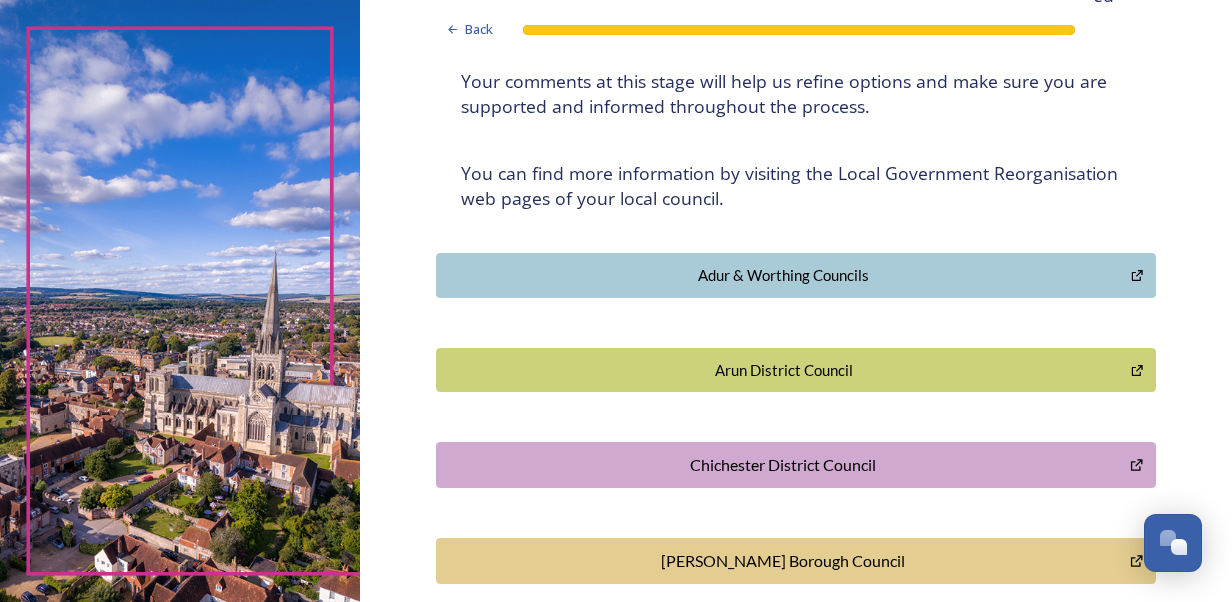 scroll, scrollTop: 682, scrollLeft: 0, axis: vertical 